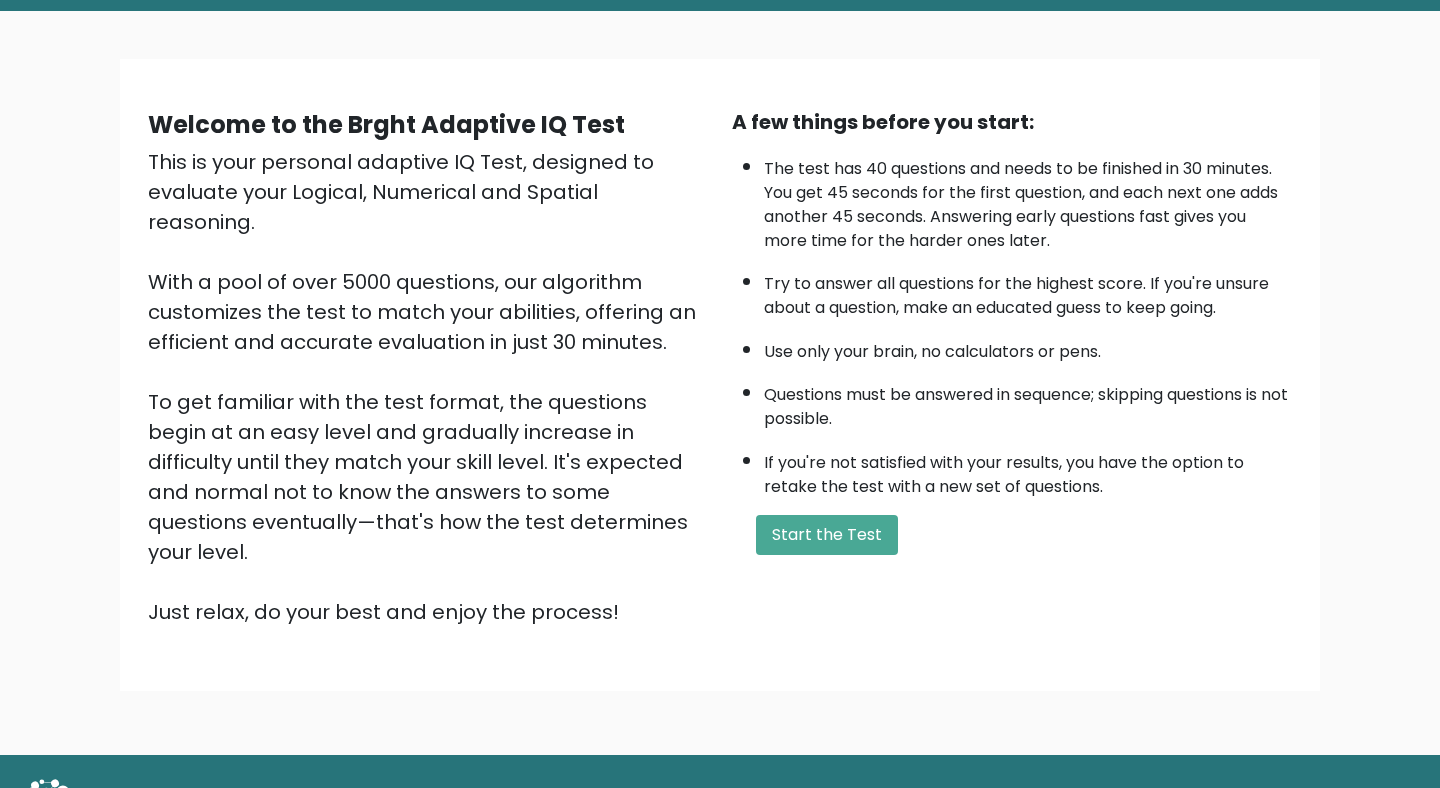 scroll, scrollTop: 0, scrollLeft: 0, axis: both 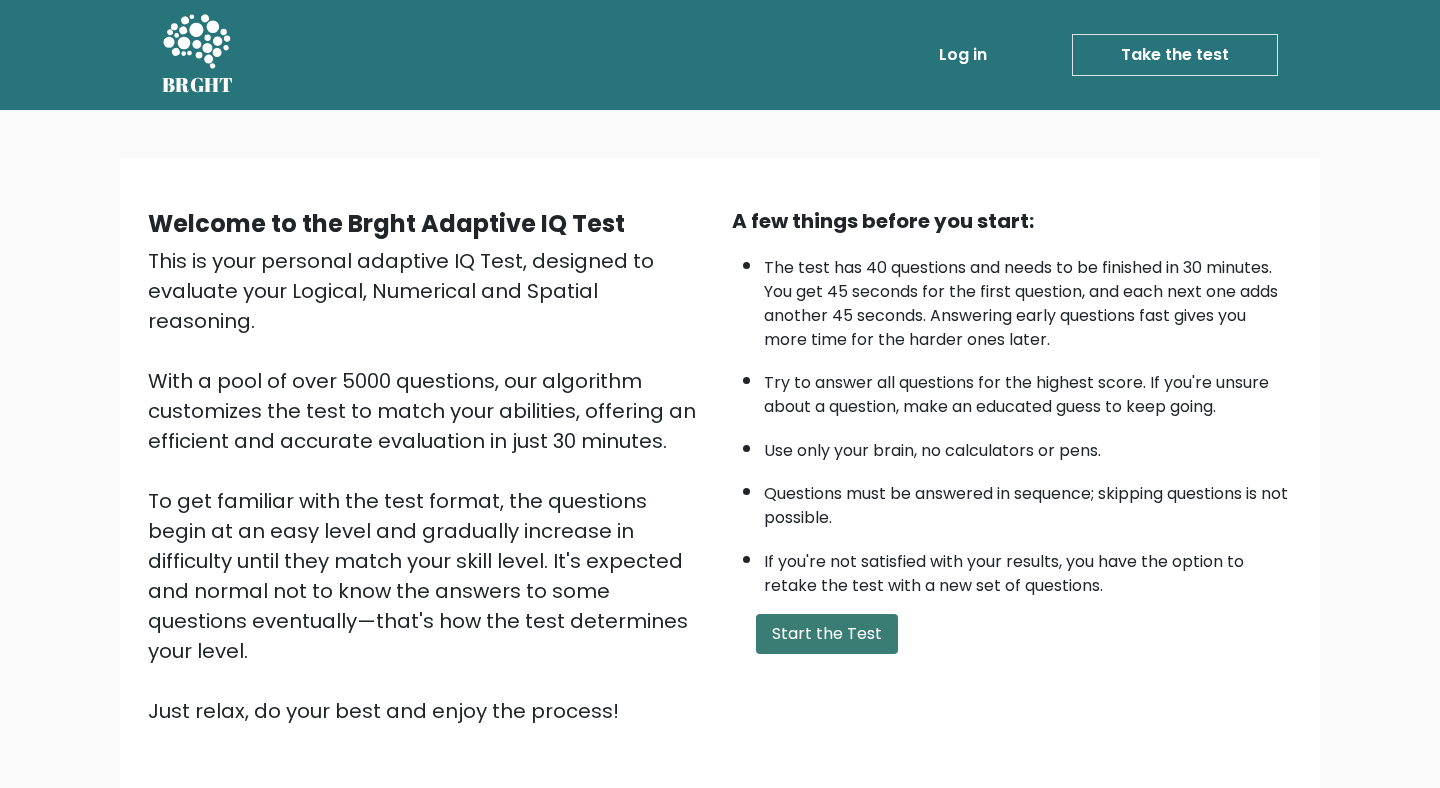 click on "Start the Test" at bounding box center (827, 634) 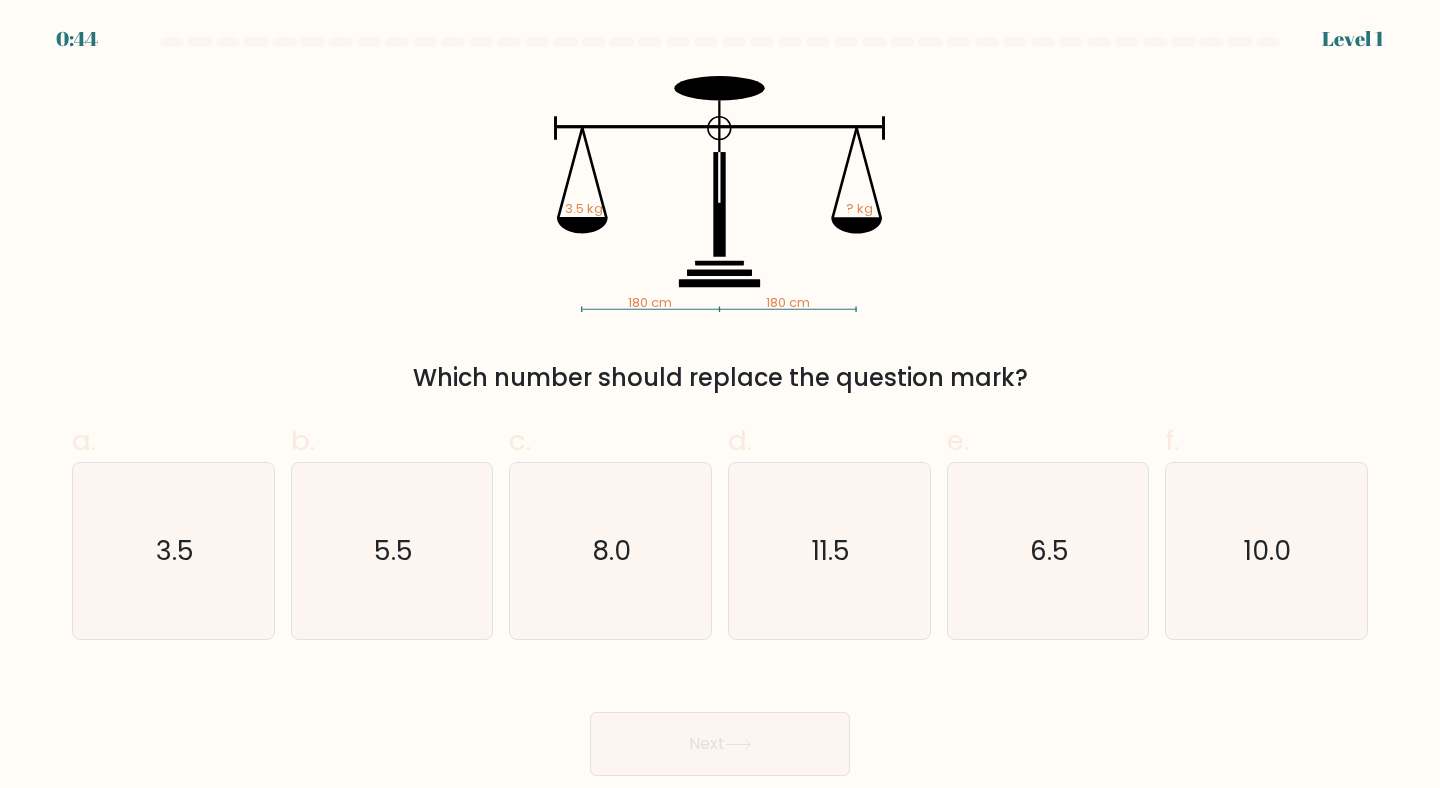 scroll, scrollTop: 0, scrollLeft: 0, axis: both 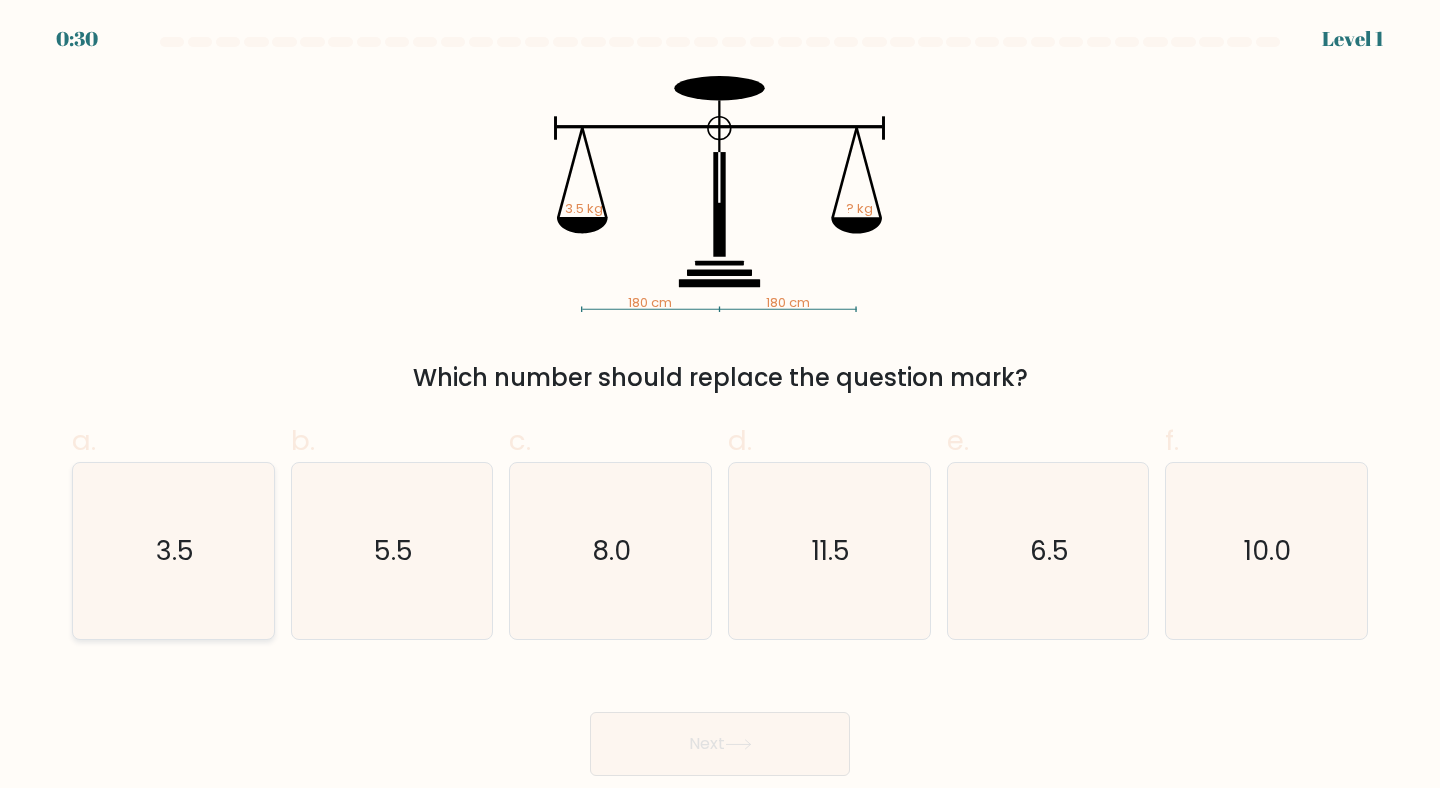 click on "3.5" 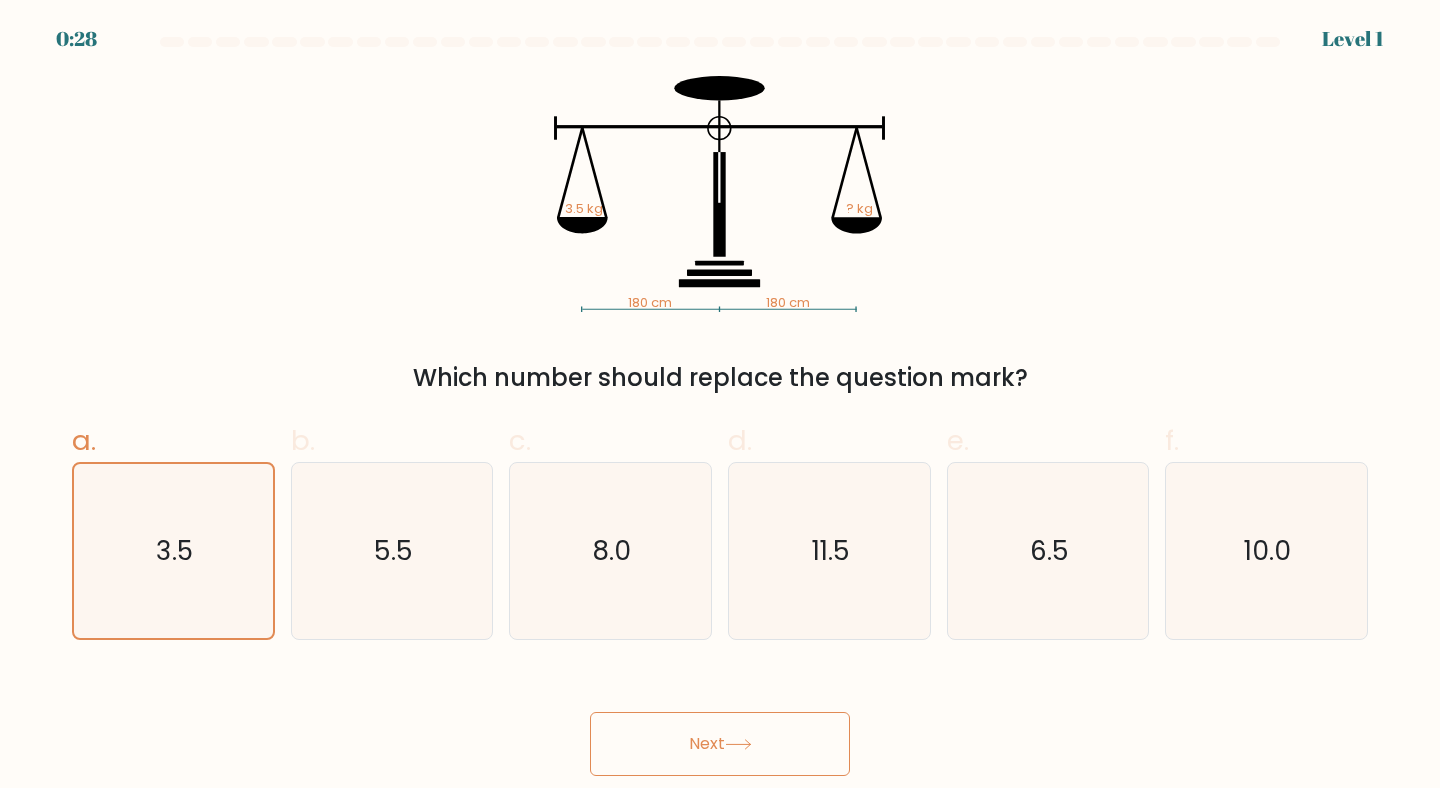 click on "Next" at bounding box center (720, 744) 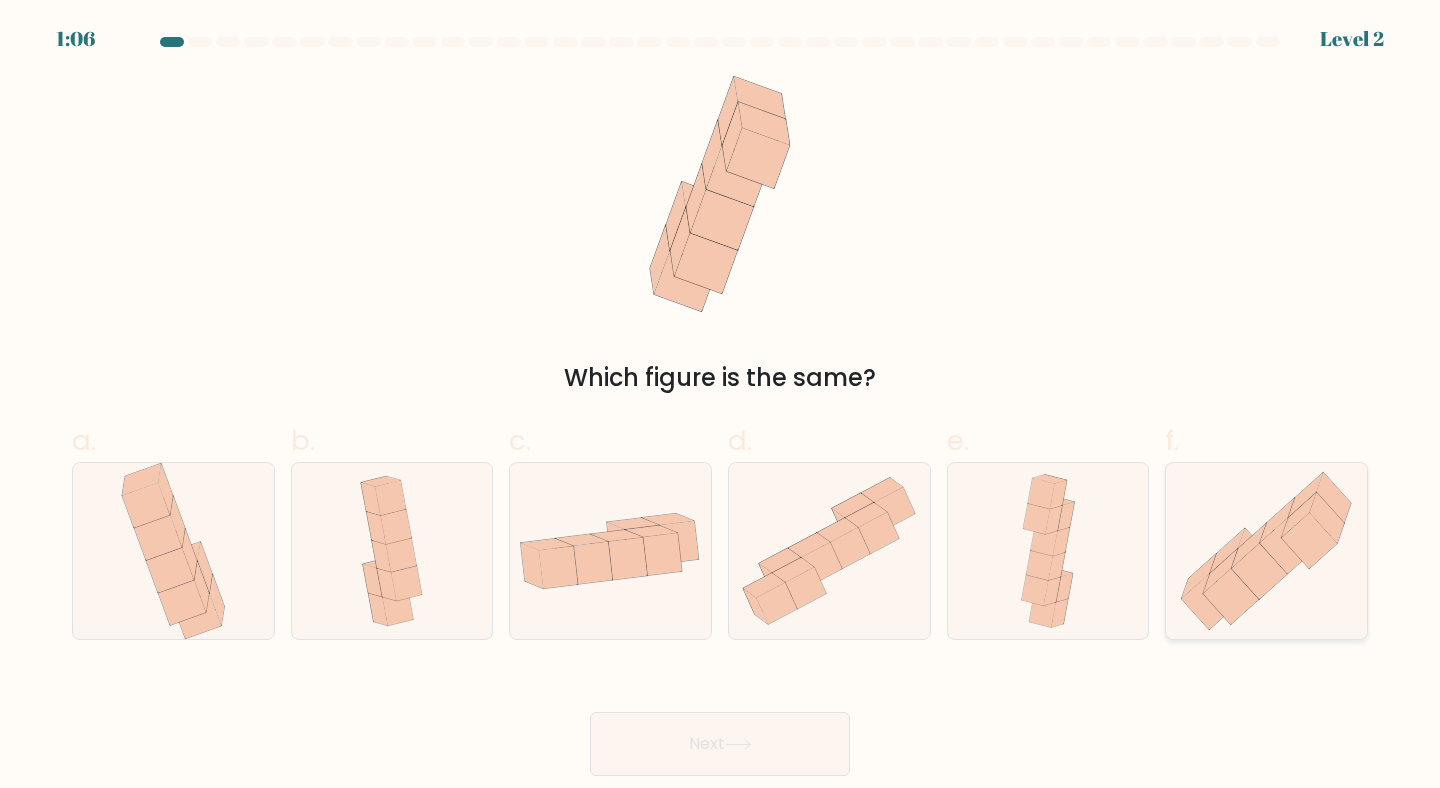 click 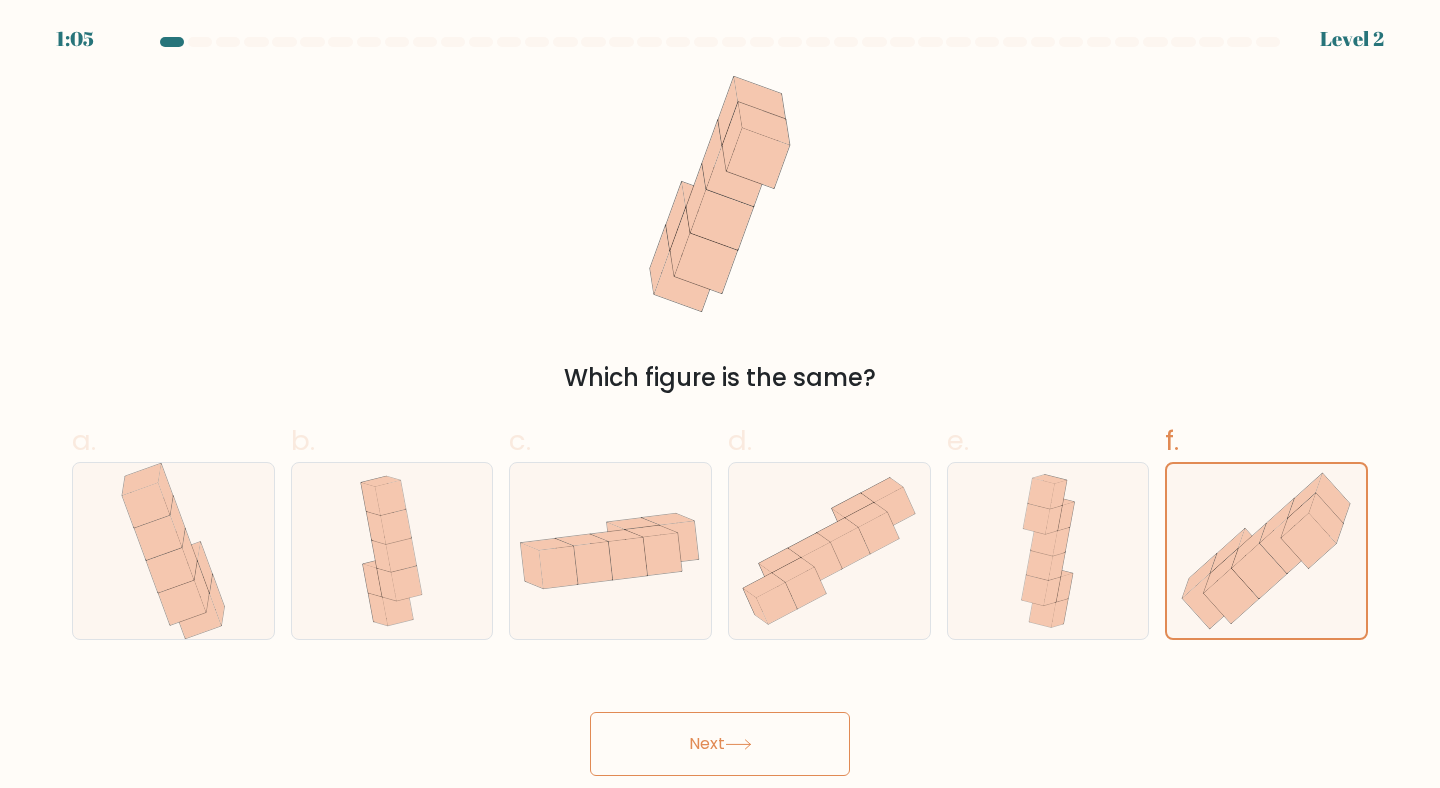 click on "Next" at bounding box center [720, 744] 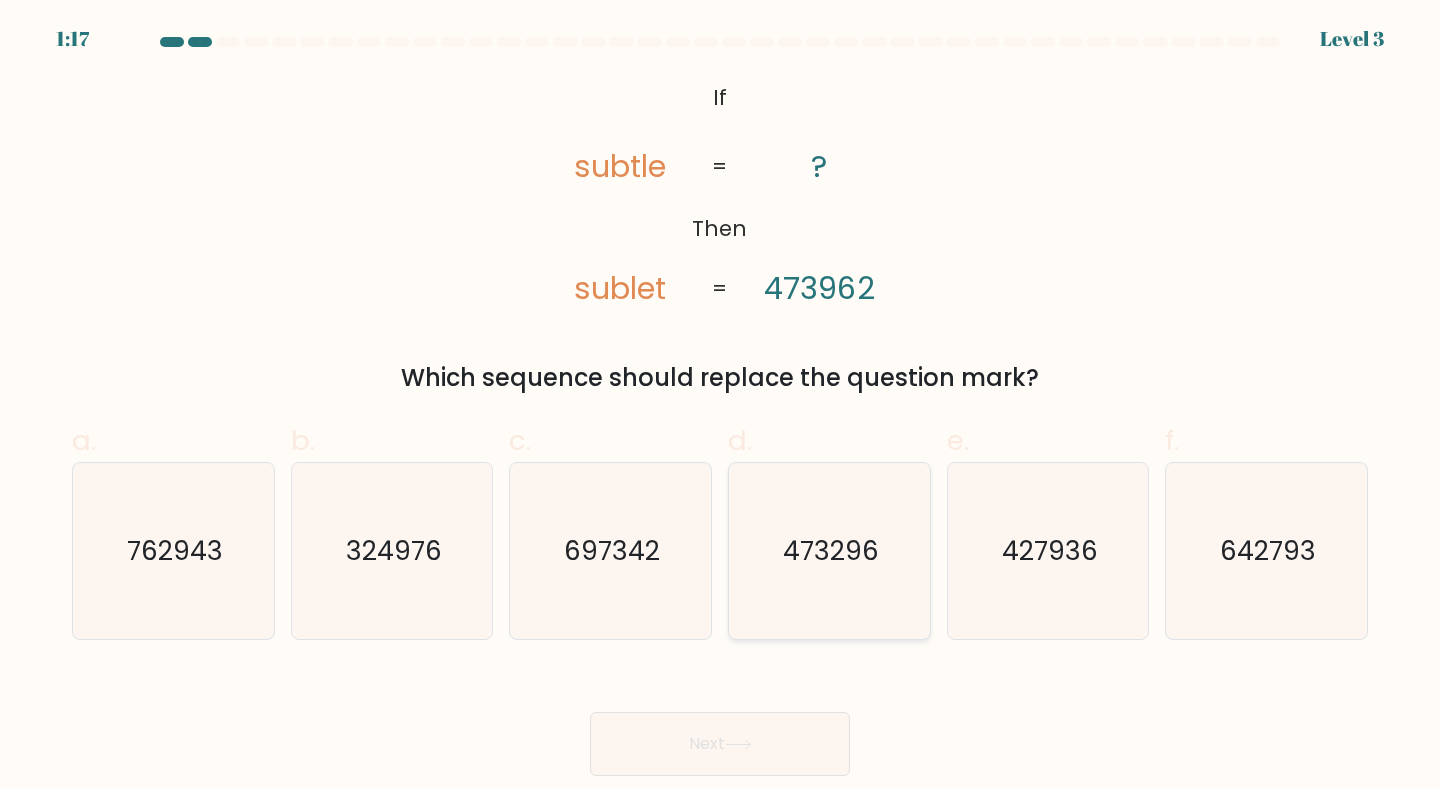 click on "473296" 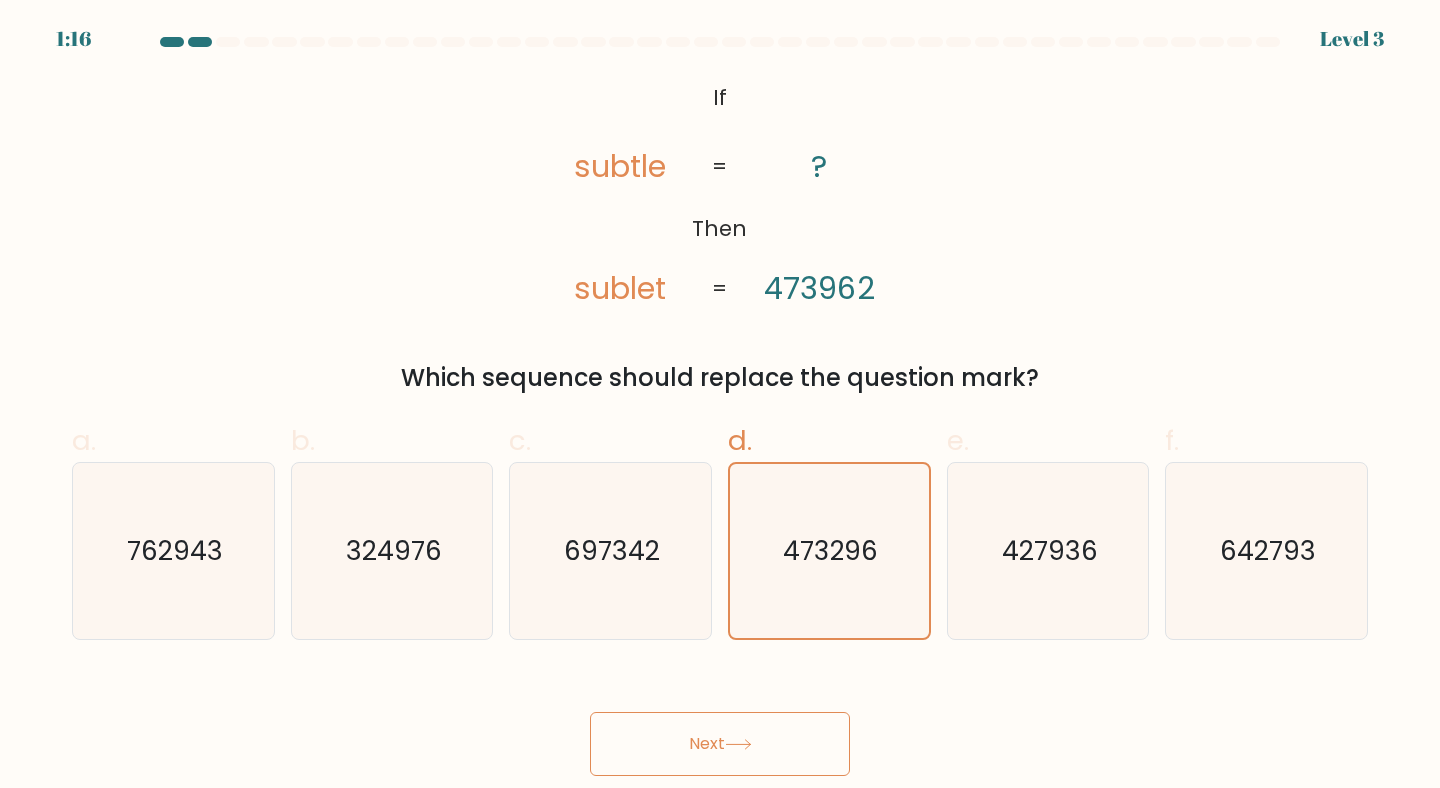 click on "Next" at bounding box center (720, 744) 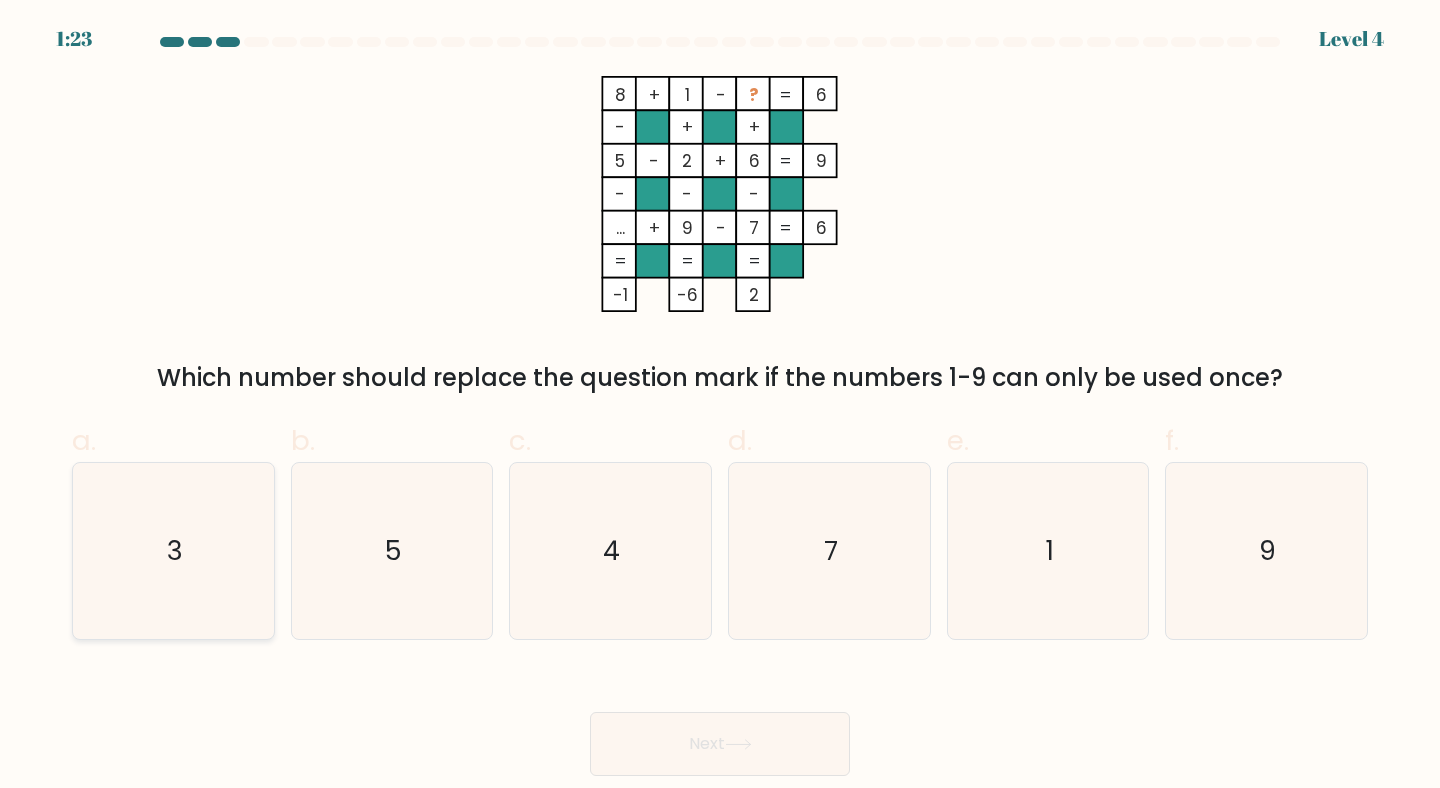 click on "3" 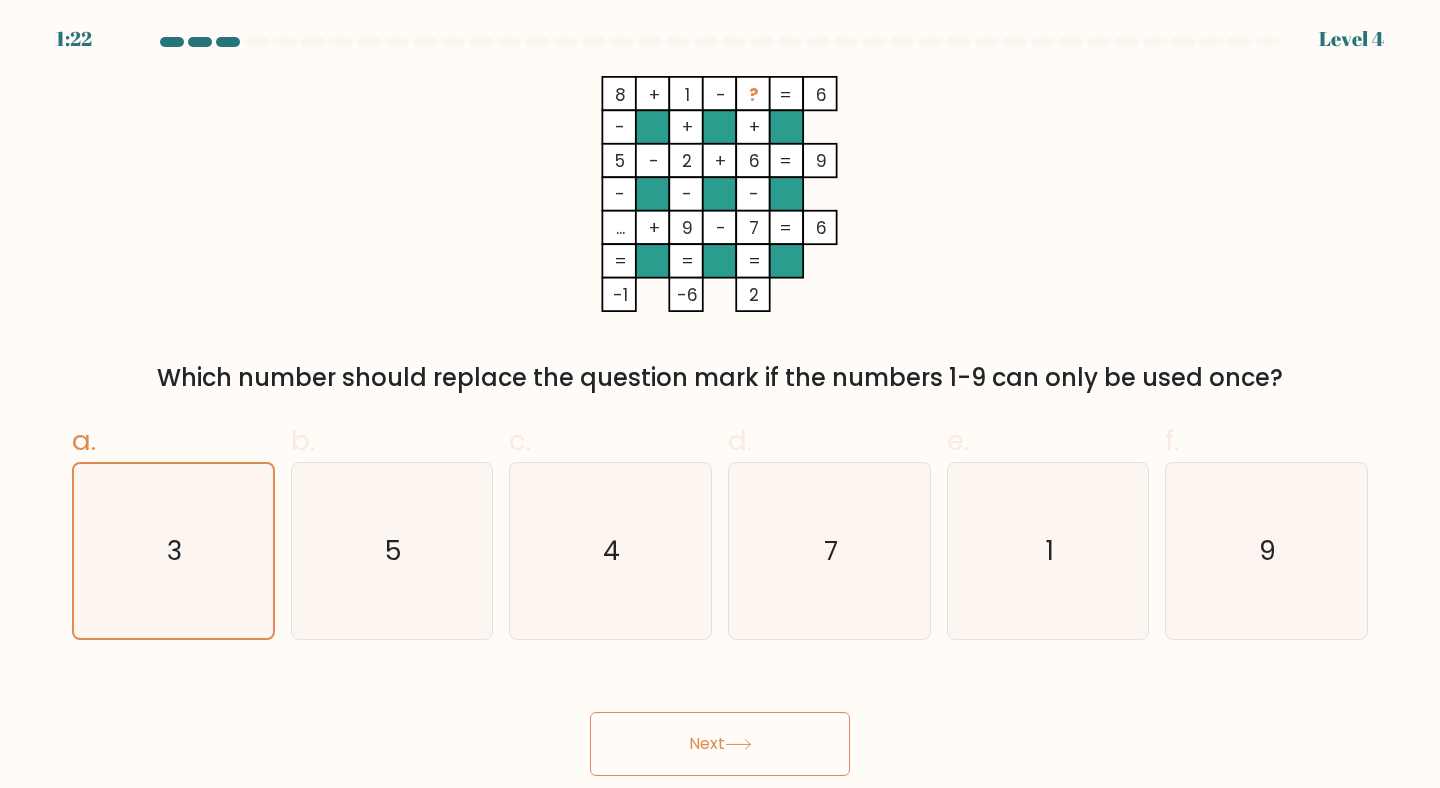 click on "Next" at bounding box center [720, 744] 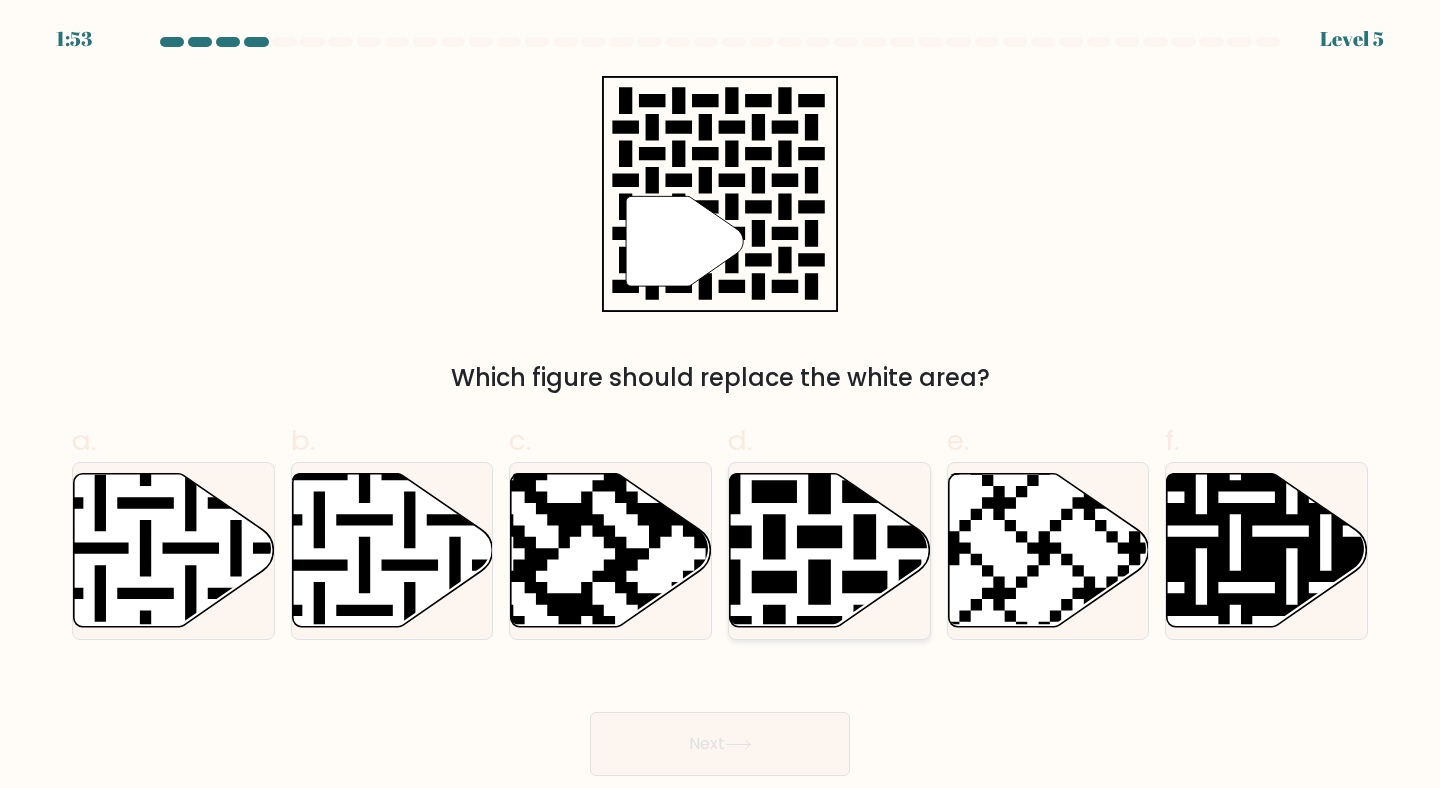 click 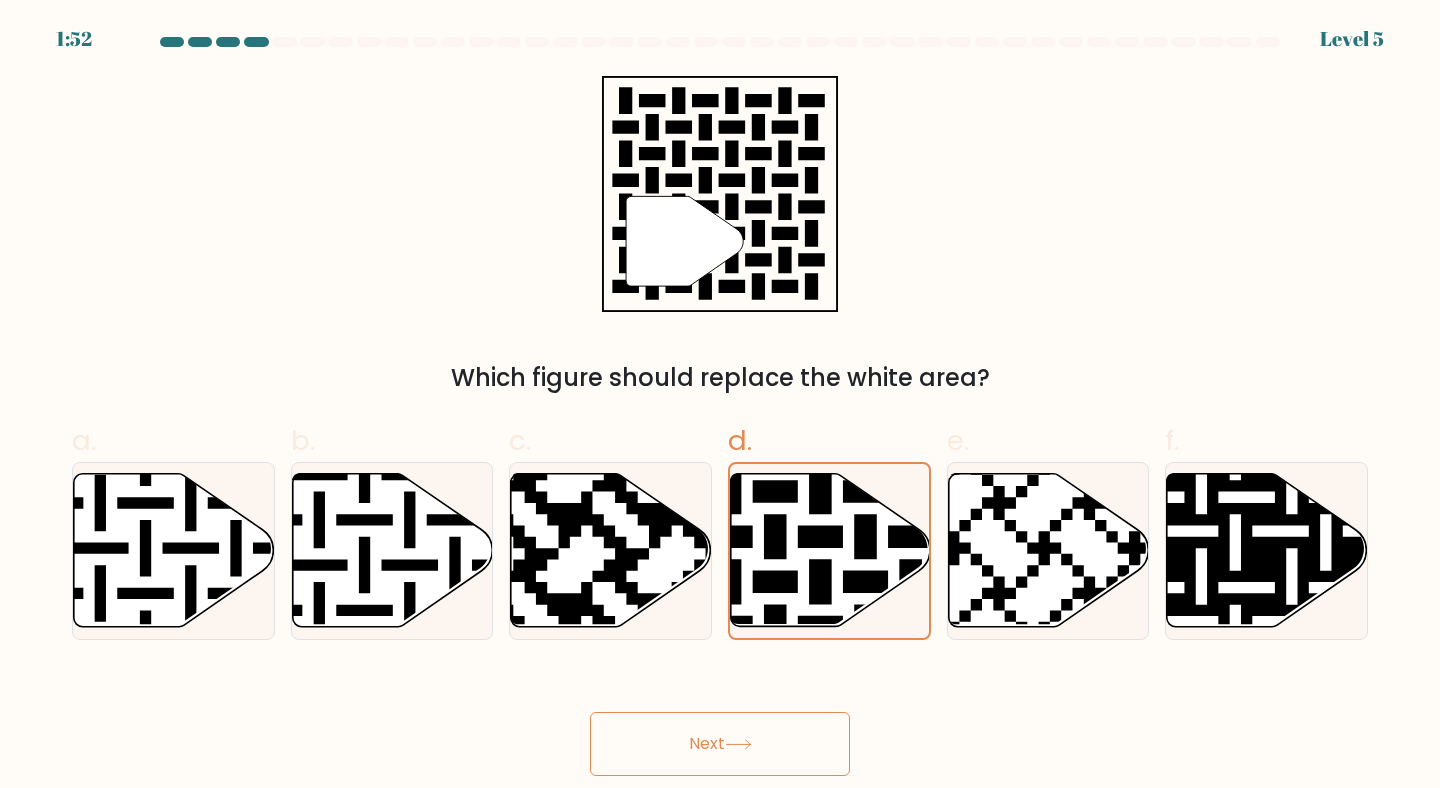 click on "Next" at bounding box center [720, 744] 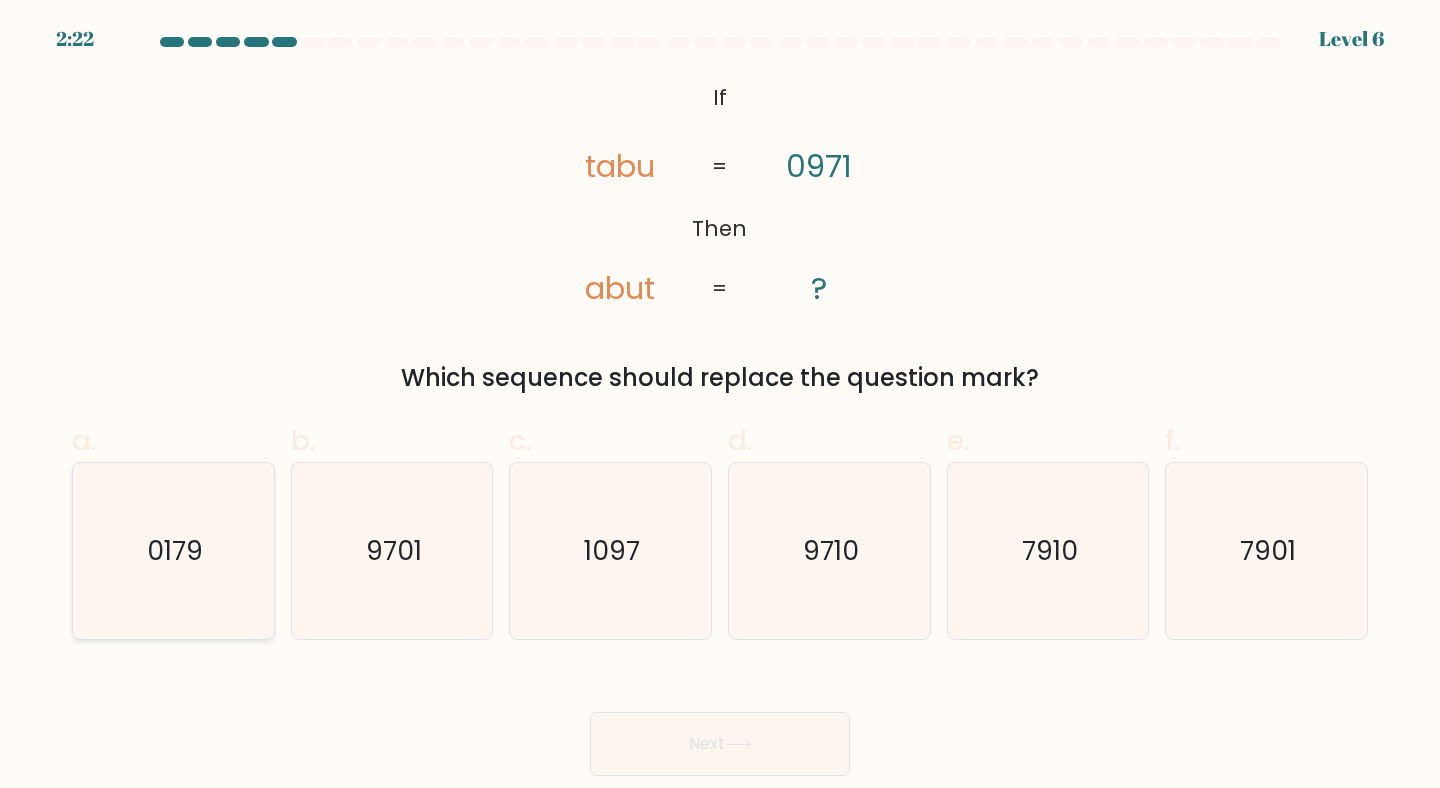 click on "0179" 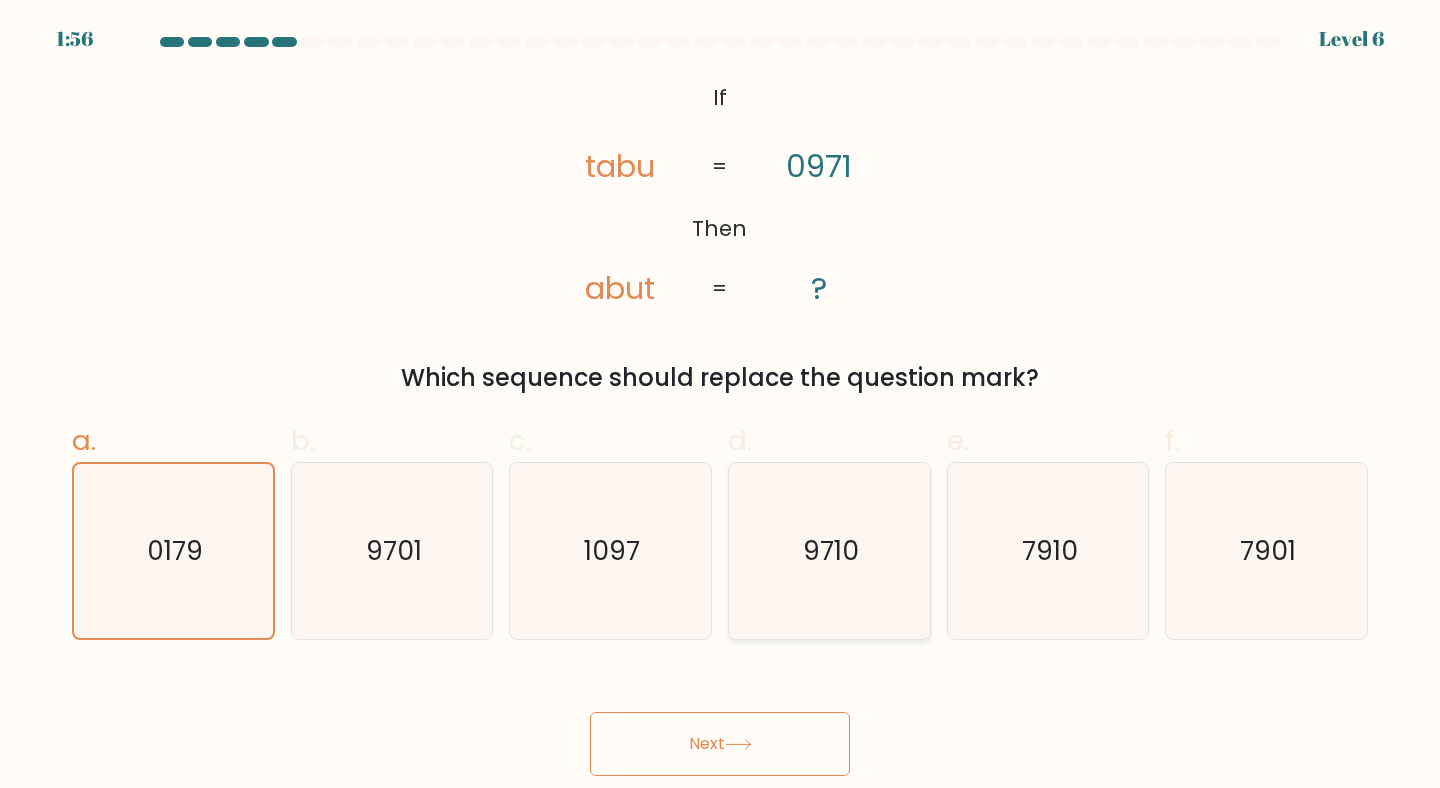 click on "9710" 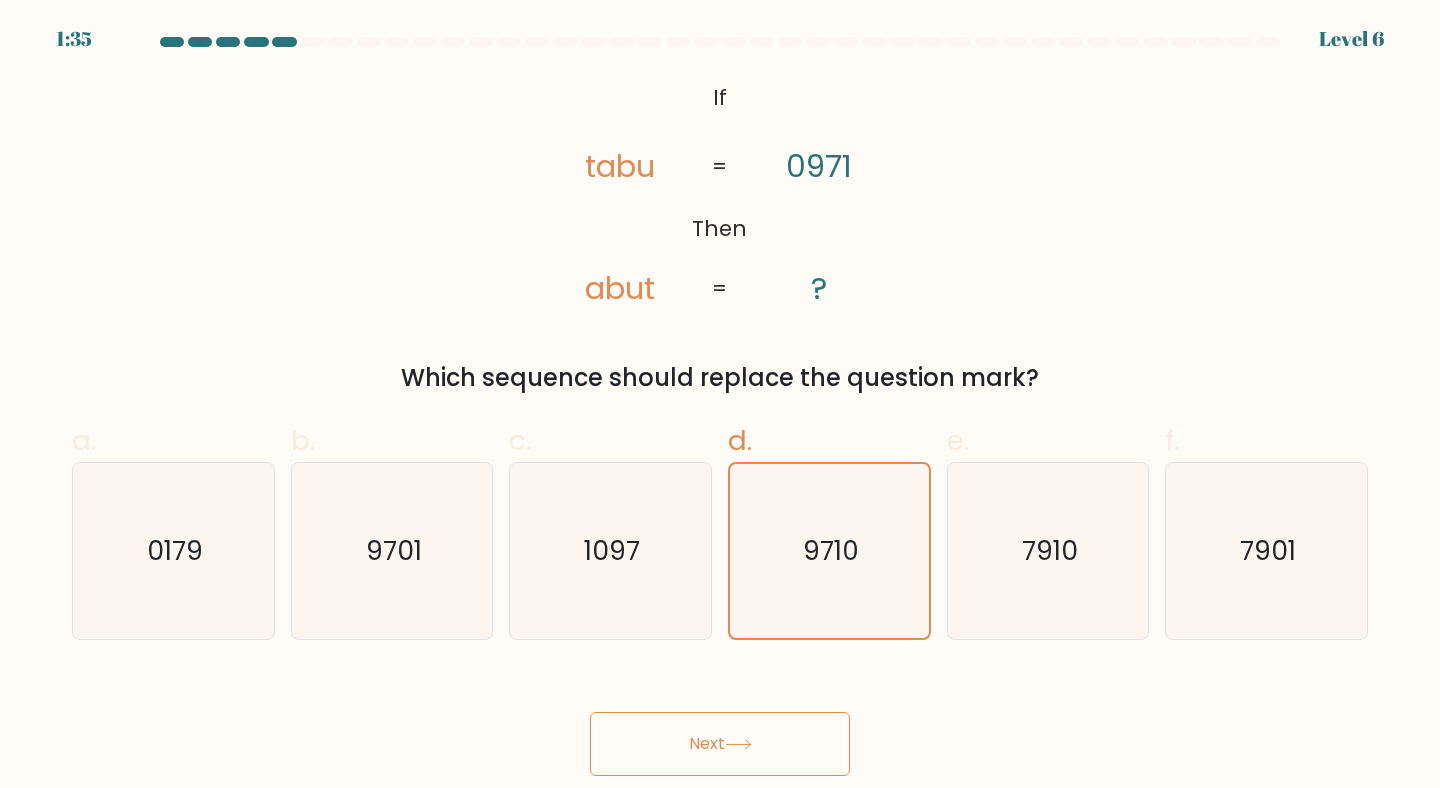 click on "Next" at bounding box center (720, 744) 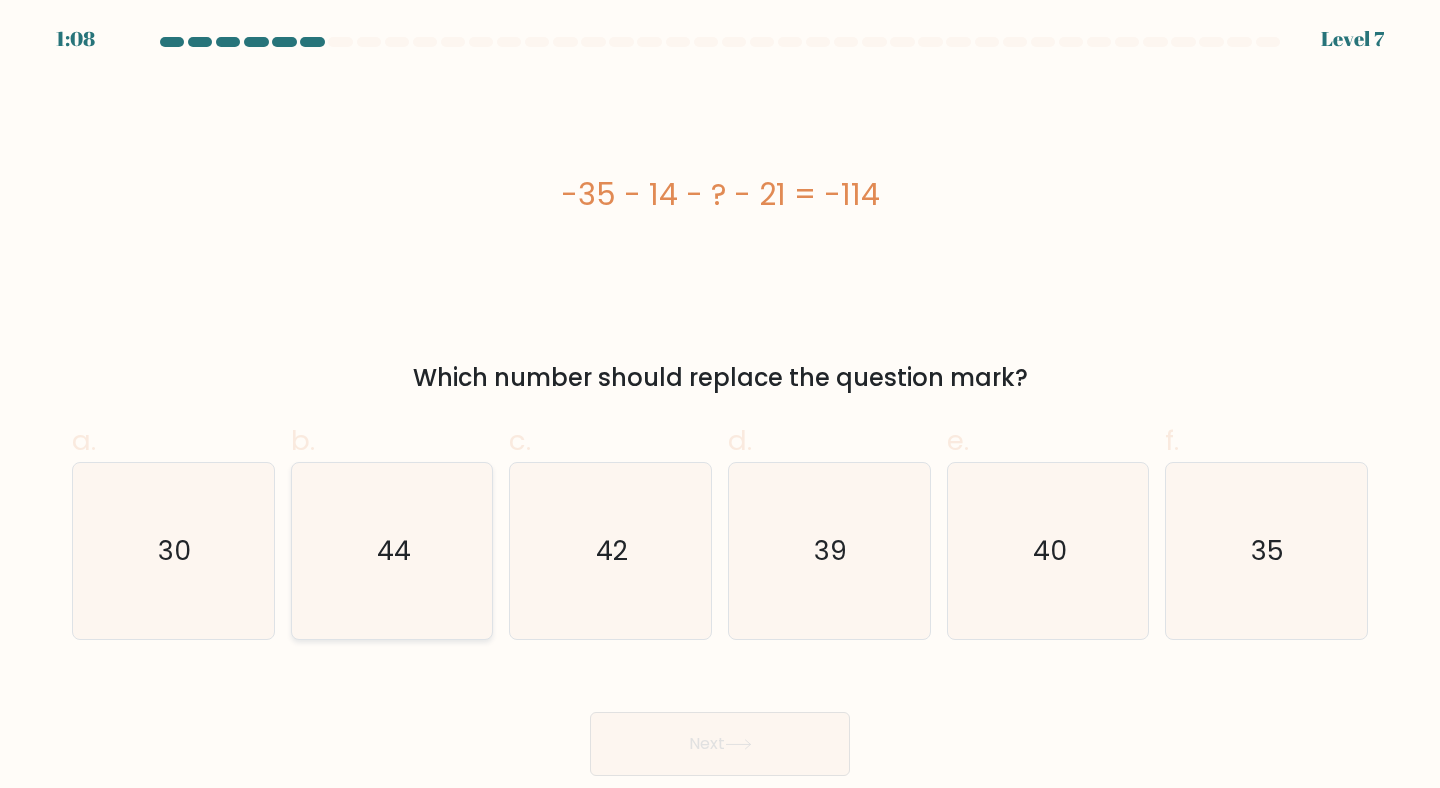 click on "44" 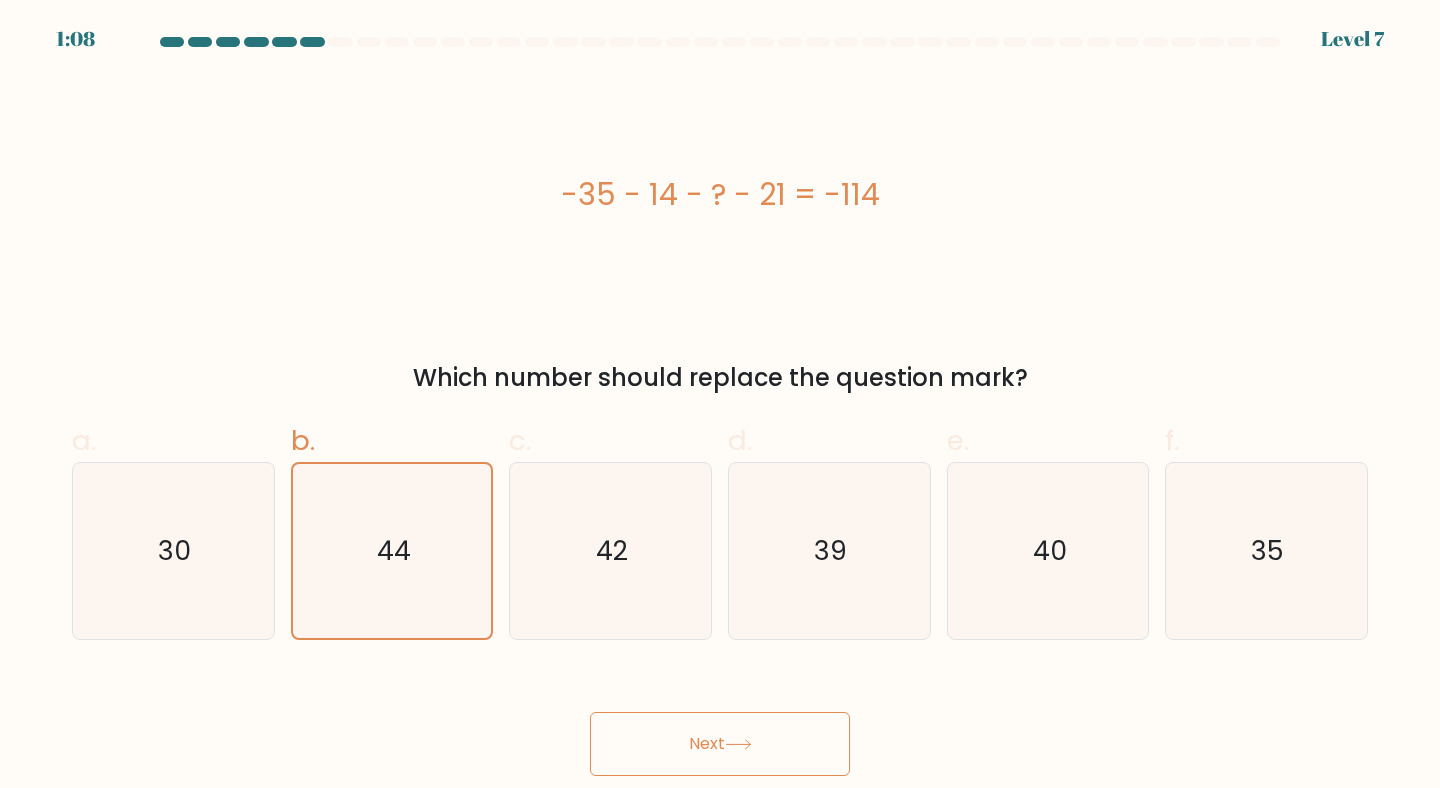 click on "Next" at bounding box center (720, 744) 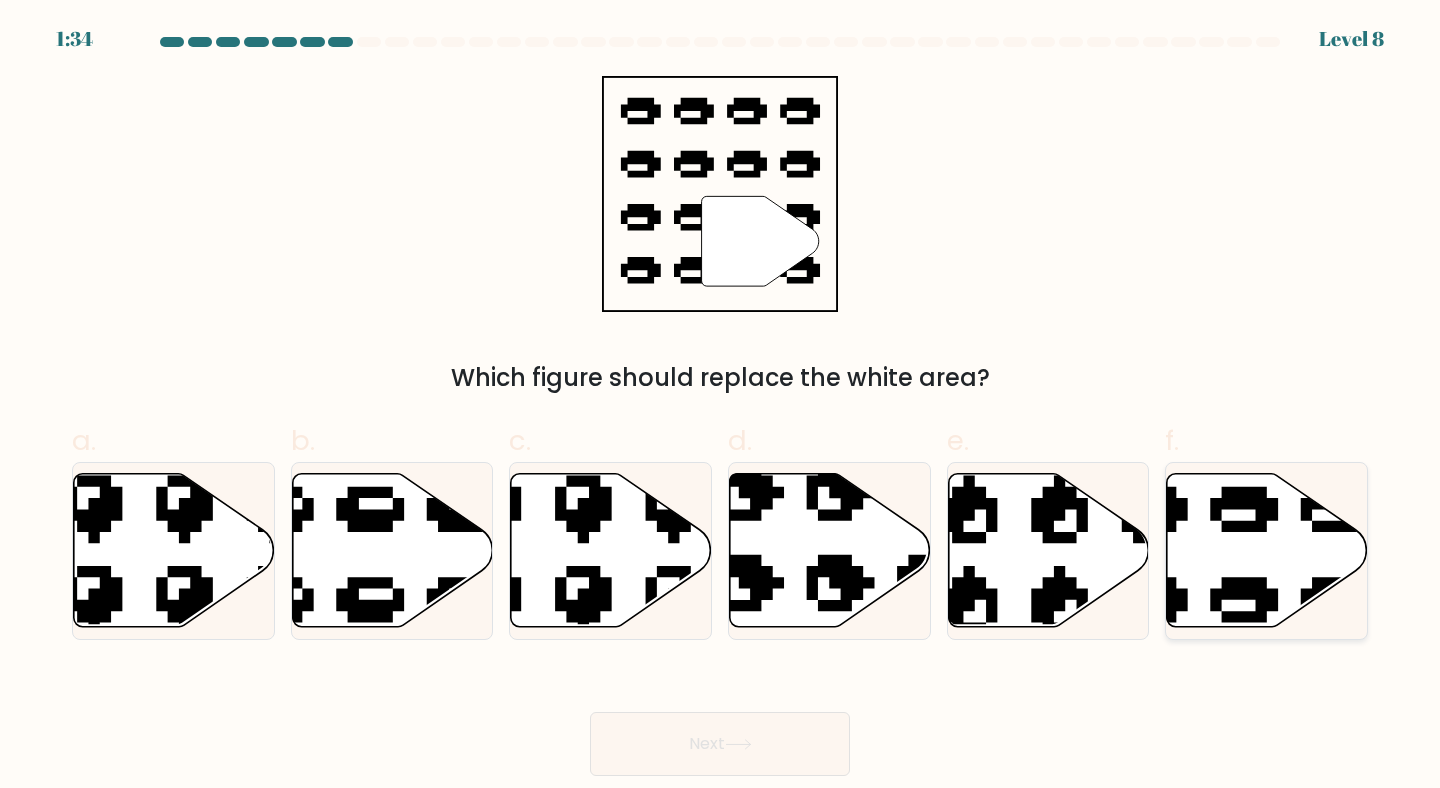 click 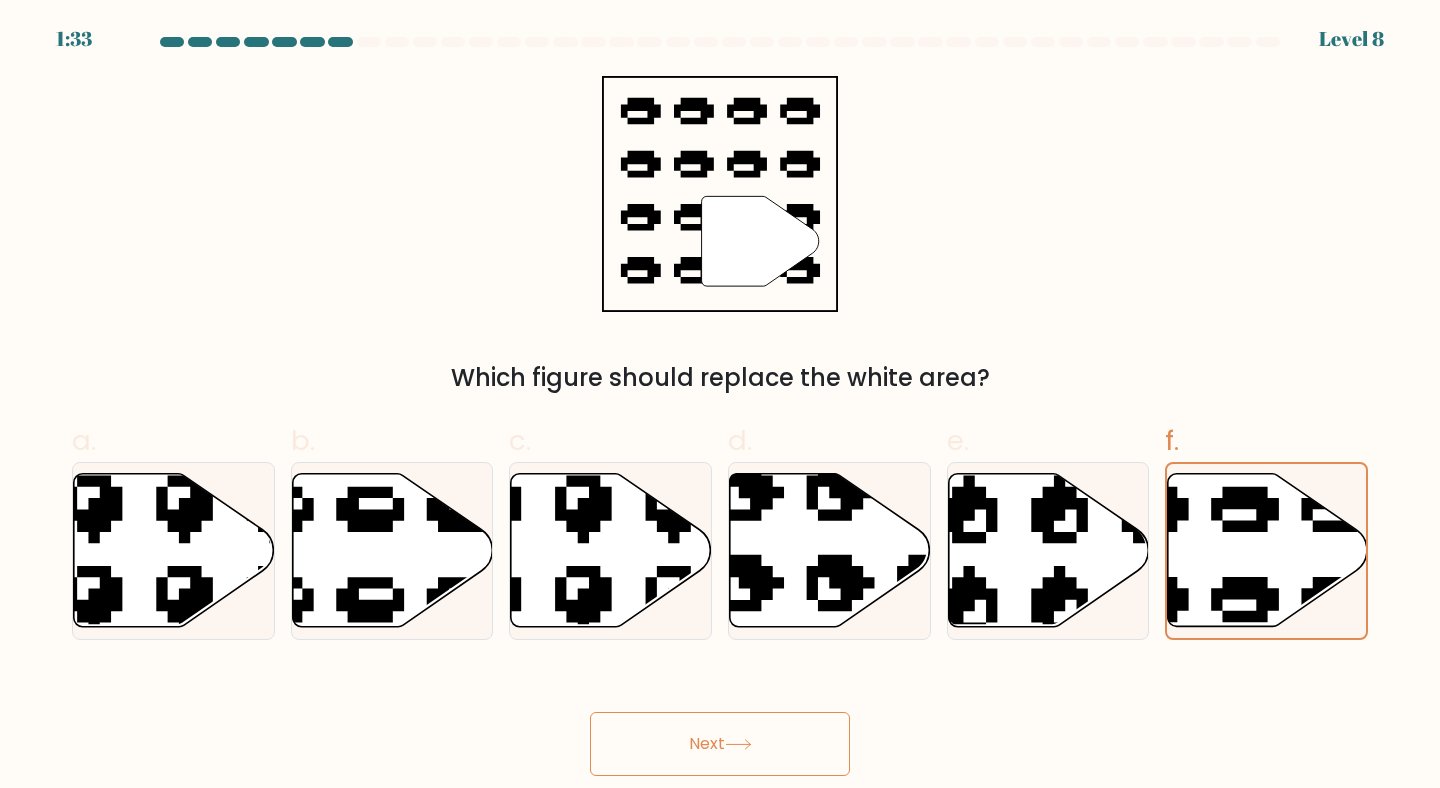 click on "Next" at bounding box center [720, 744] 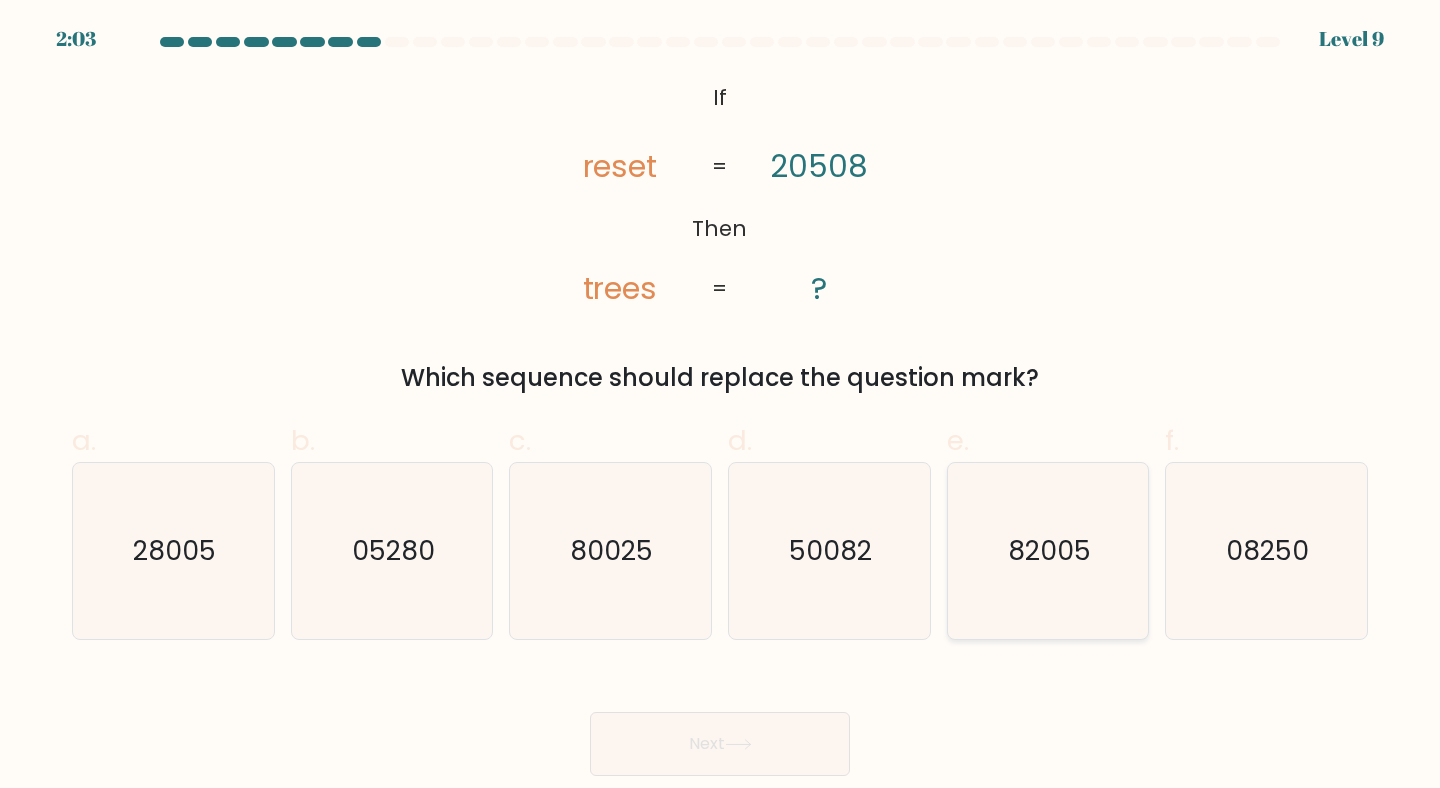 click on "82005" 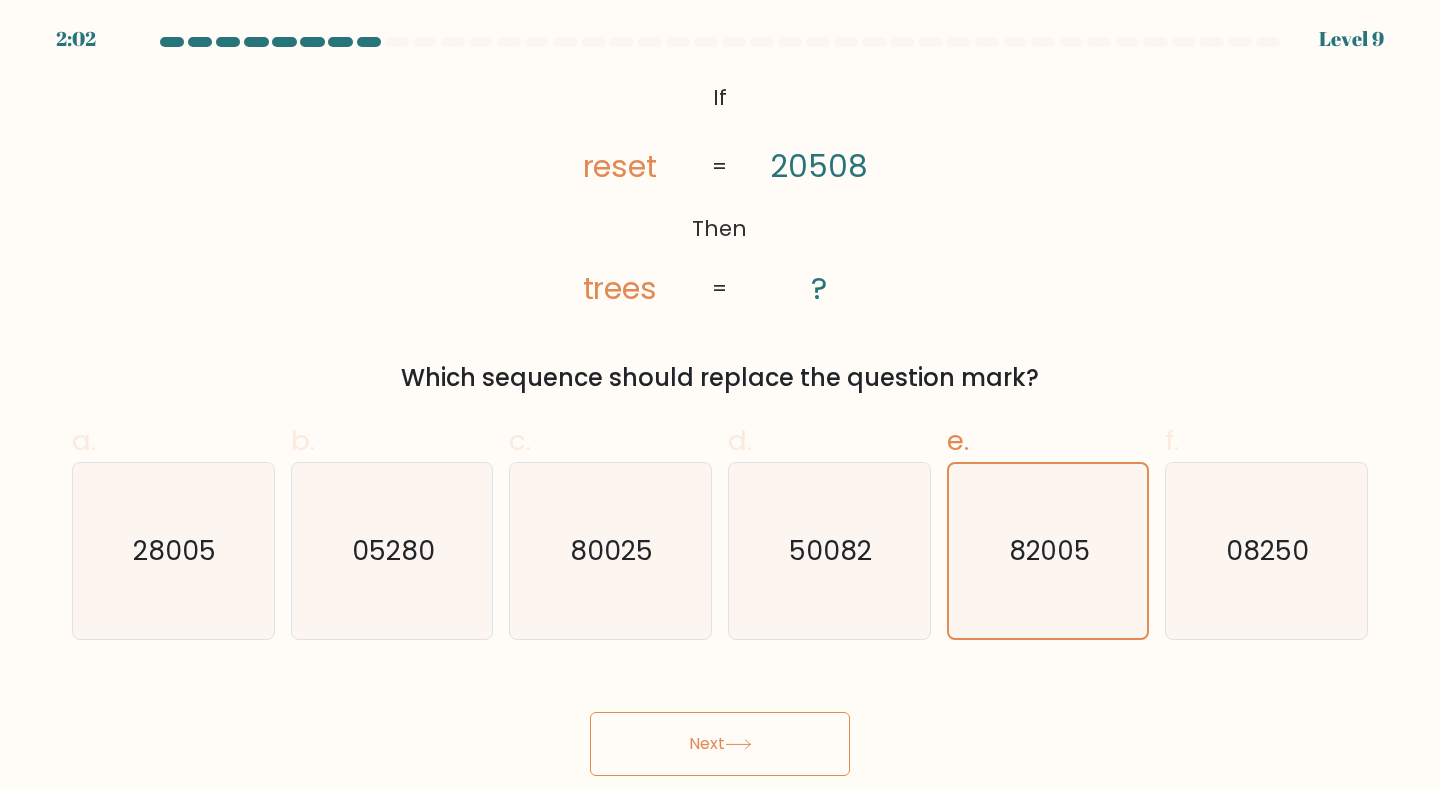 click on "Next" at bounding box center [720, 744] 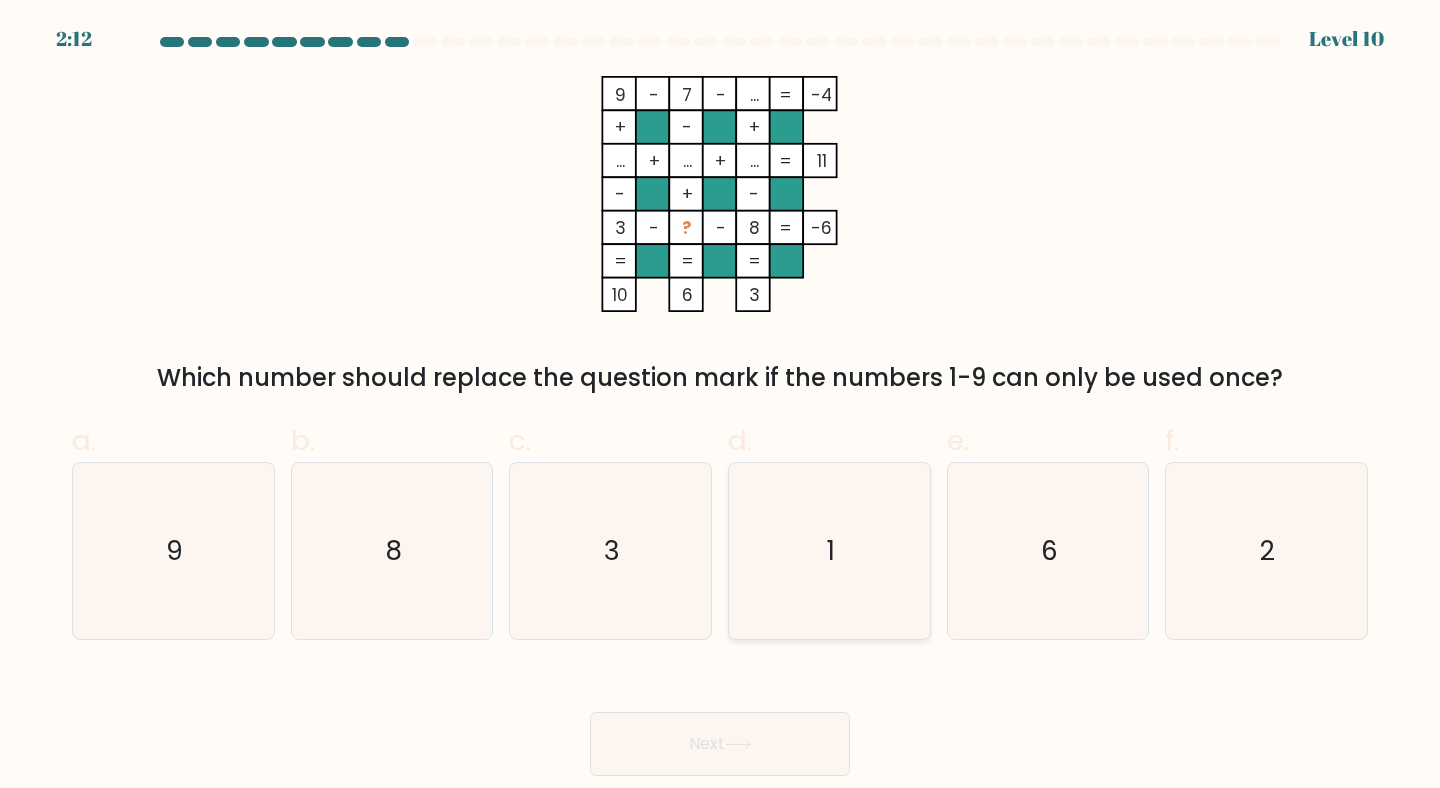 click on "1" 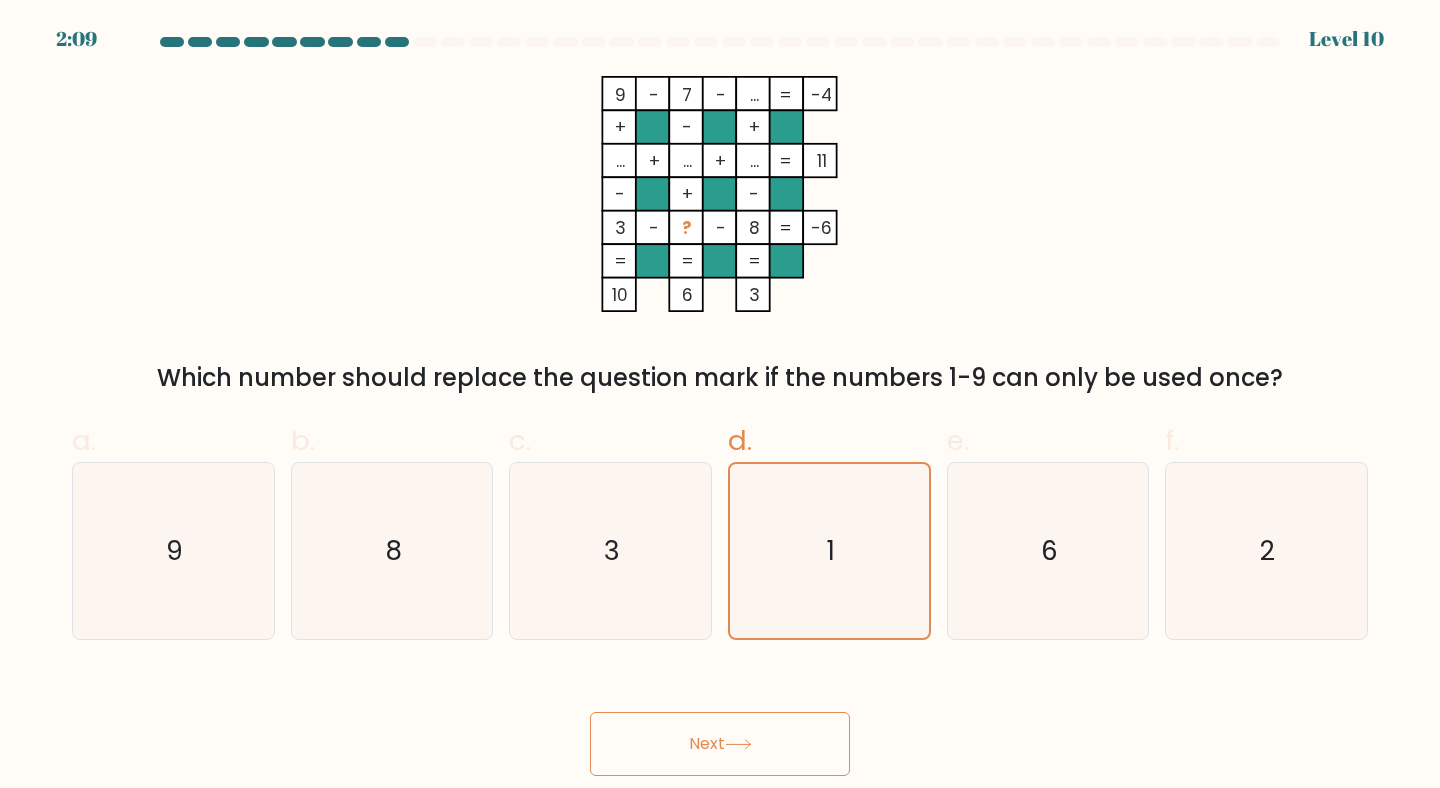 click on "Next" at bounding box center [720, 744] 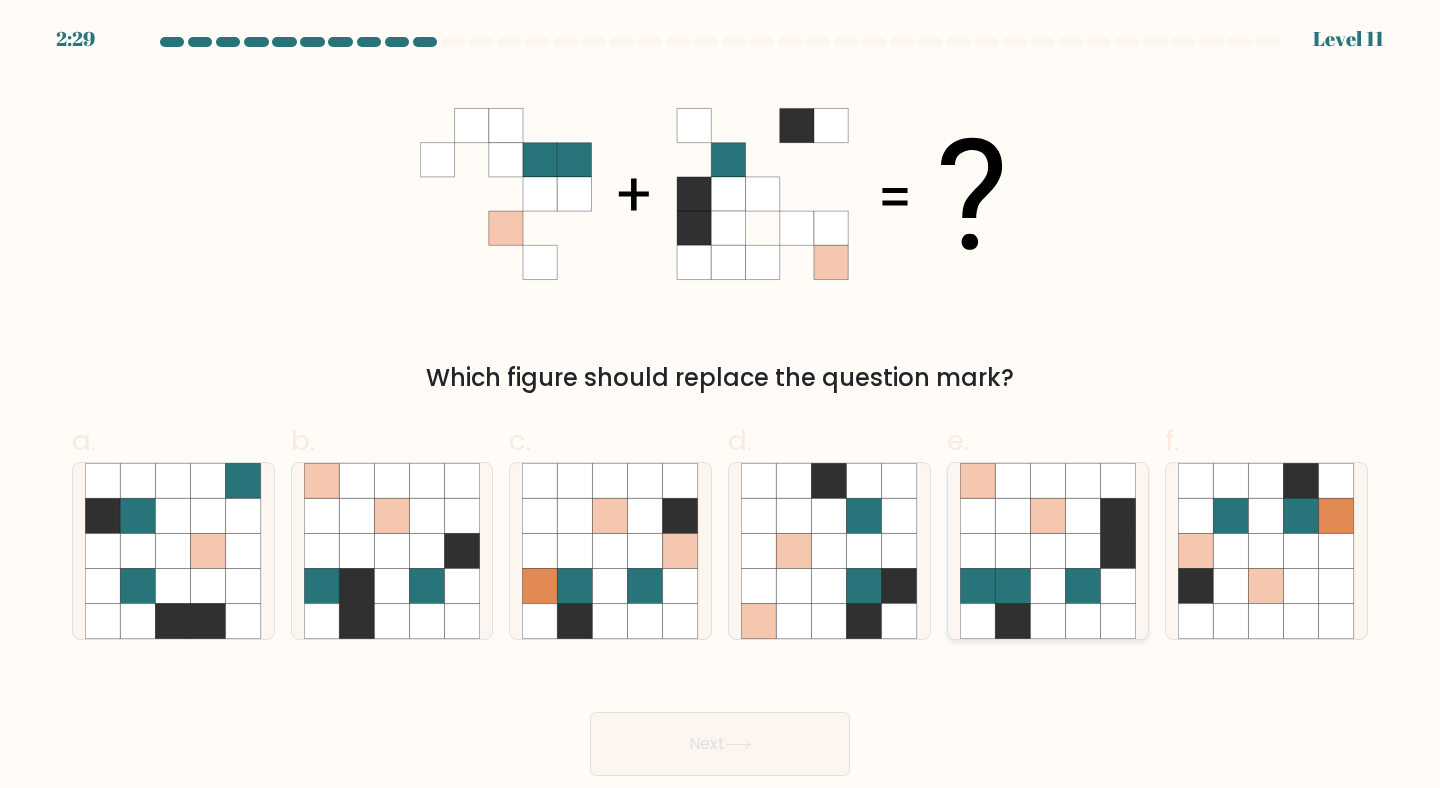 click 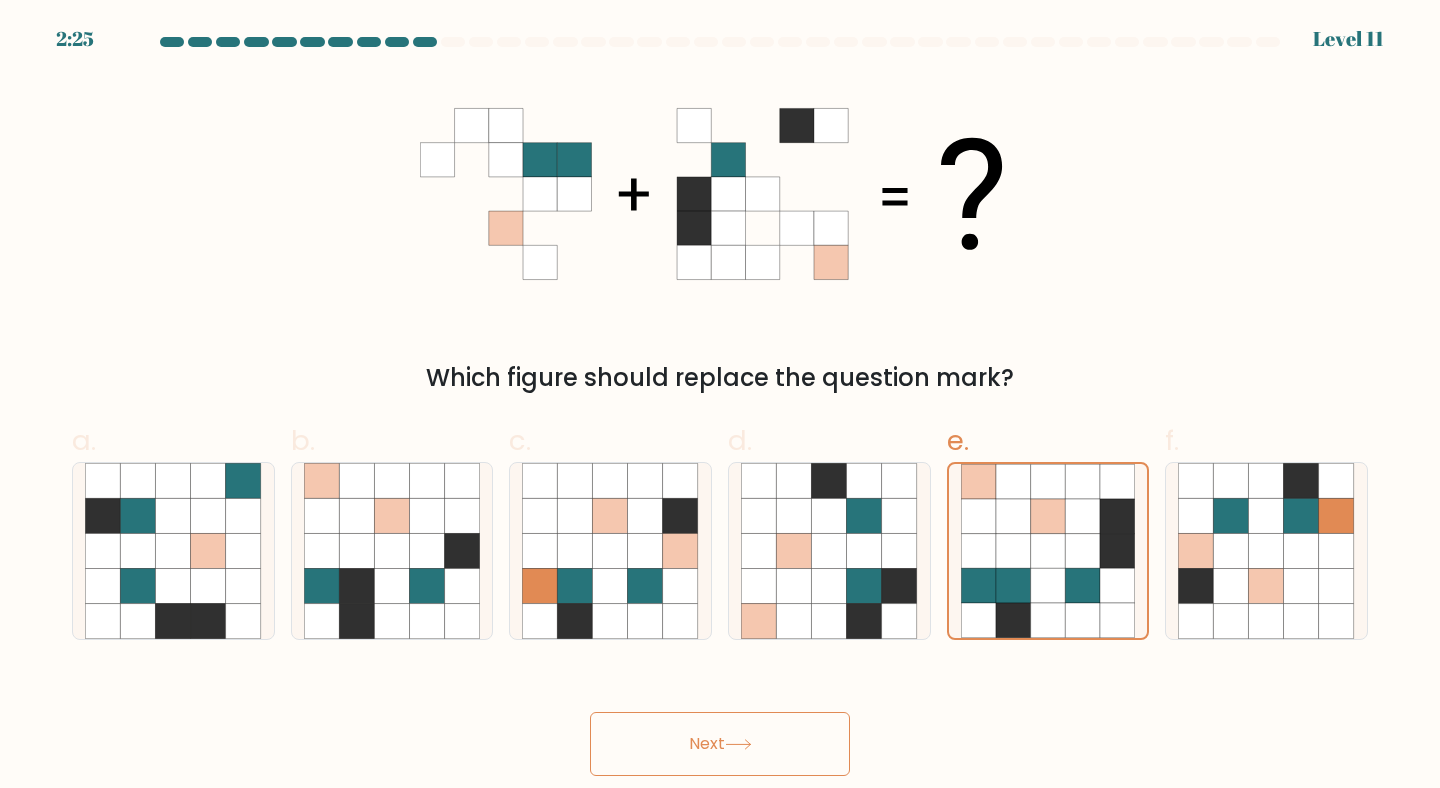 click on "Next" at bounding box center (720, 744) 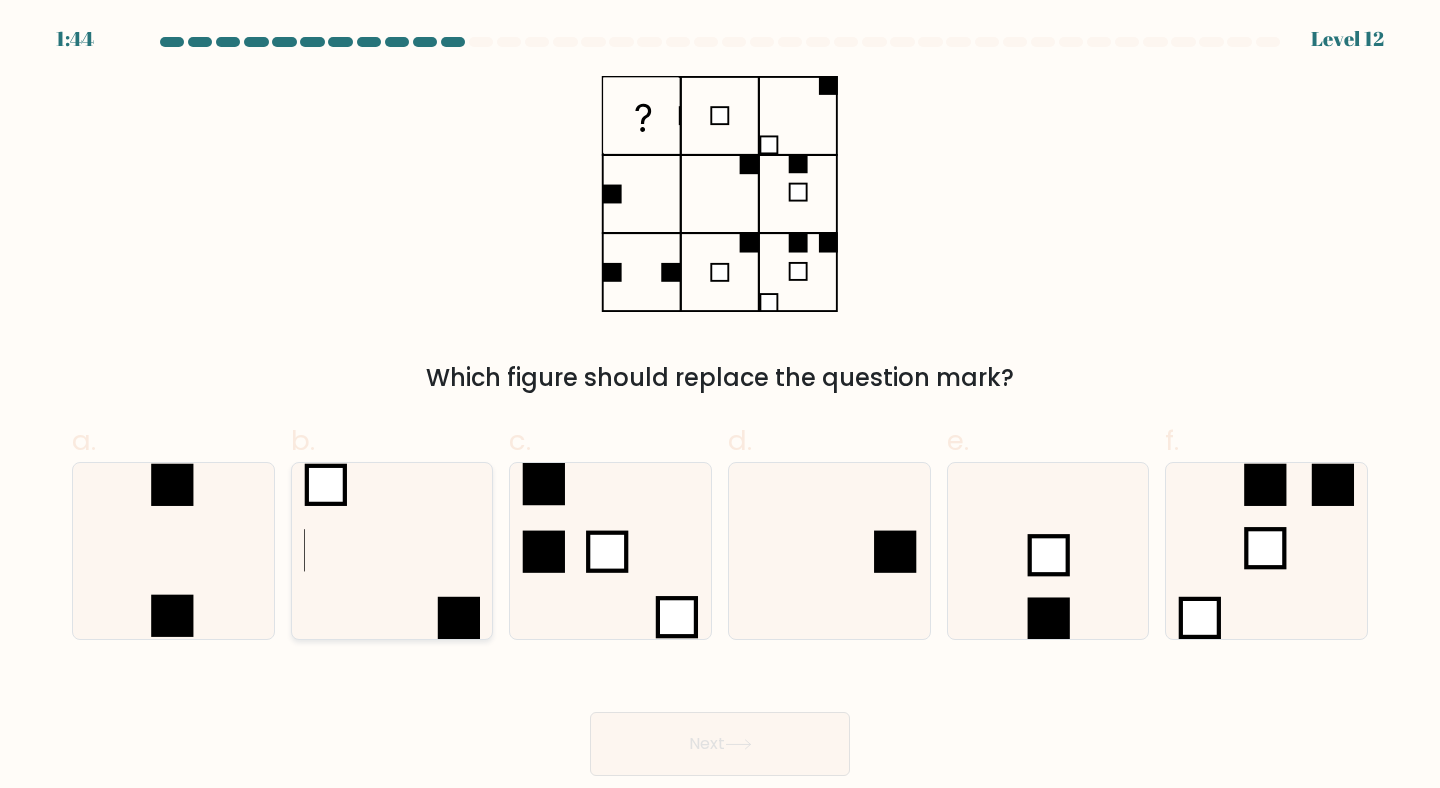 click 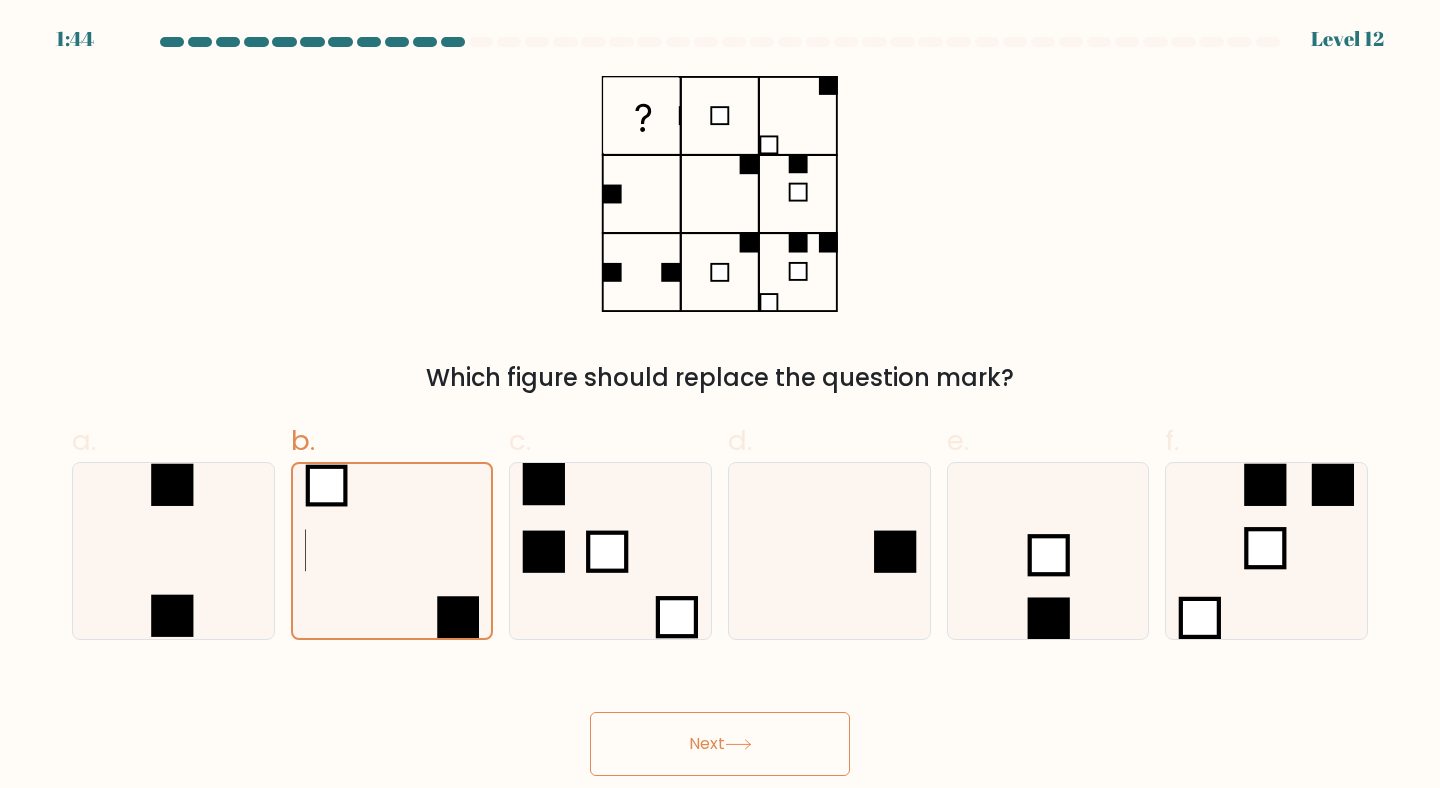 click 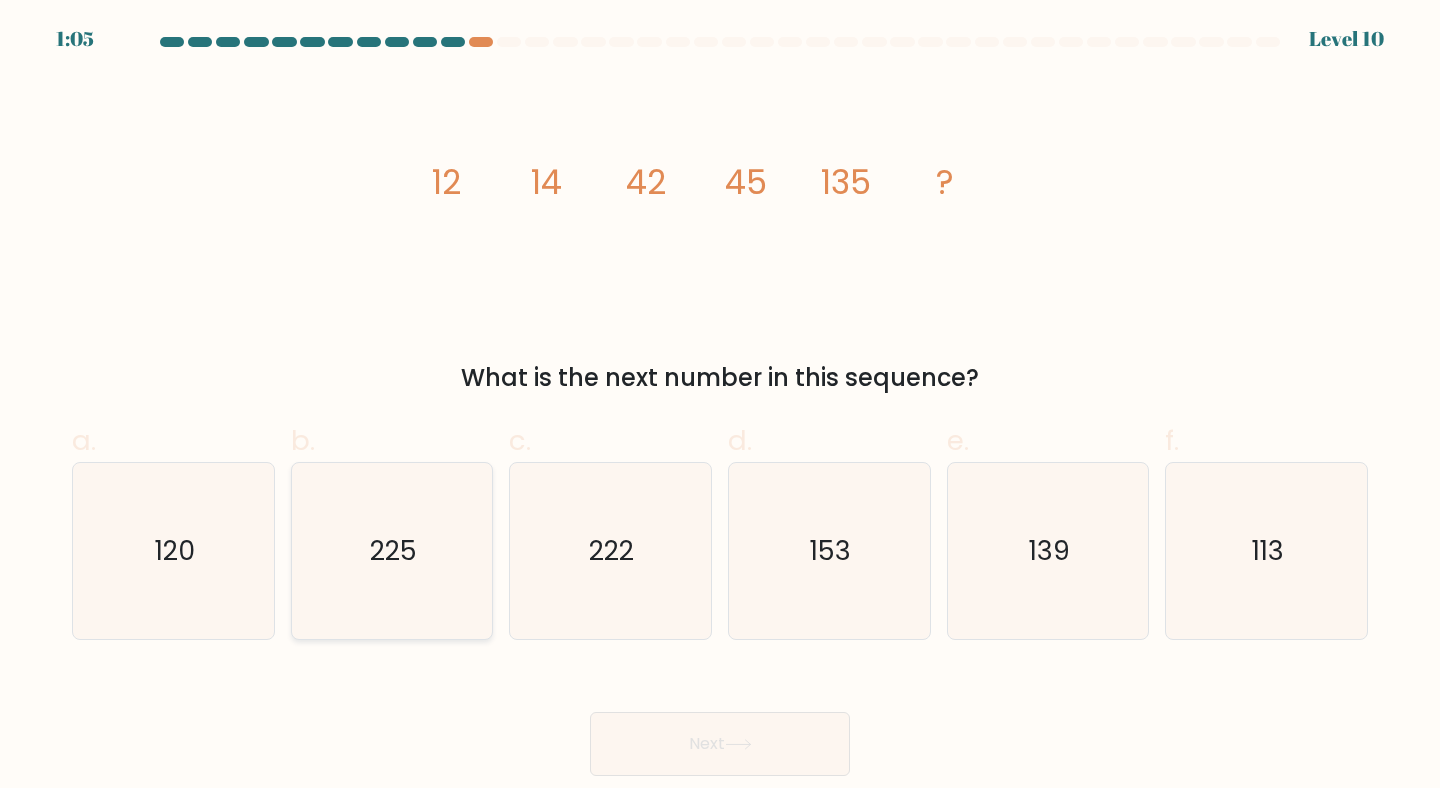 click on "225" 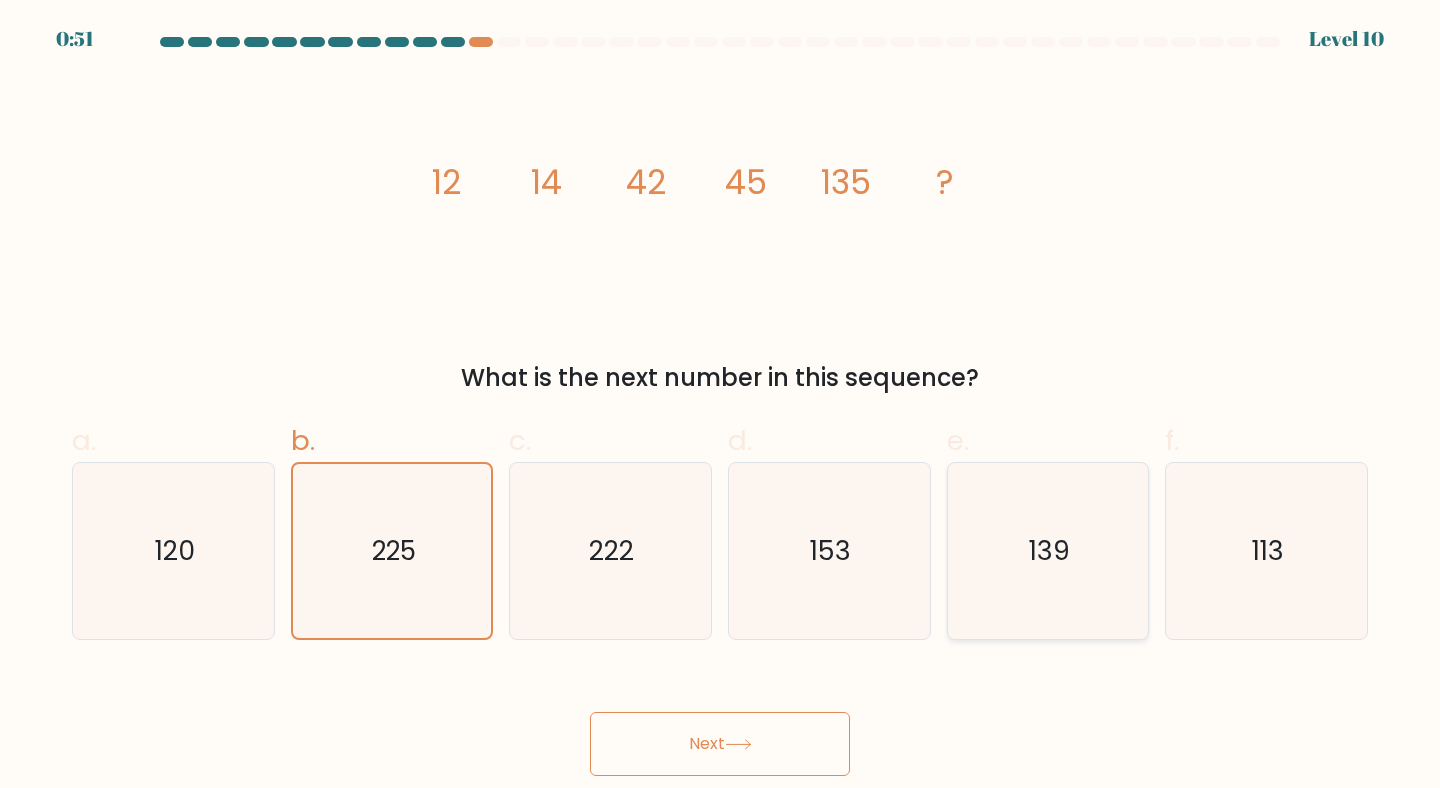 click on "139" 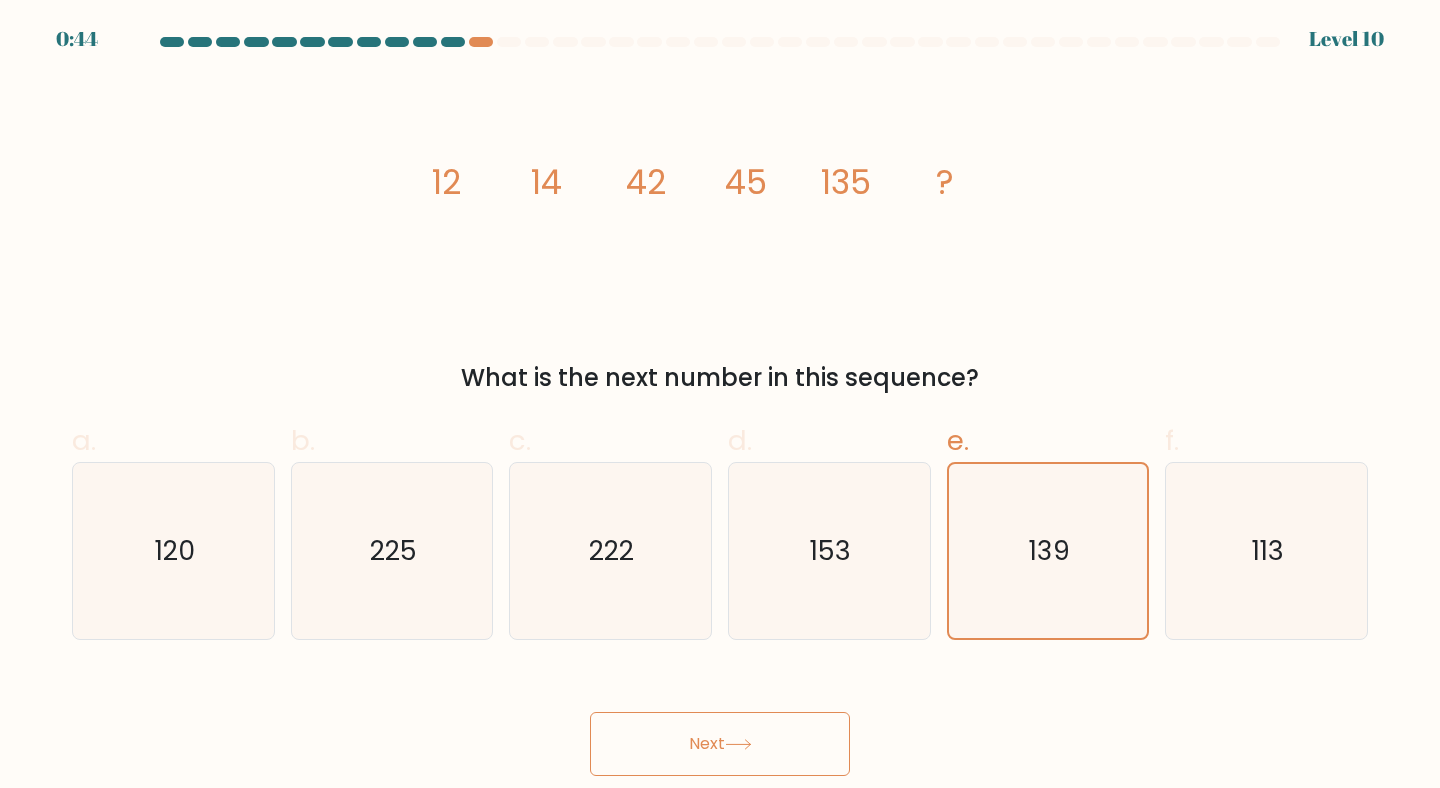 click on "Next" at bounding box center [720, 744] 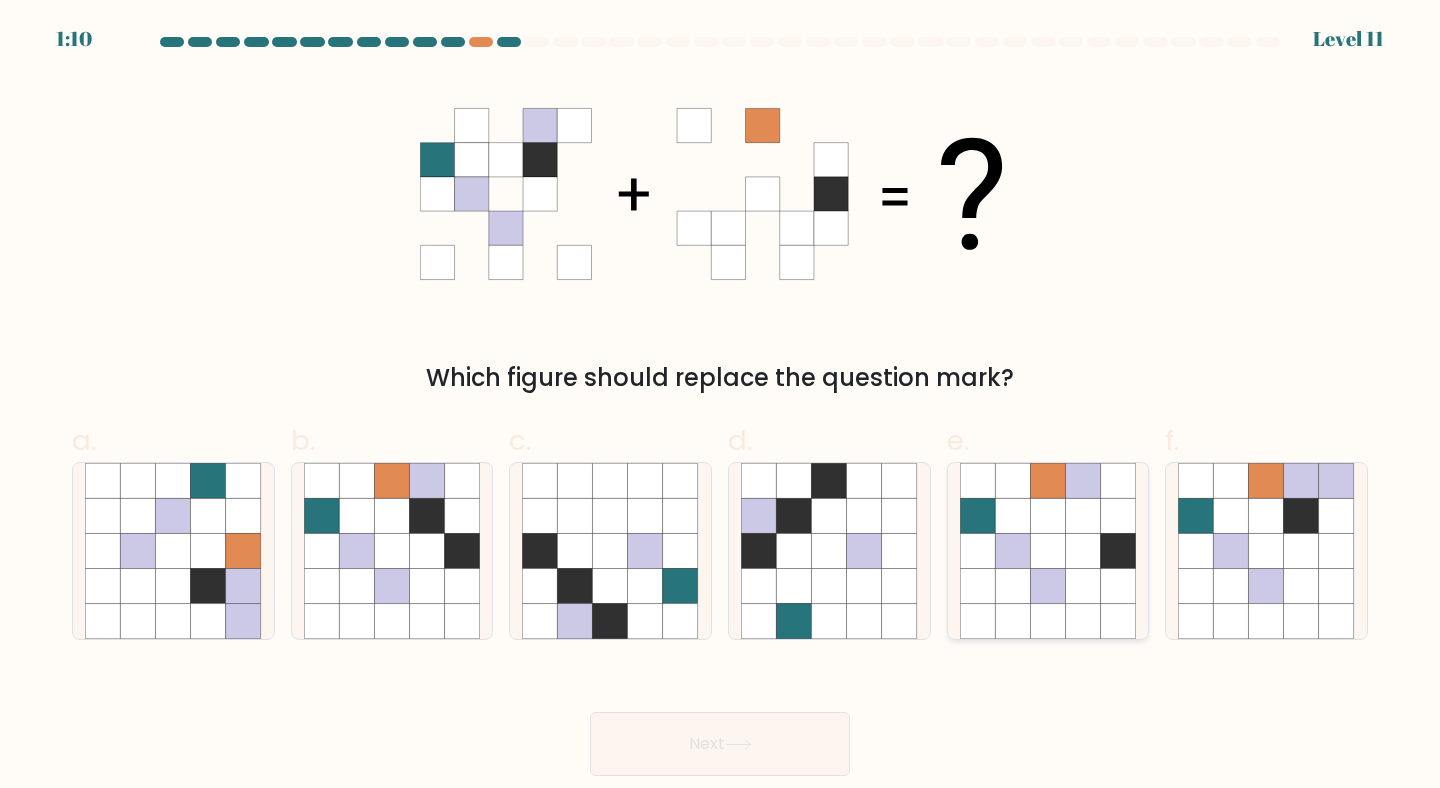 click 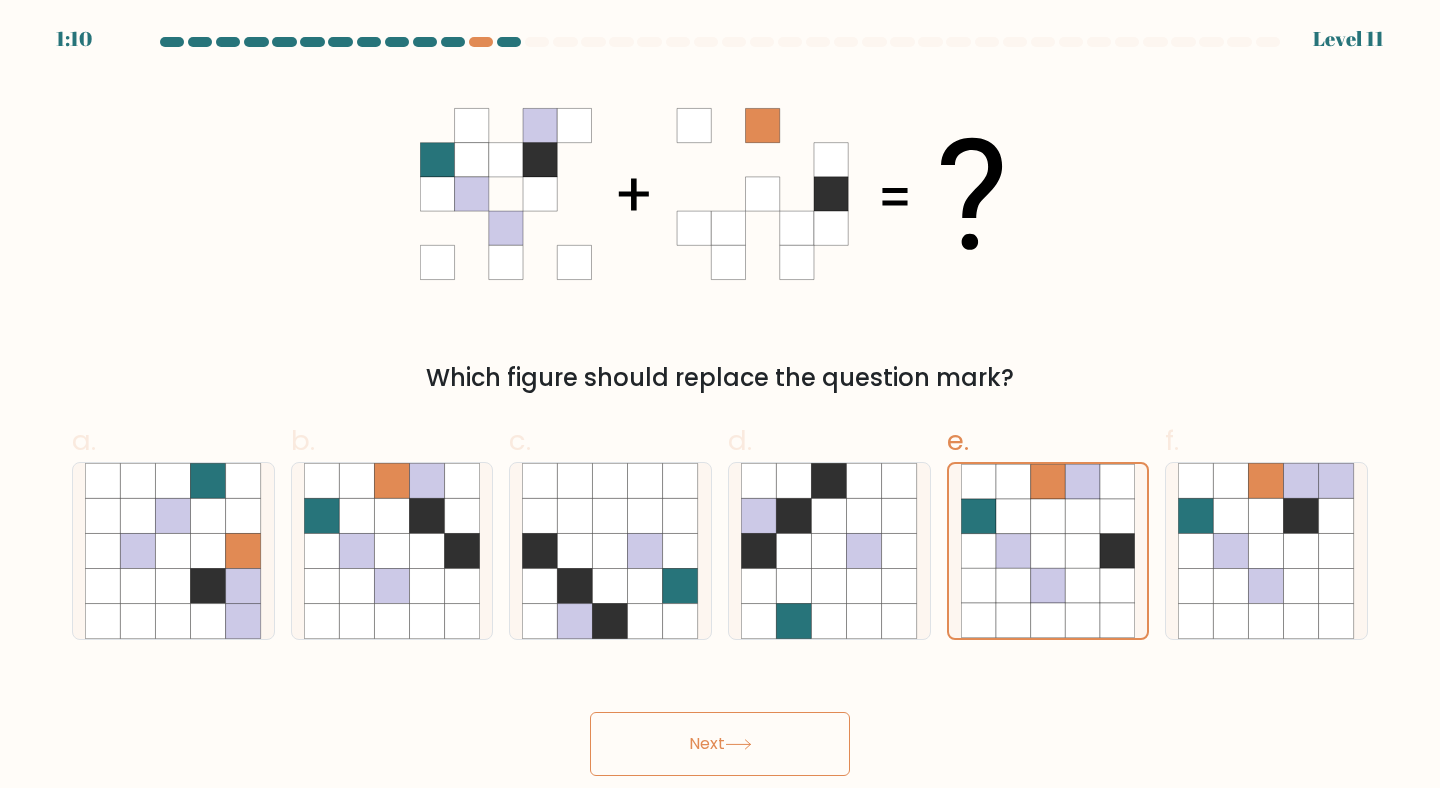 click on "Next" at bounding box center [720, 744] 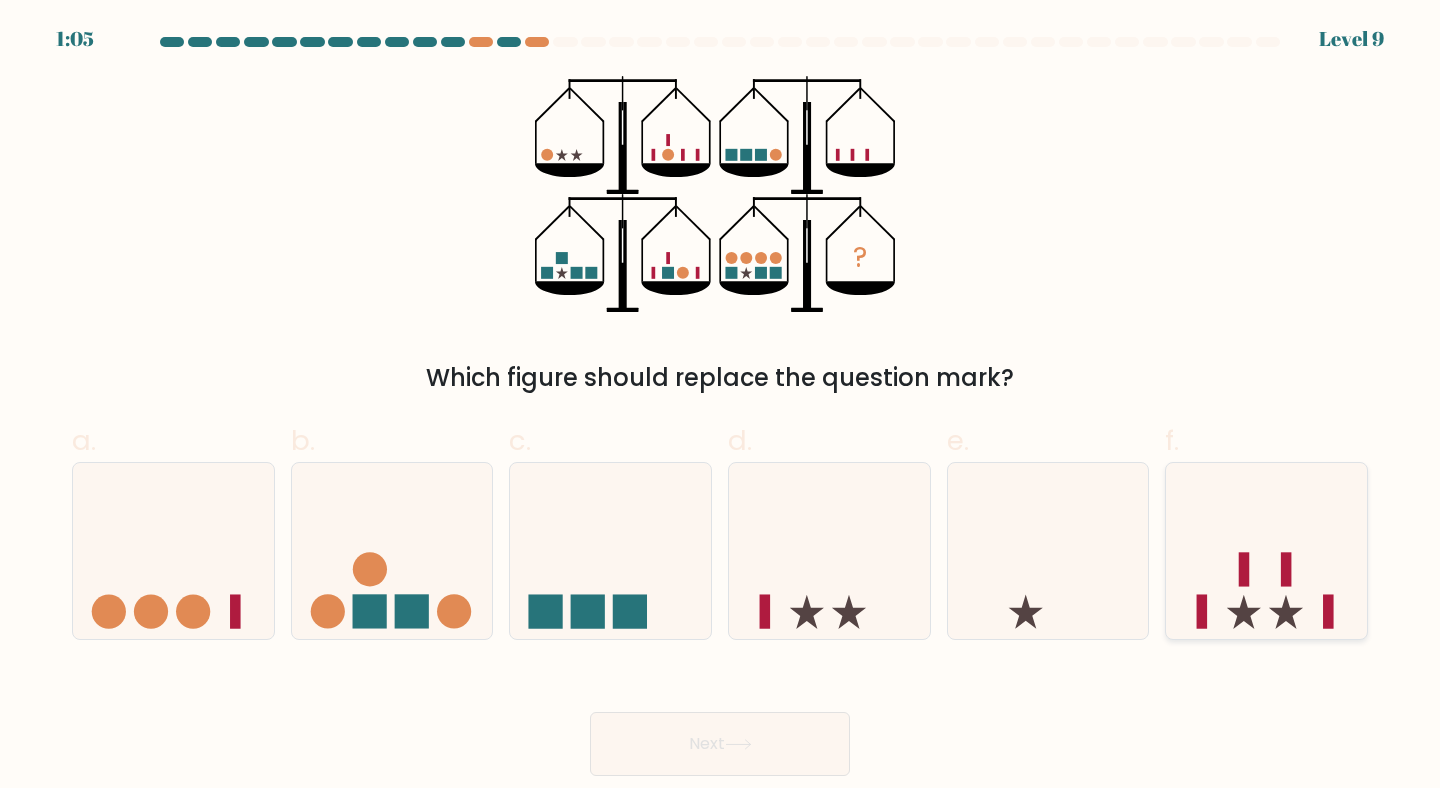 click 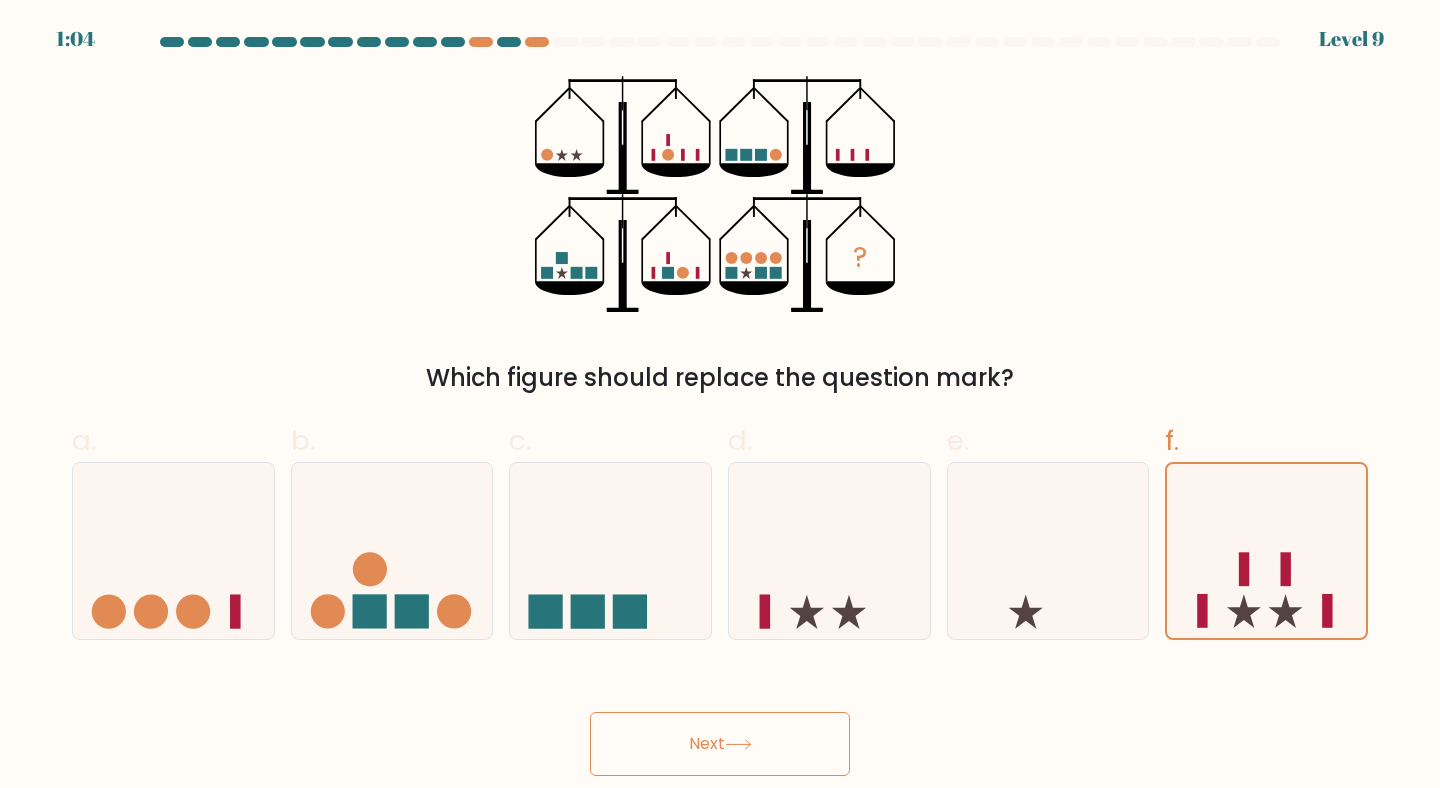 click on "Next" at bounding box center [720, 744] 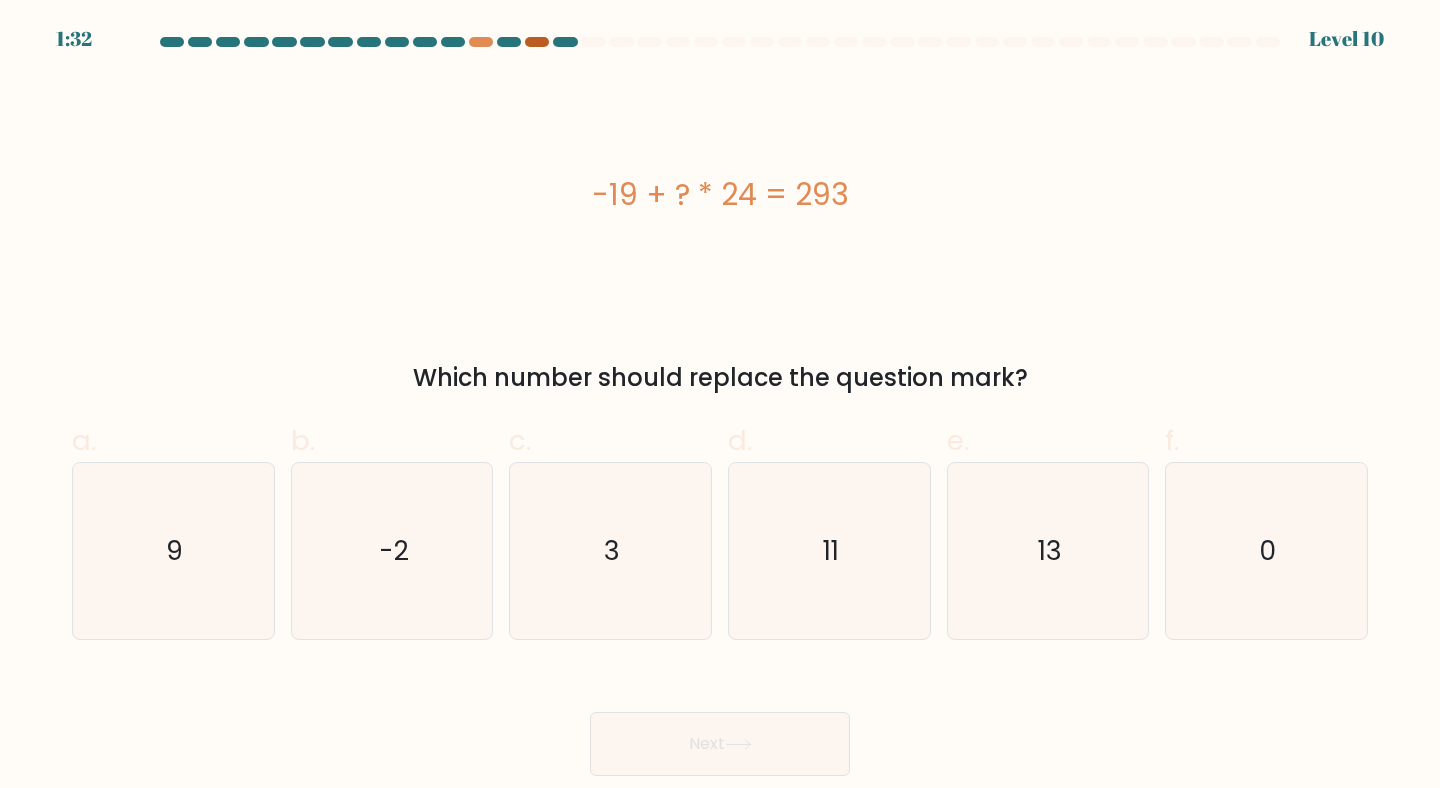 click at bounding box center (537, 42) 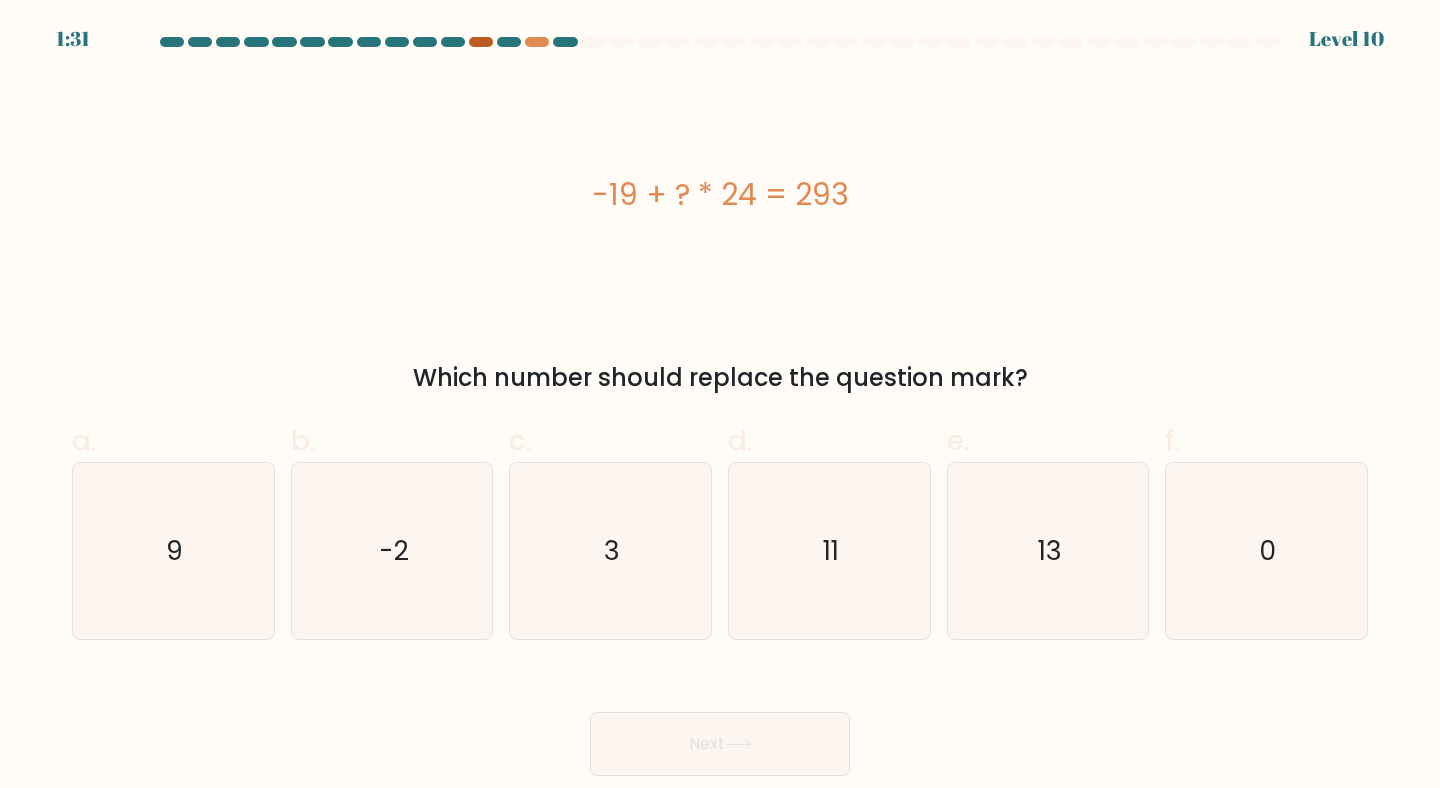 click at bounding box center [481, 42] 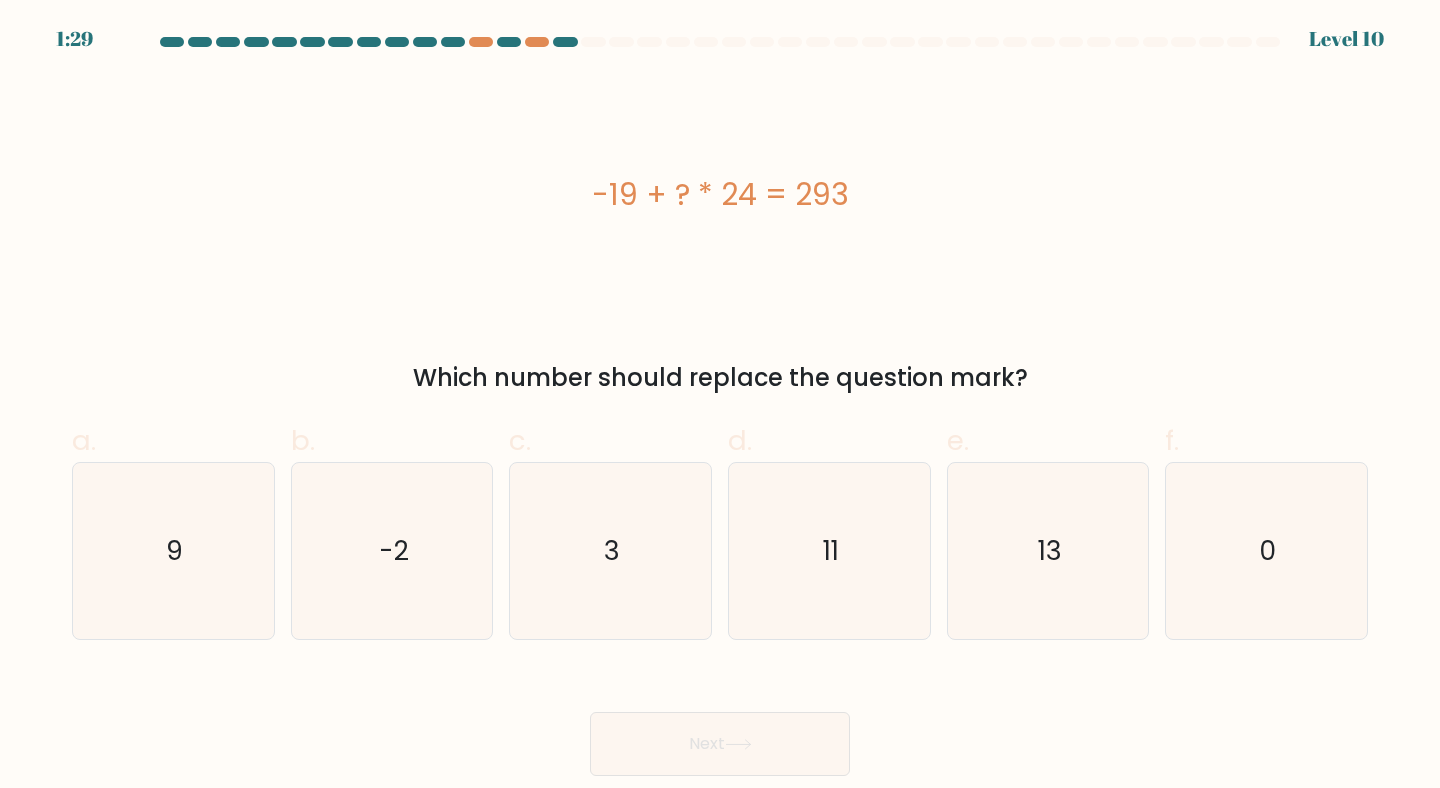 click at bounding box center (565, 42) 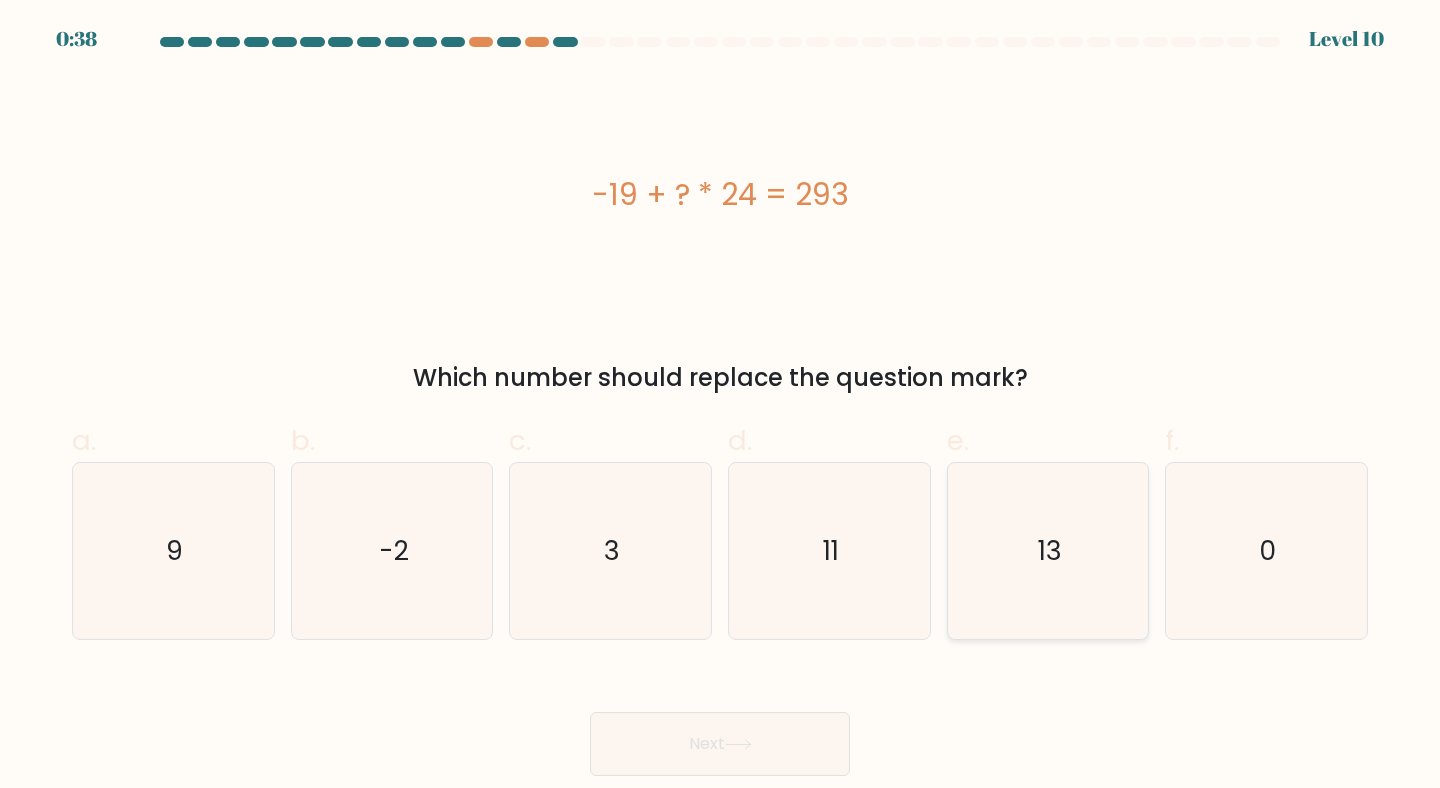 click on "13" 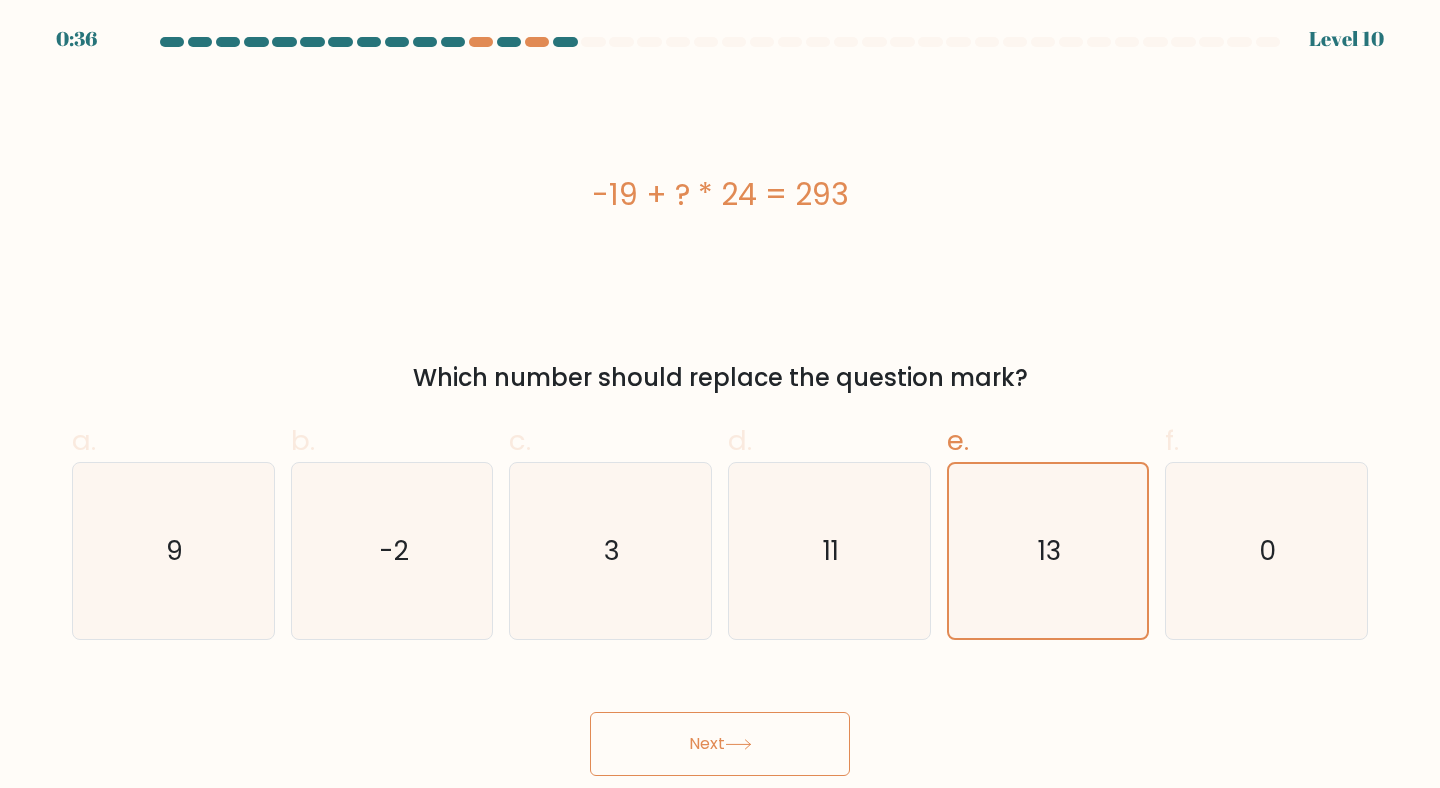 click on "Next" at bounding box center [720, 744] 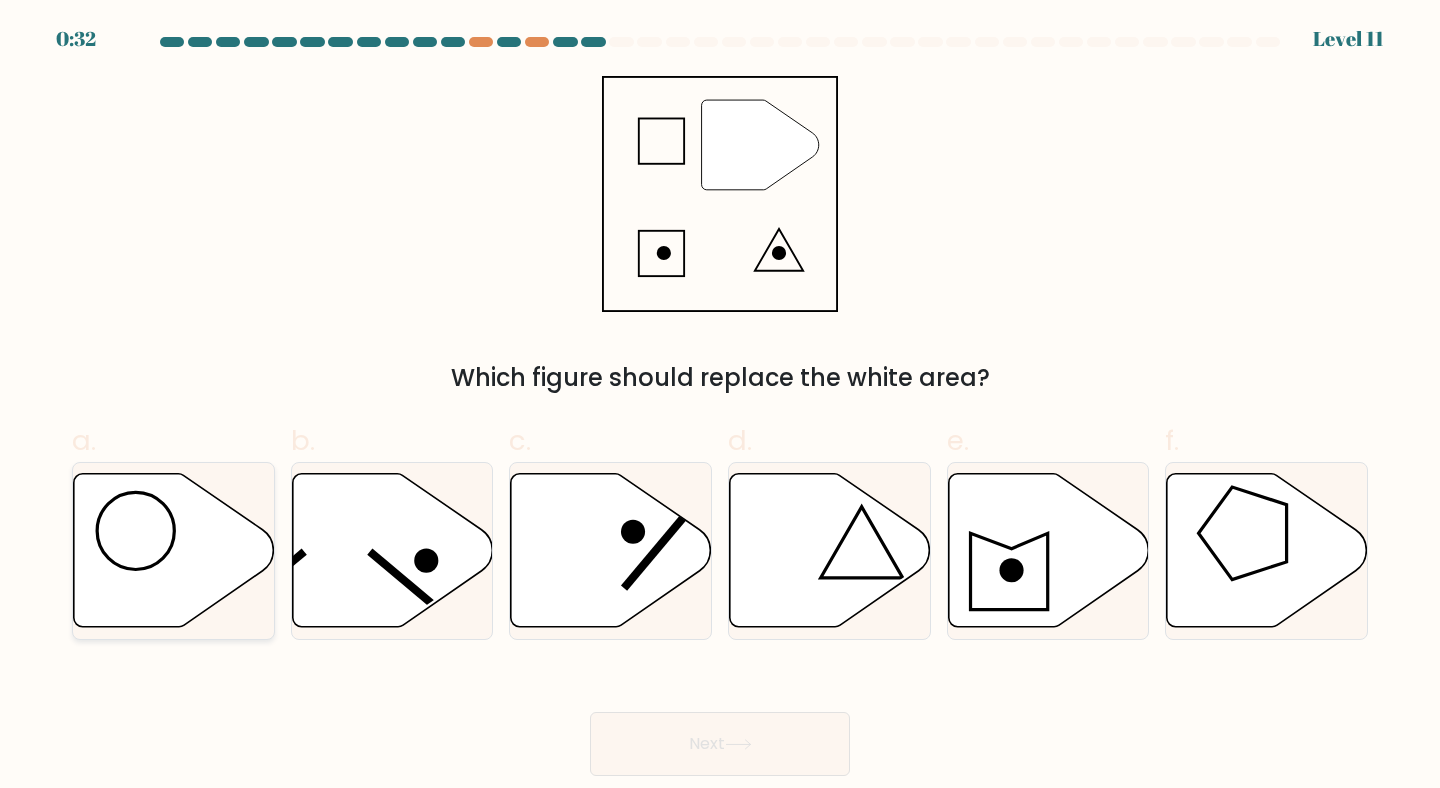 click 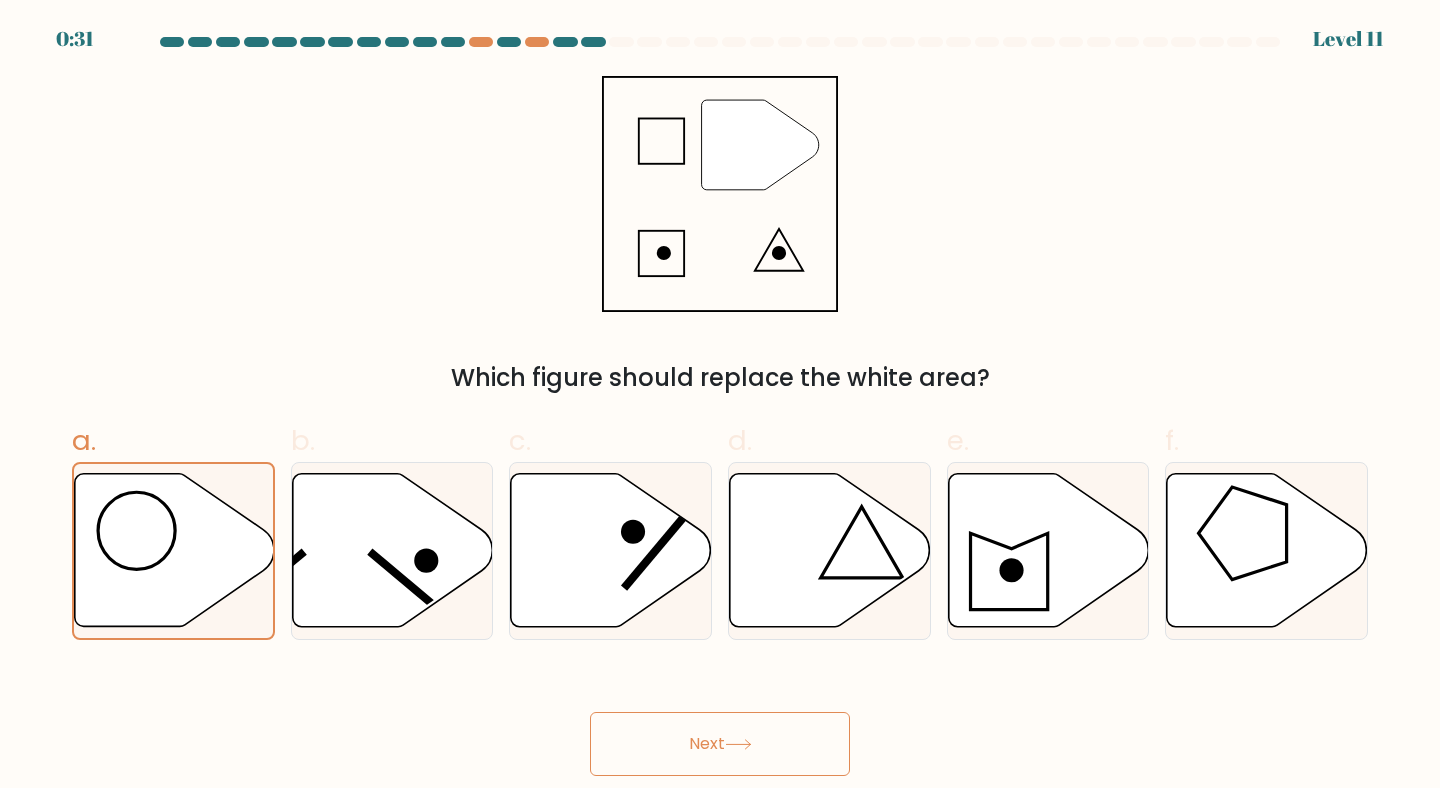 click on "Next" at bounding box center [720, 744] 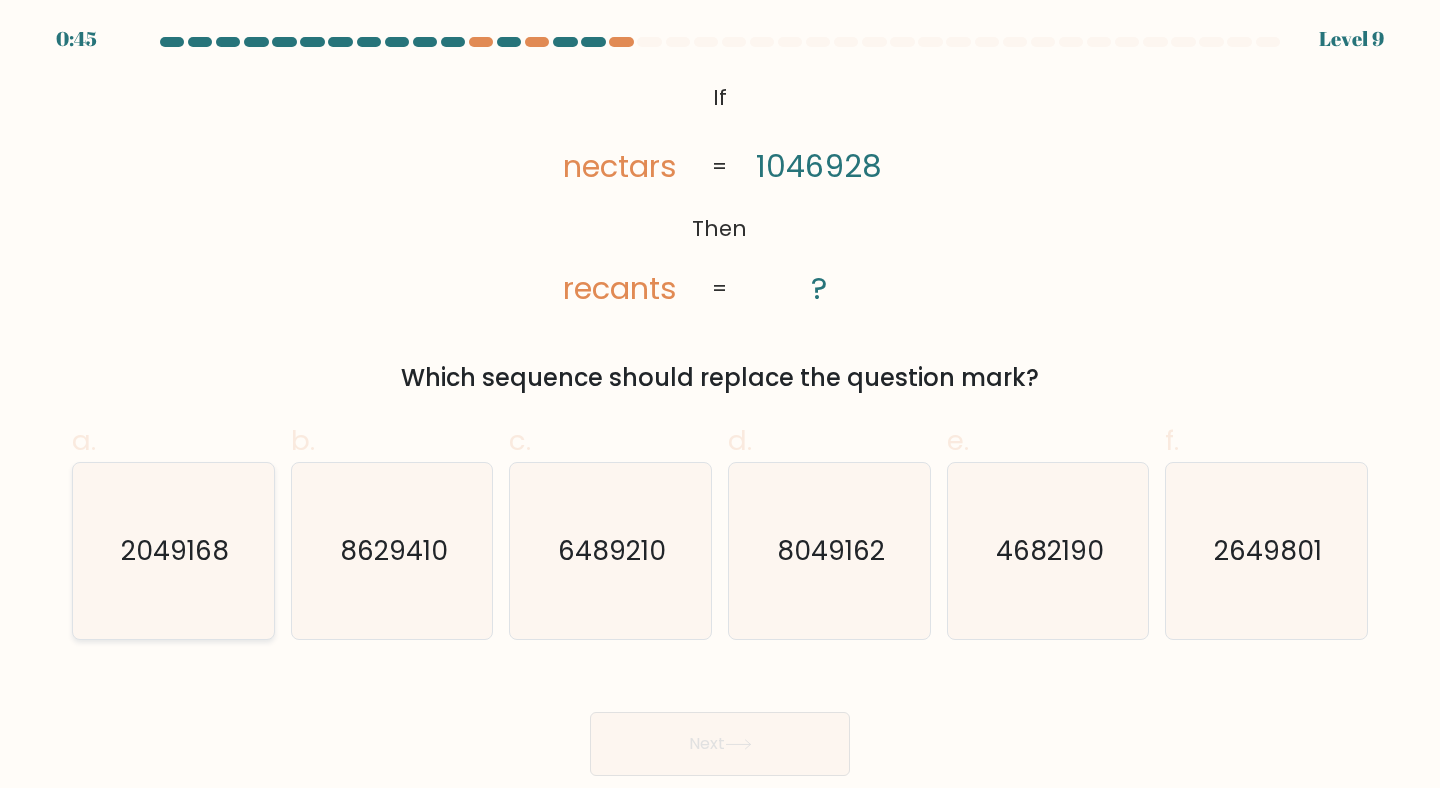 click on "2049168" 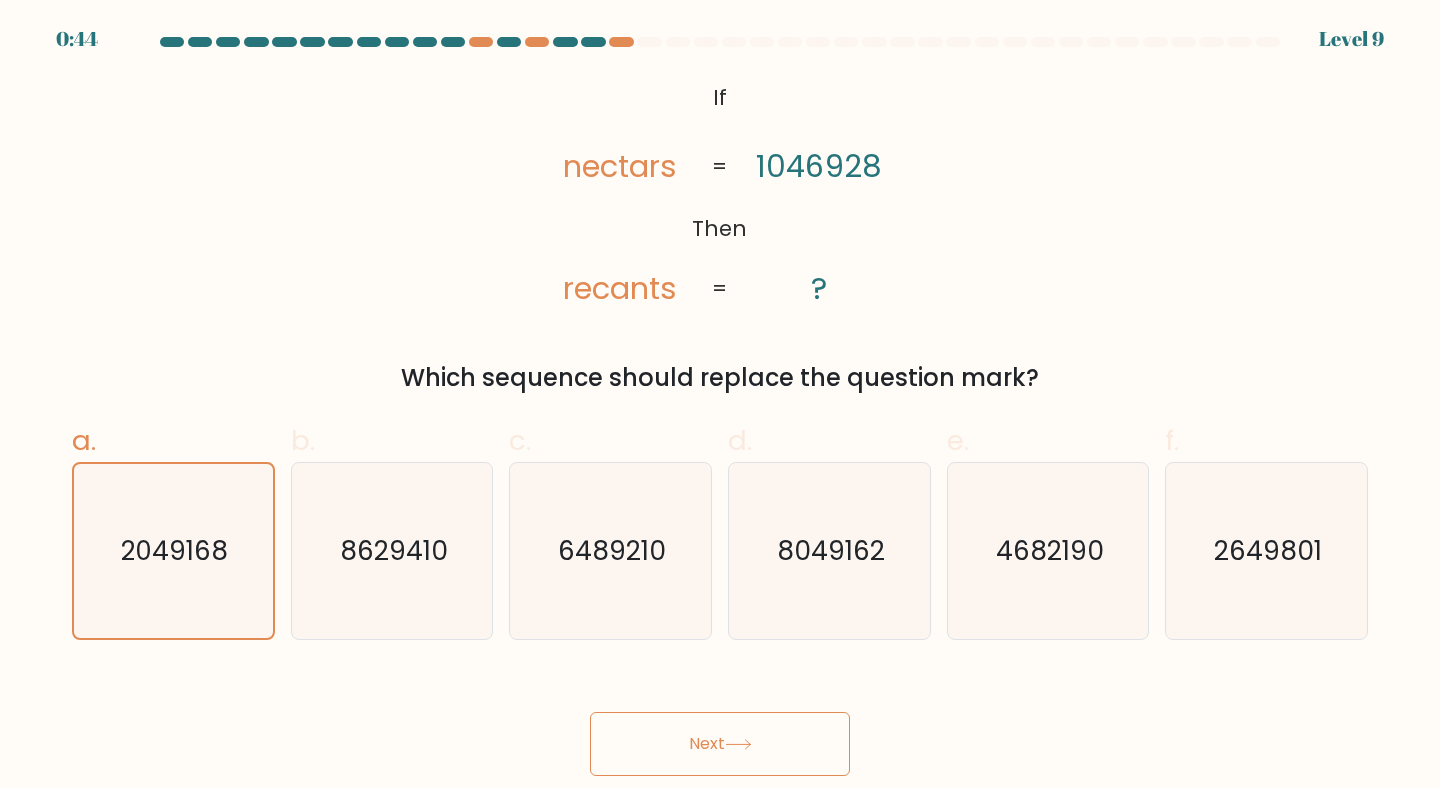 click on "Next" at bounding box center (720, 744) 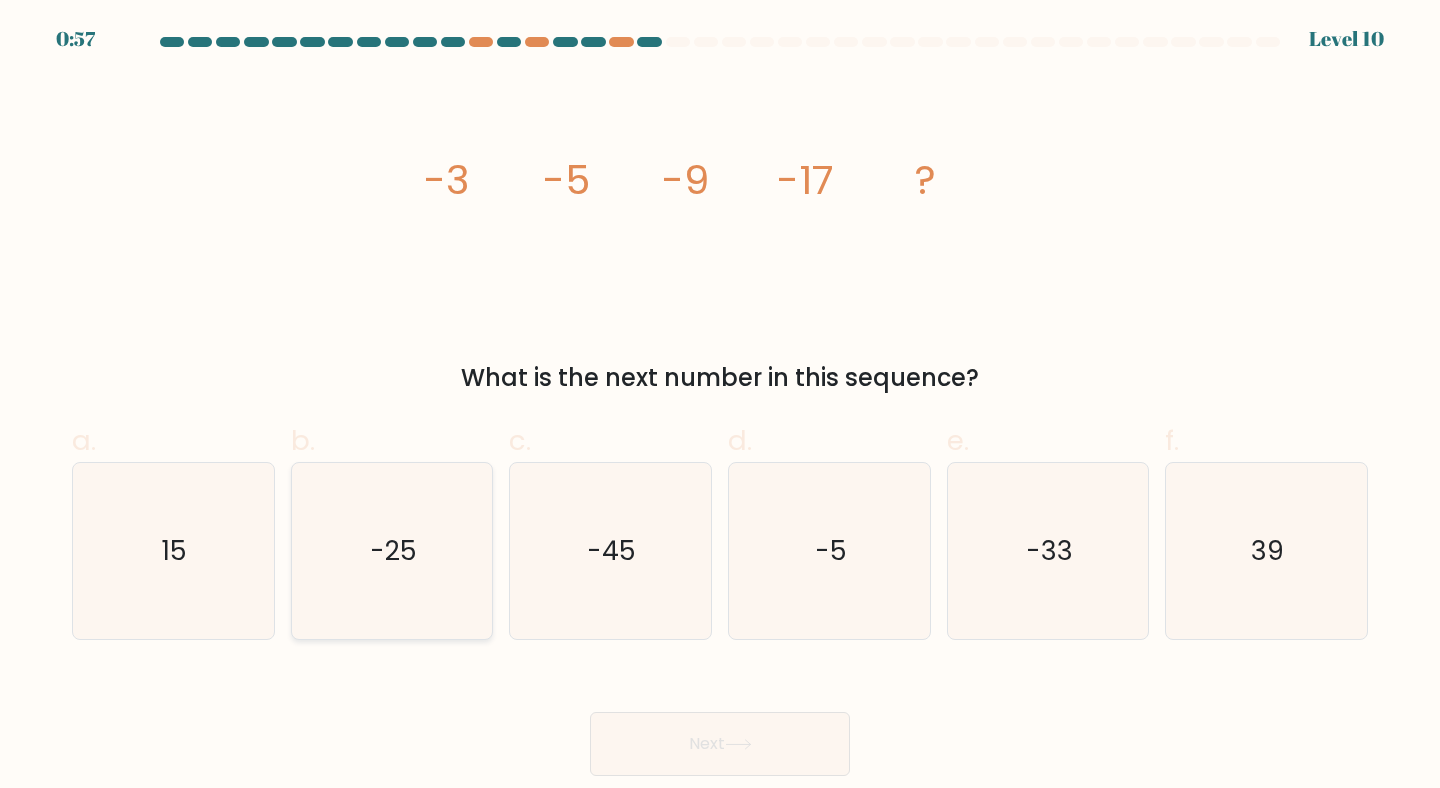 click on "-25" 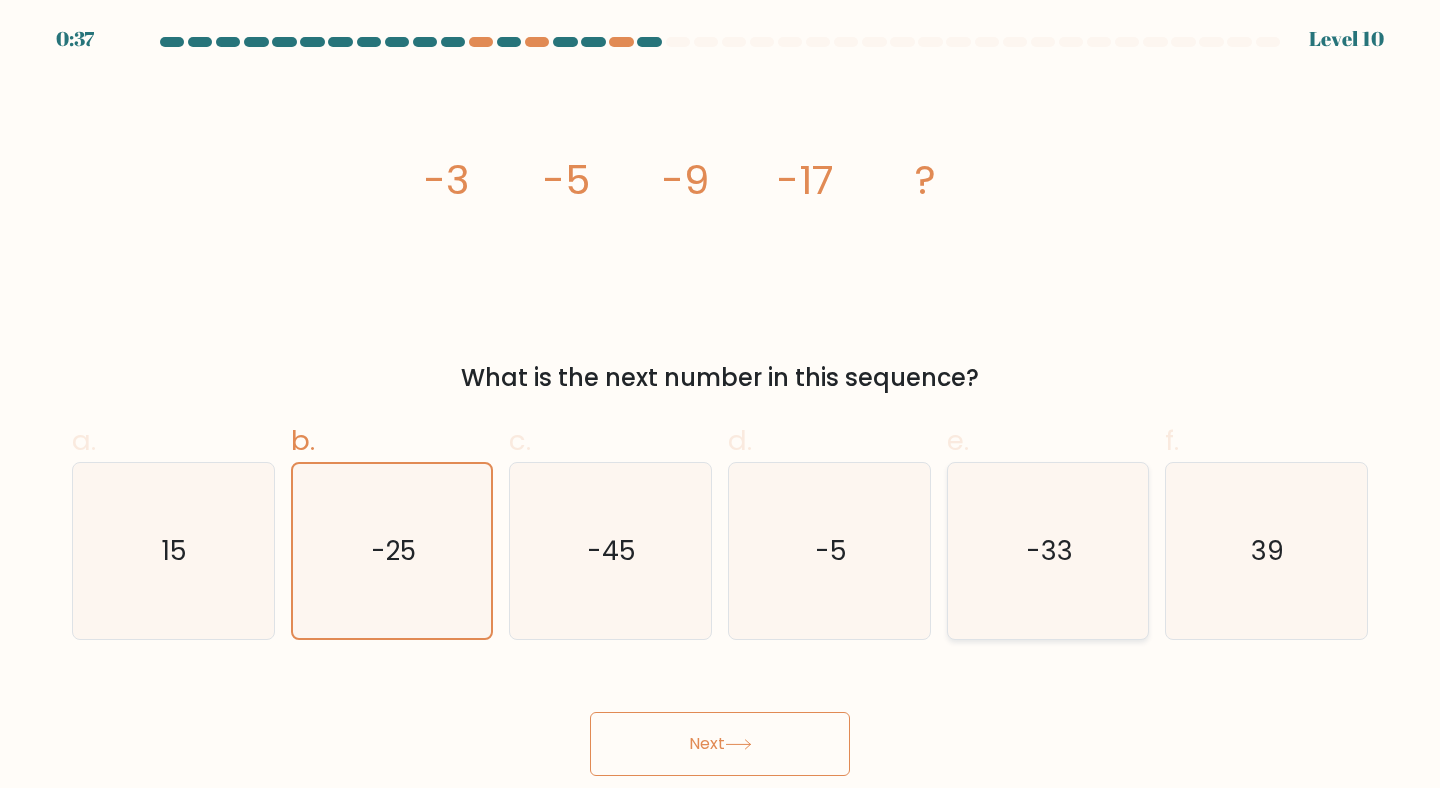 click on "-33" 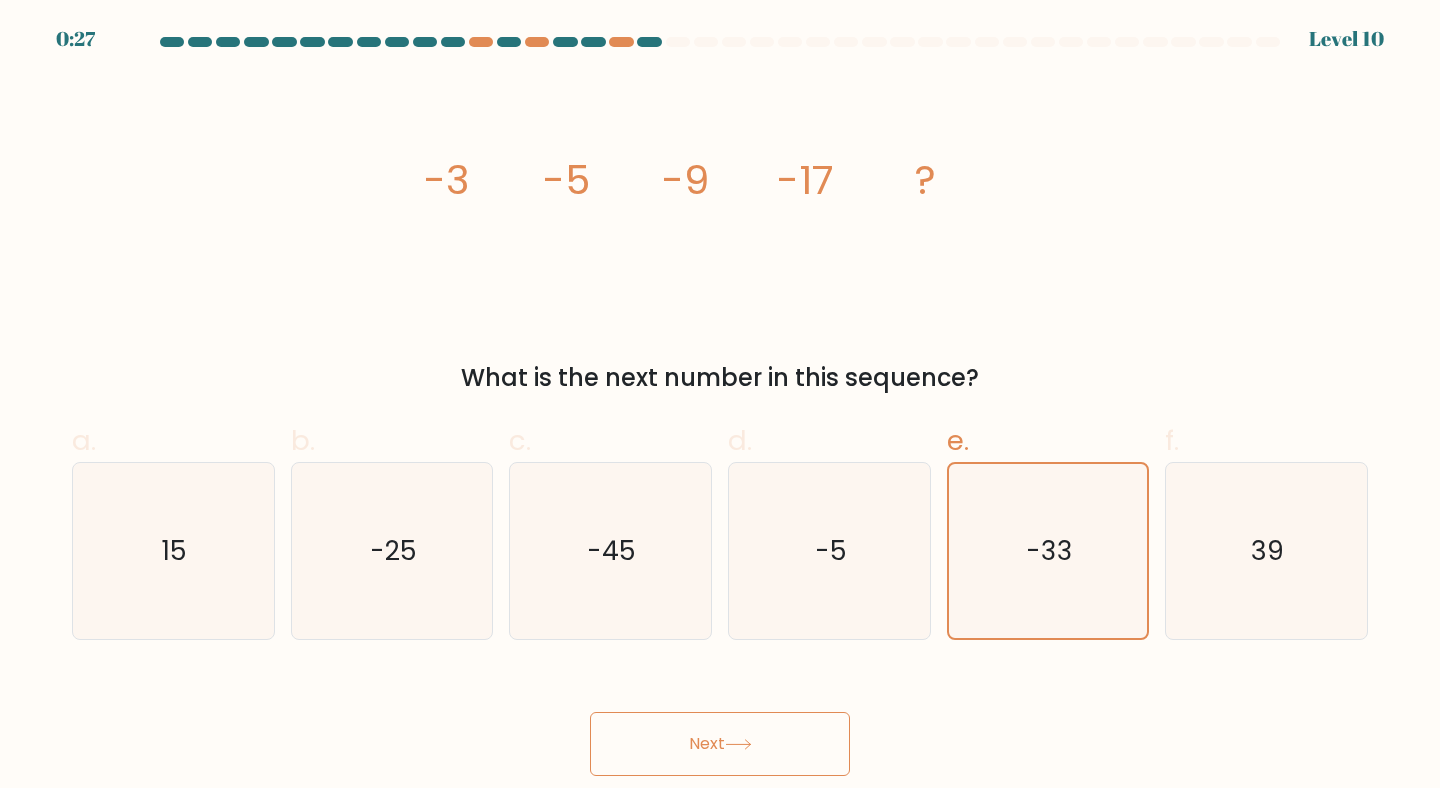 click on "Next" at bounding box center (720, 744) 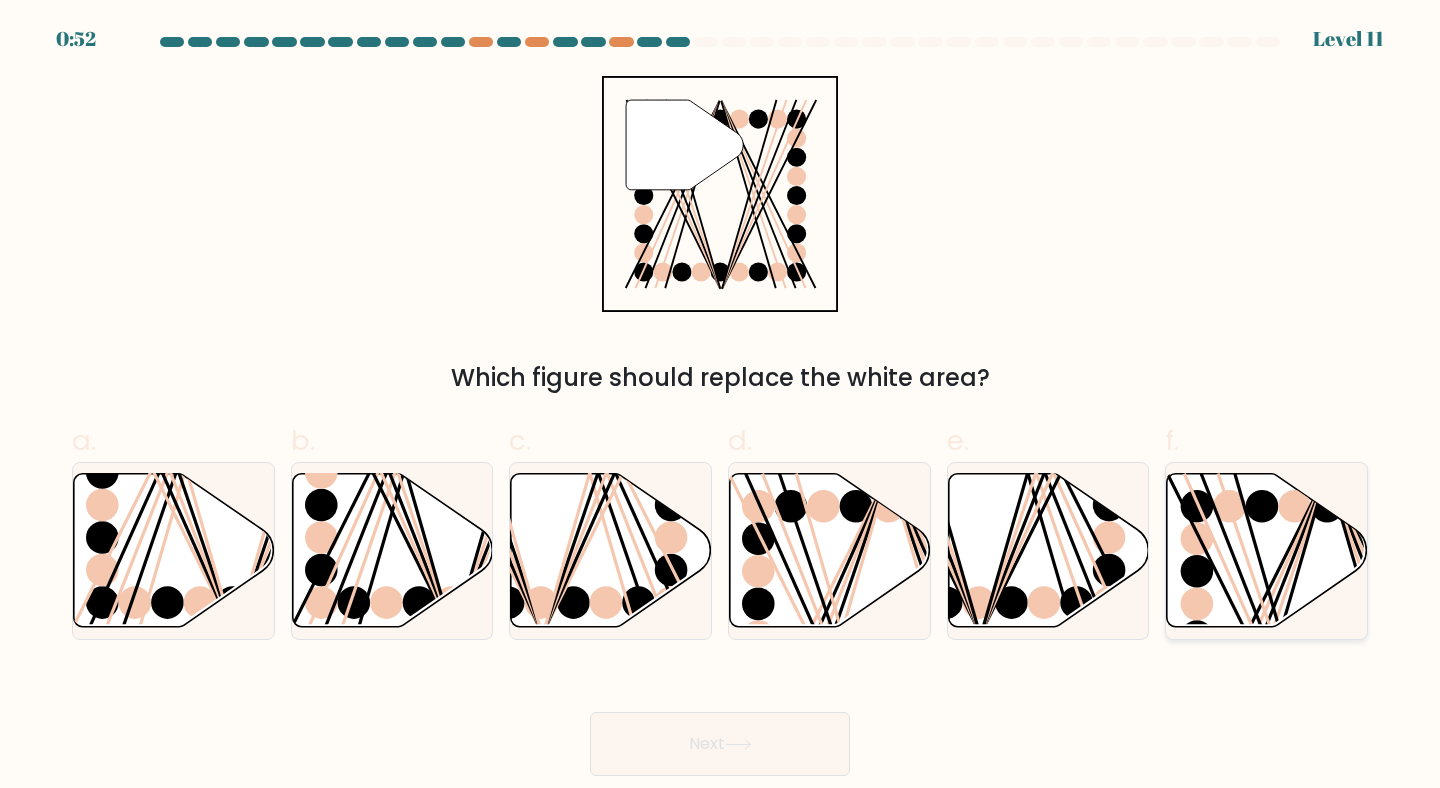 click 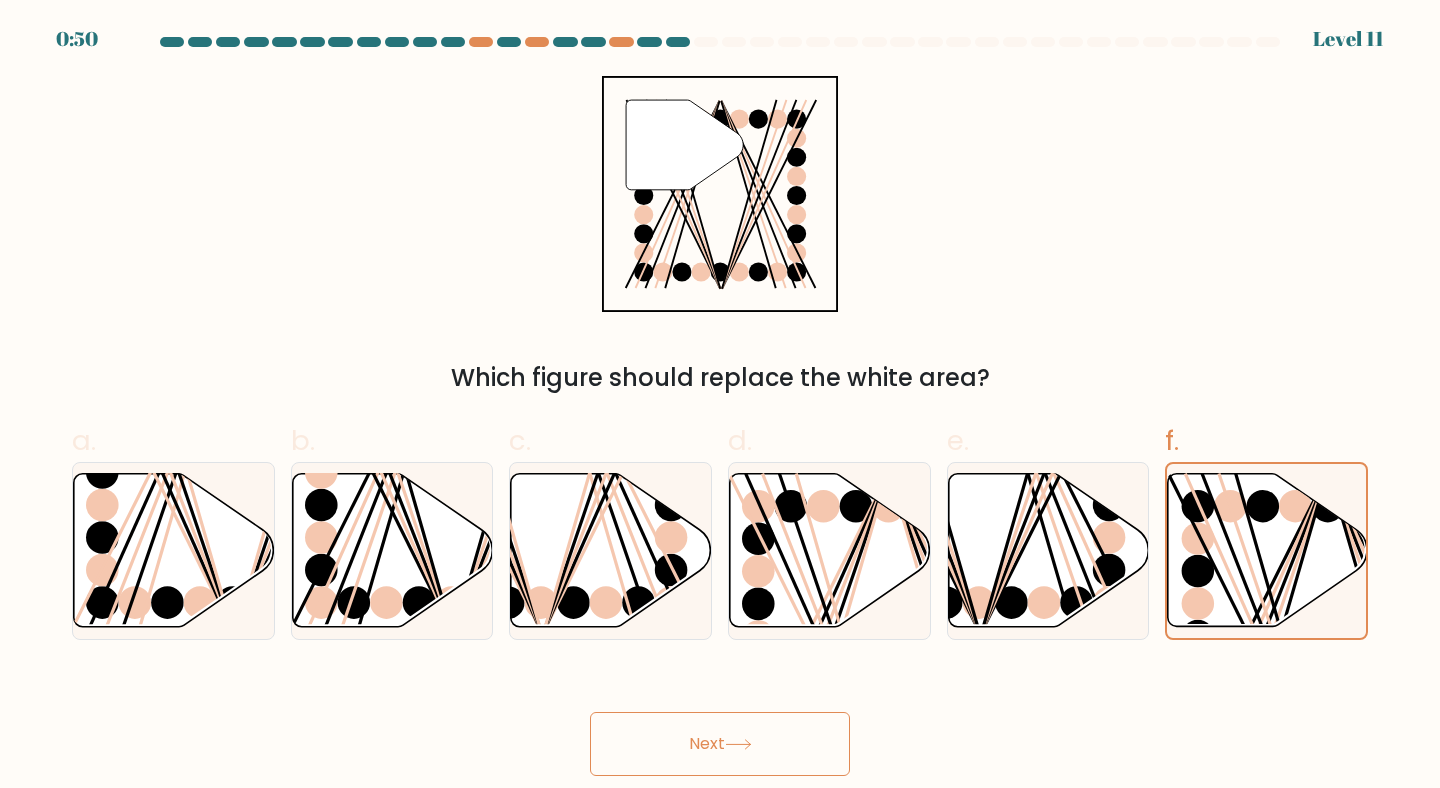 click on "Next" at bounding box center [720, 744] 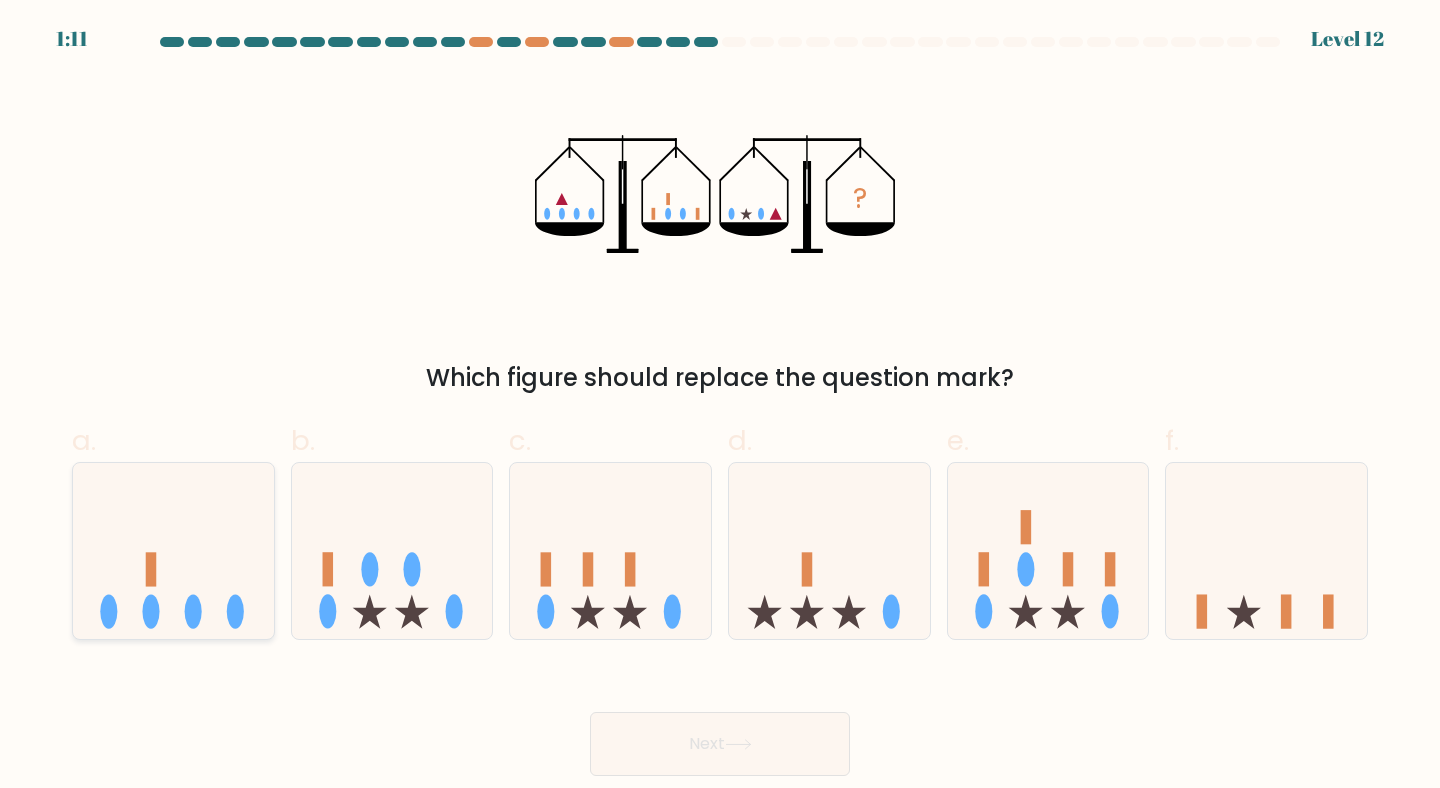 click 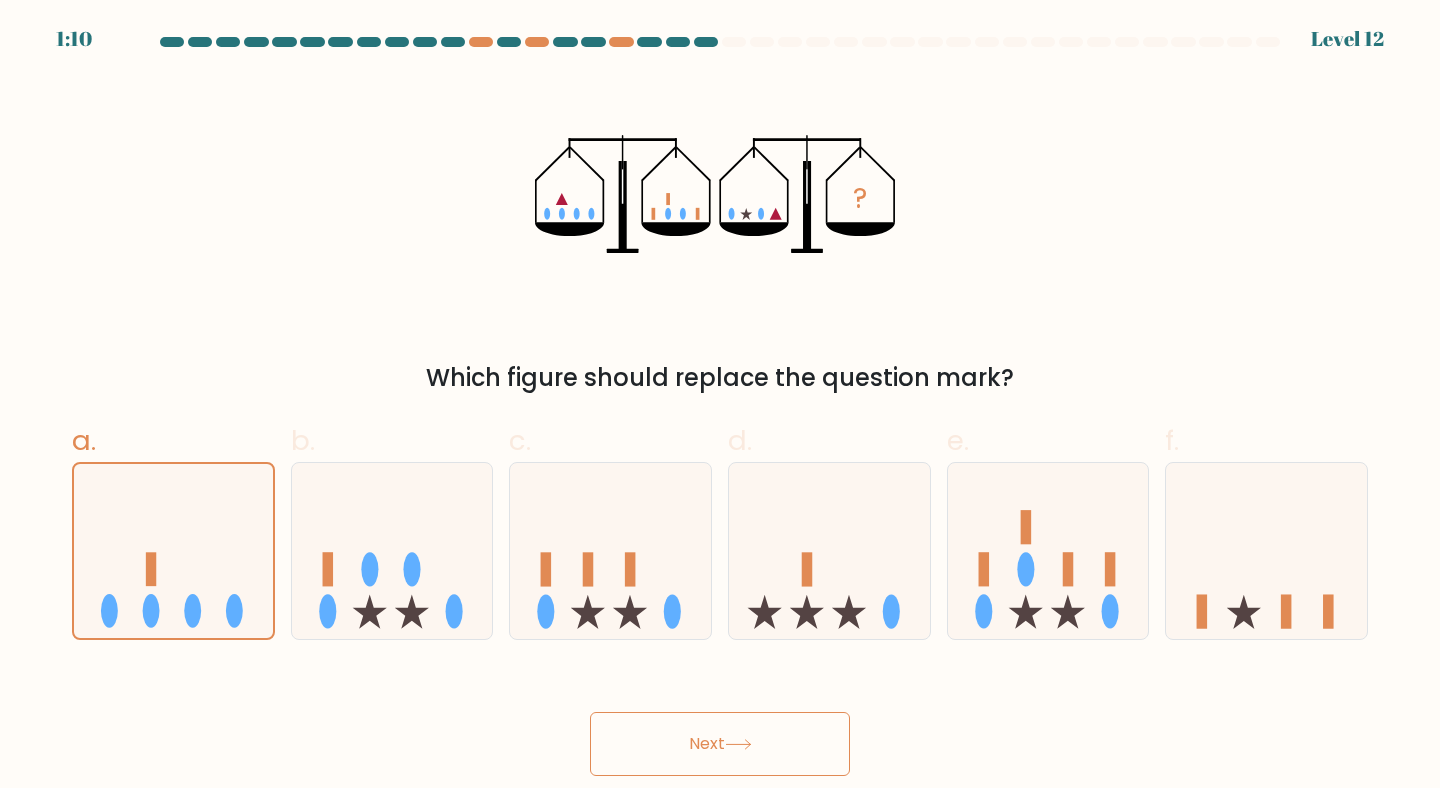 click on "Next" at bounding box center (720, 744) 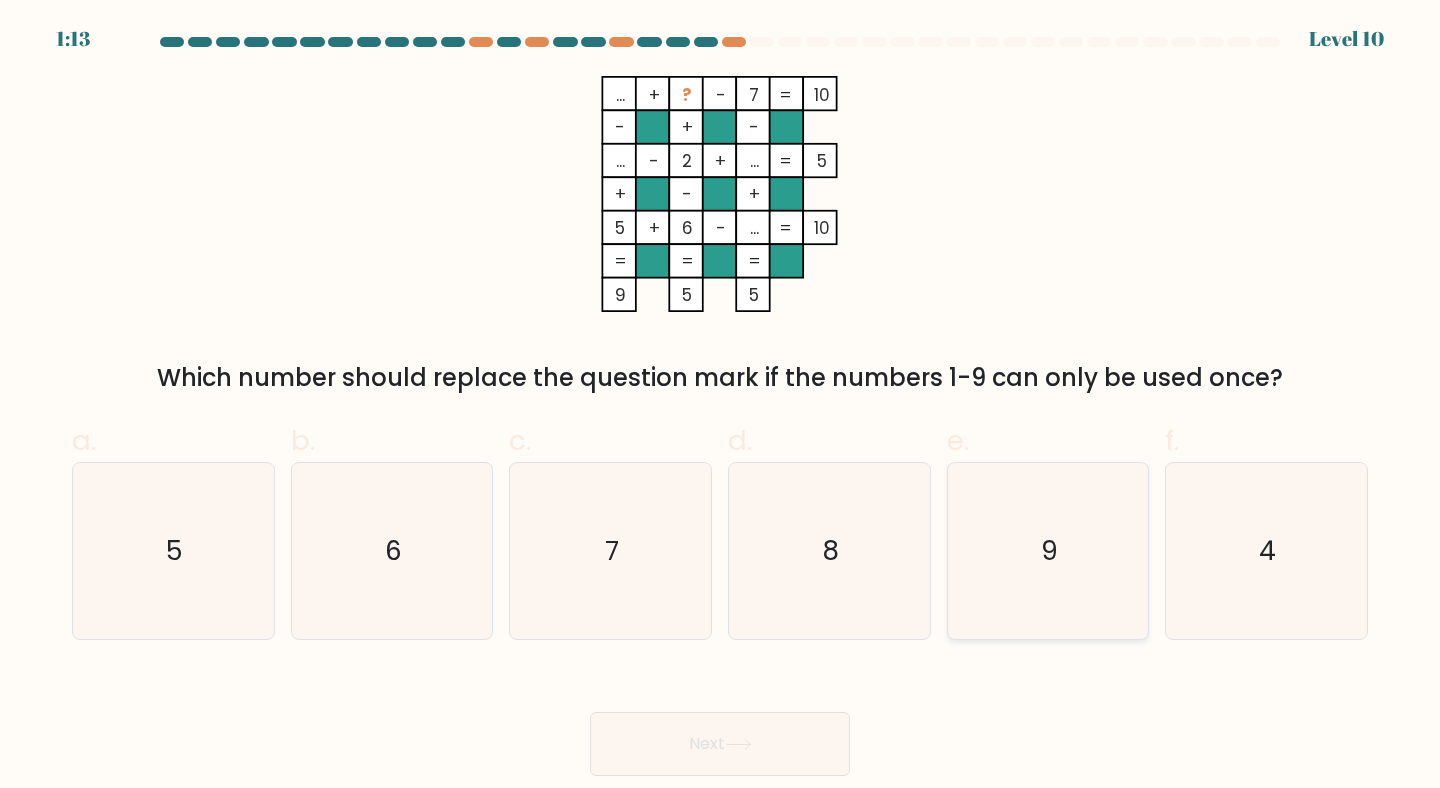 click on "9" 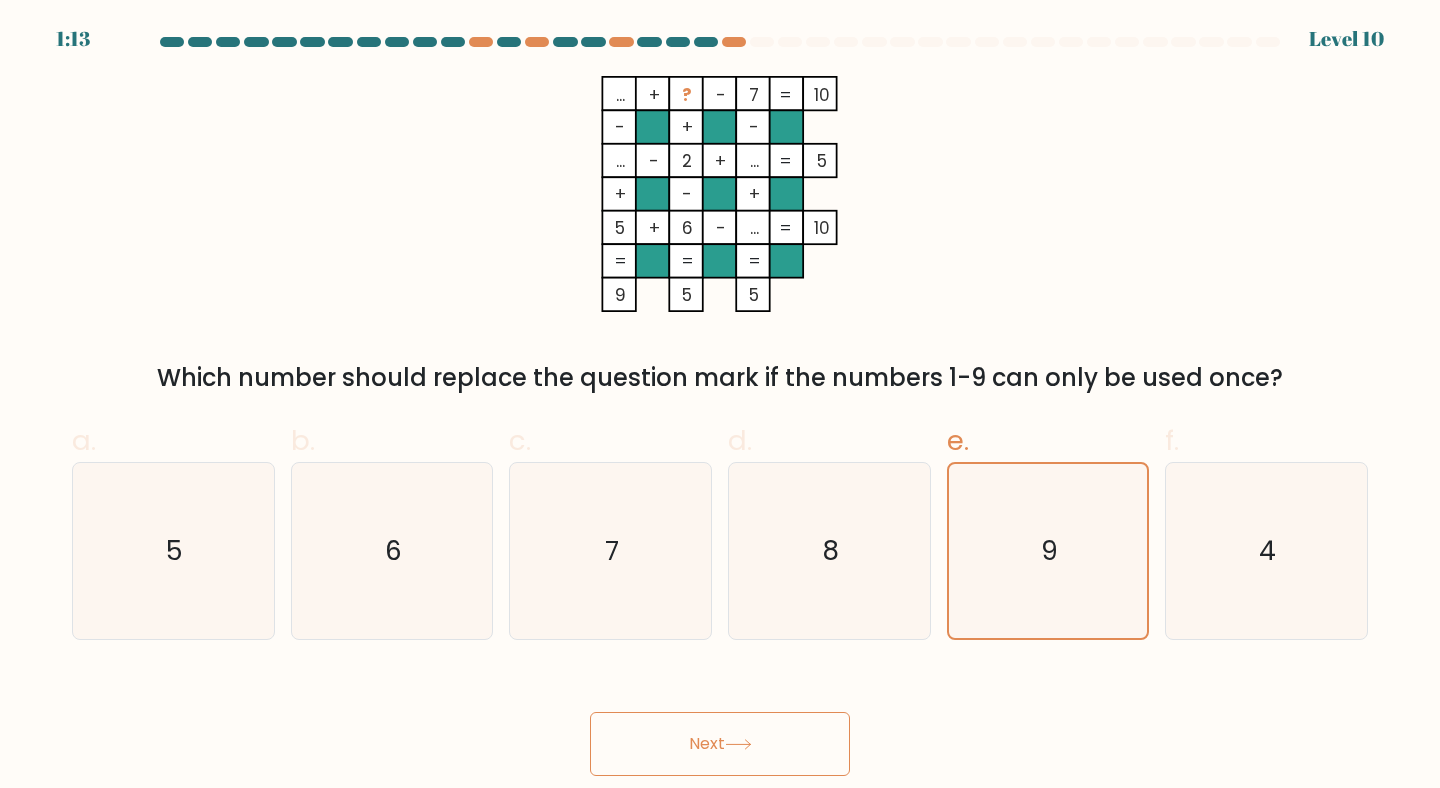click 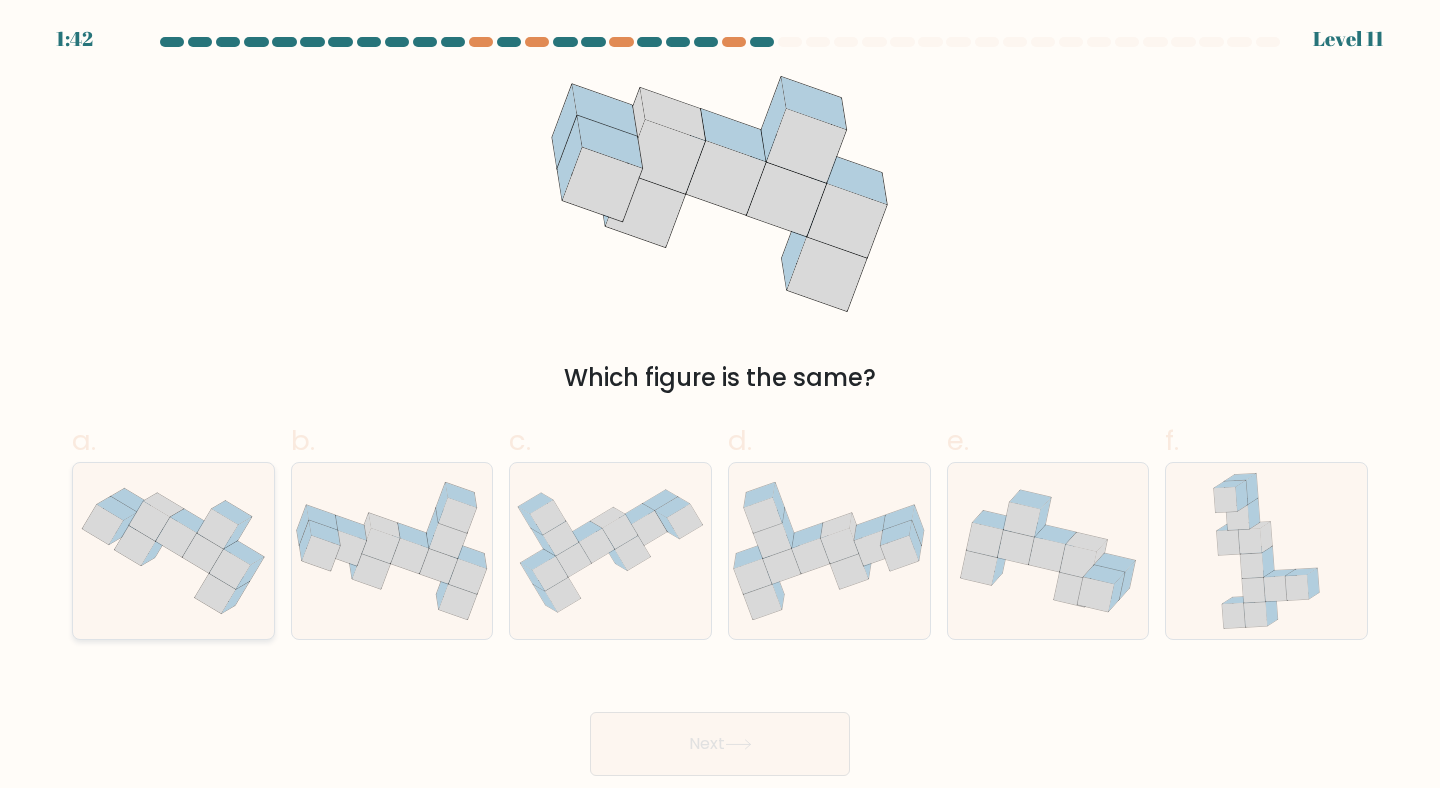 click 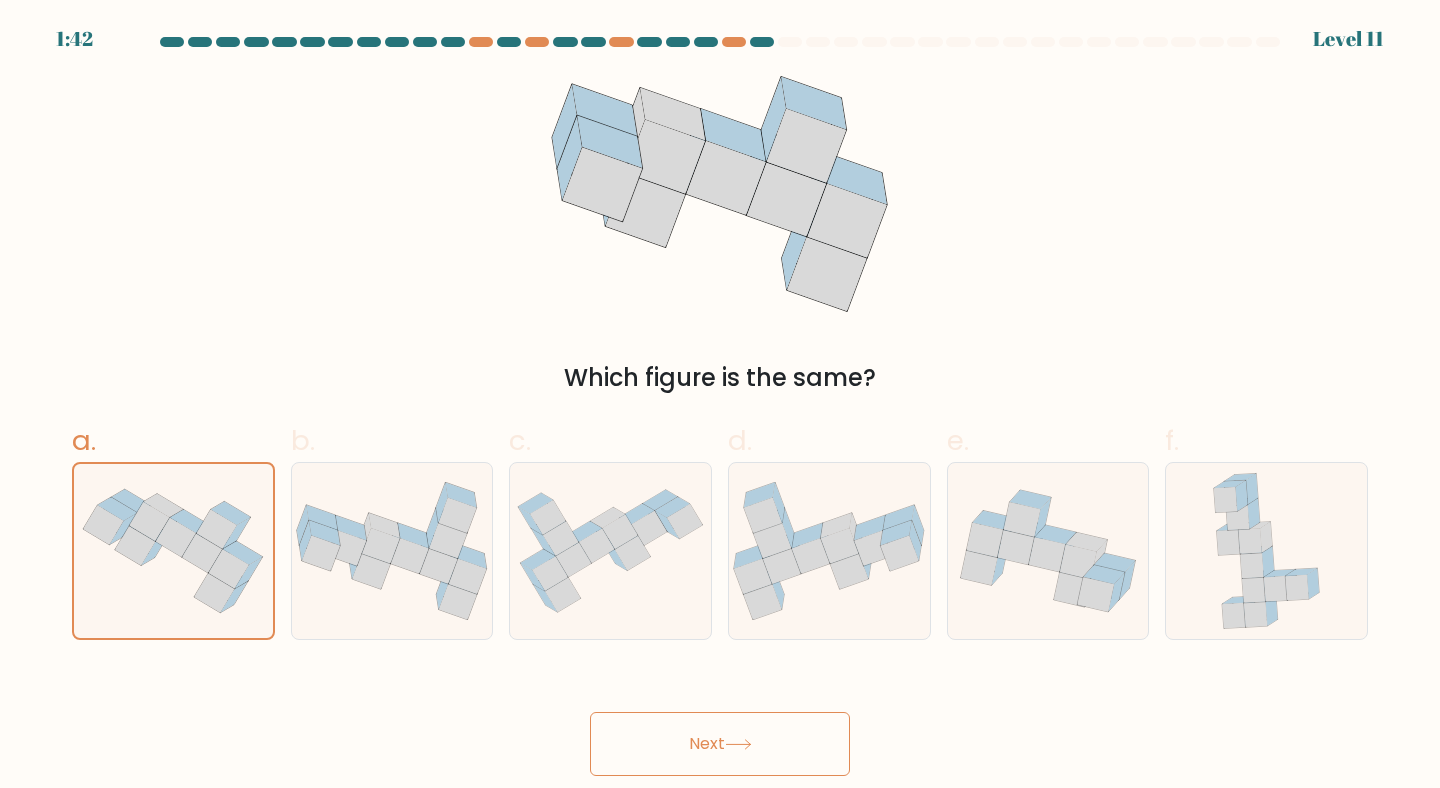 click 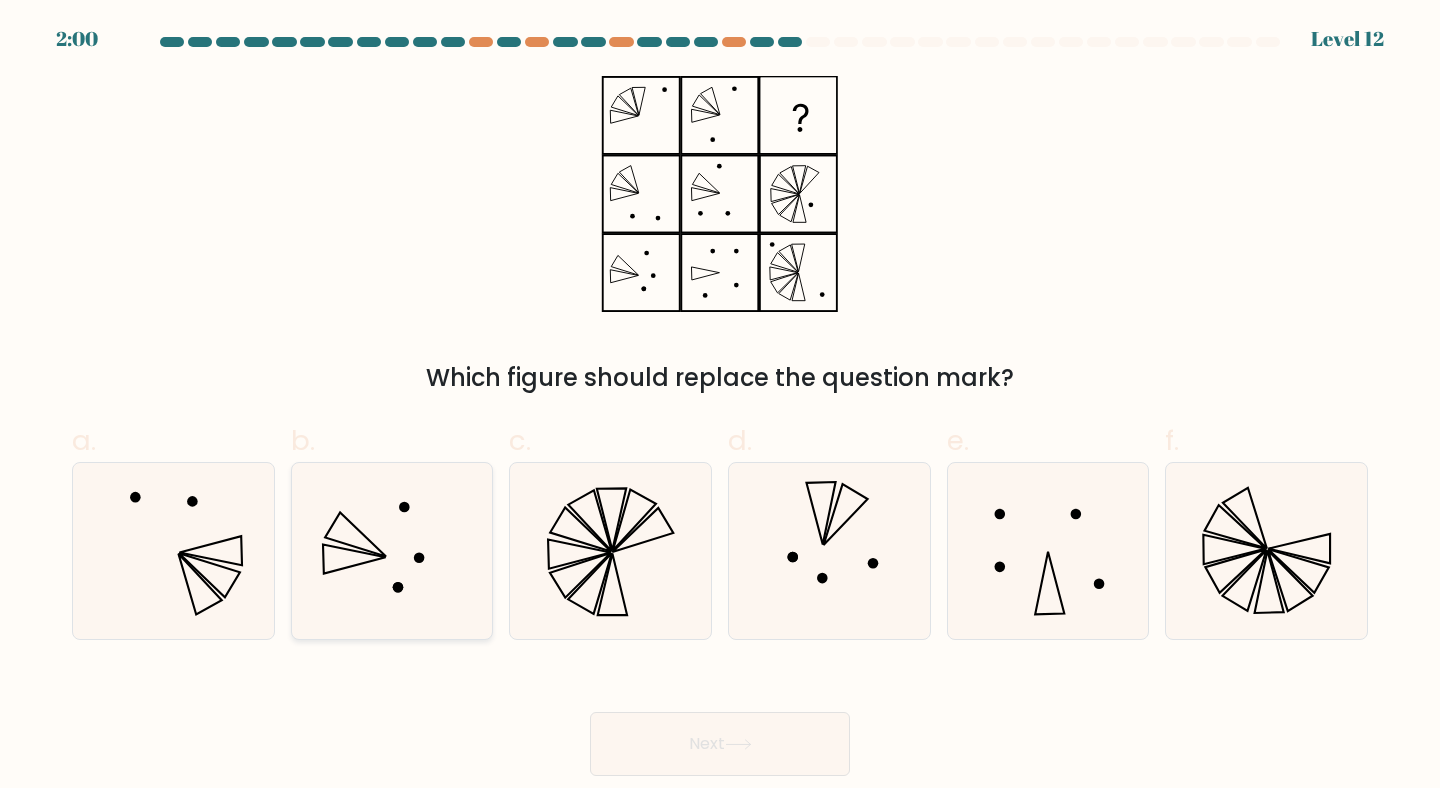 click 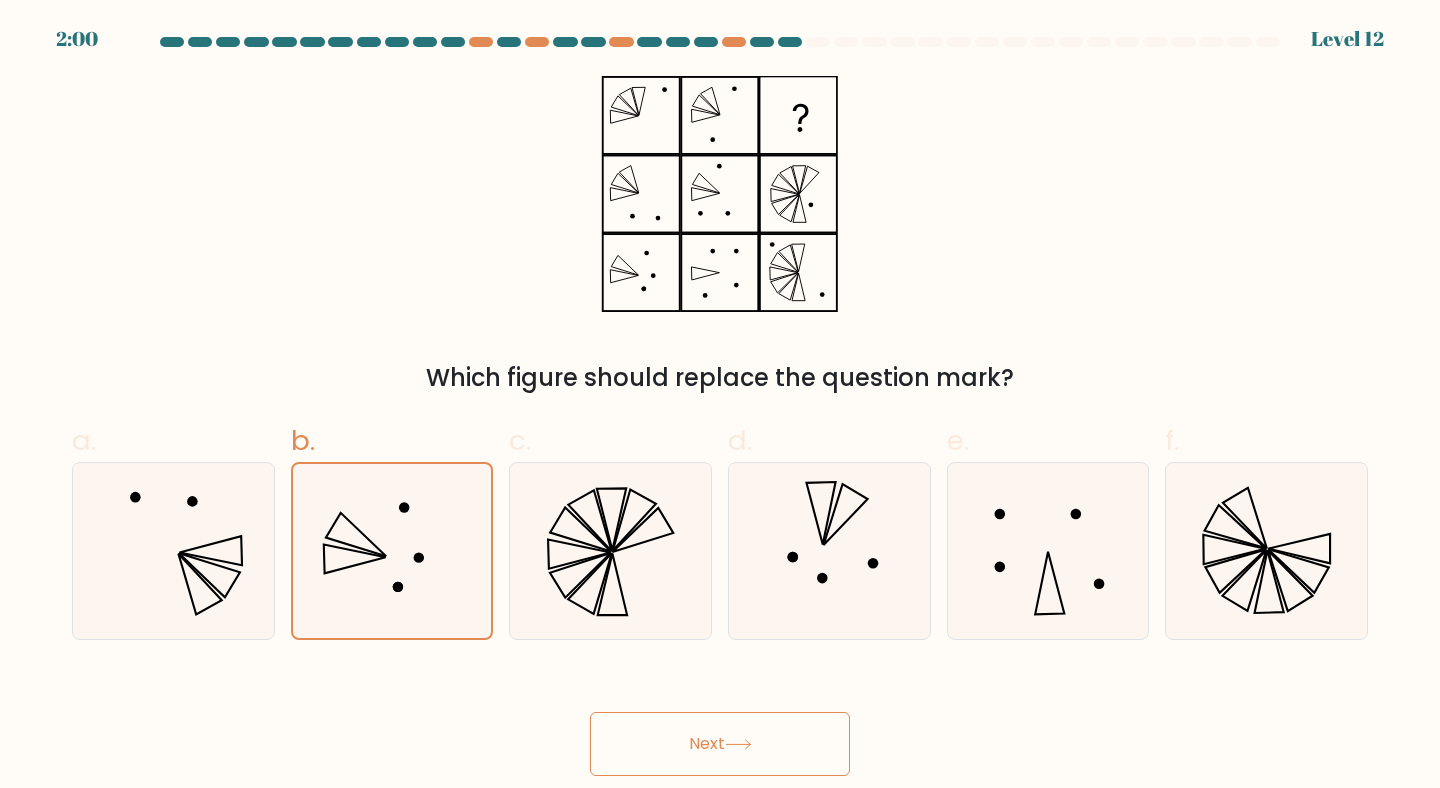 click 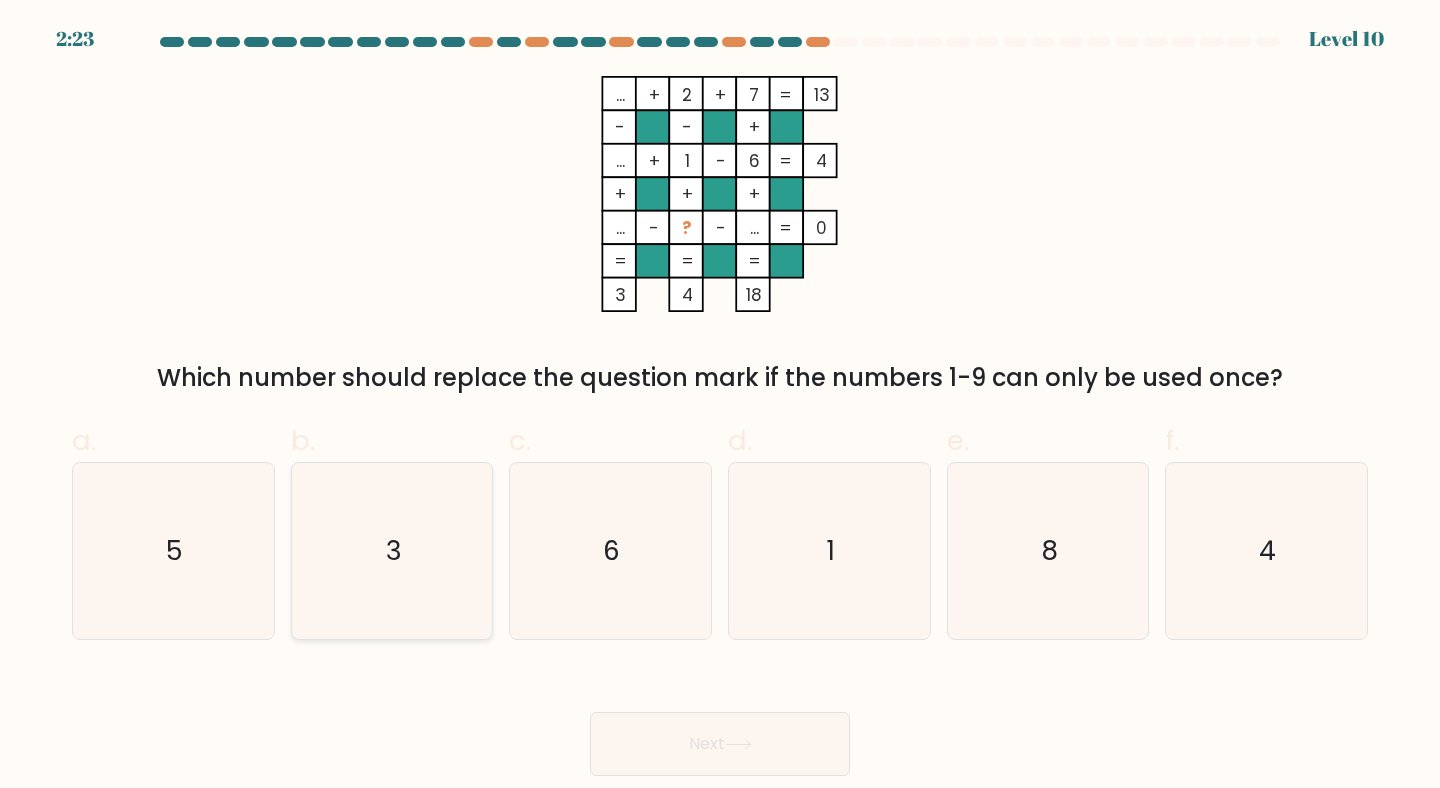 click on "3" 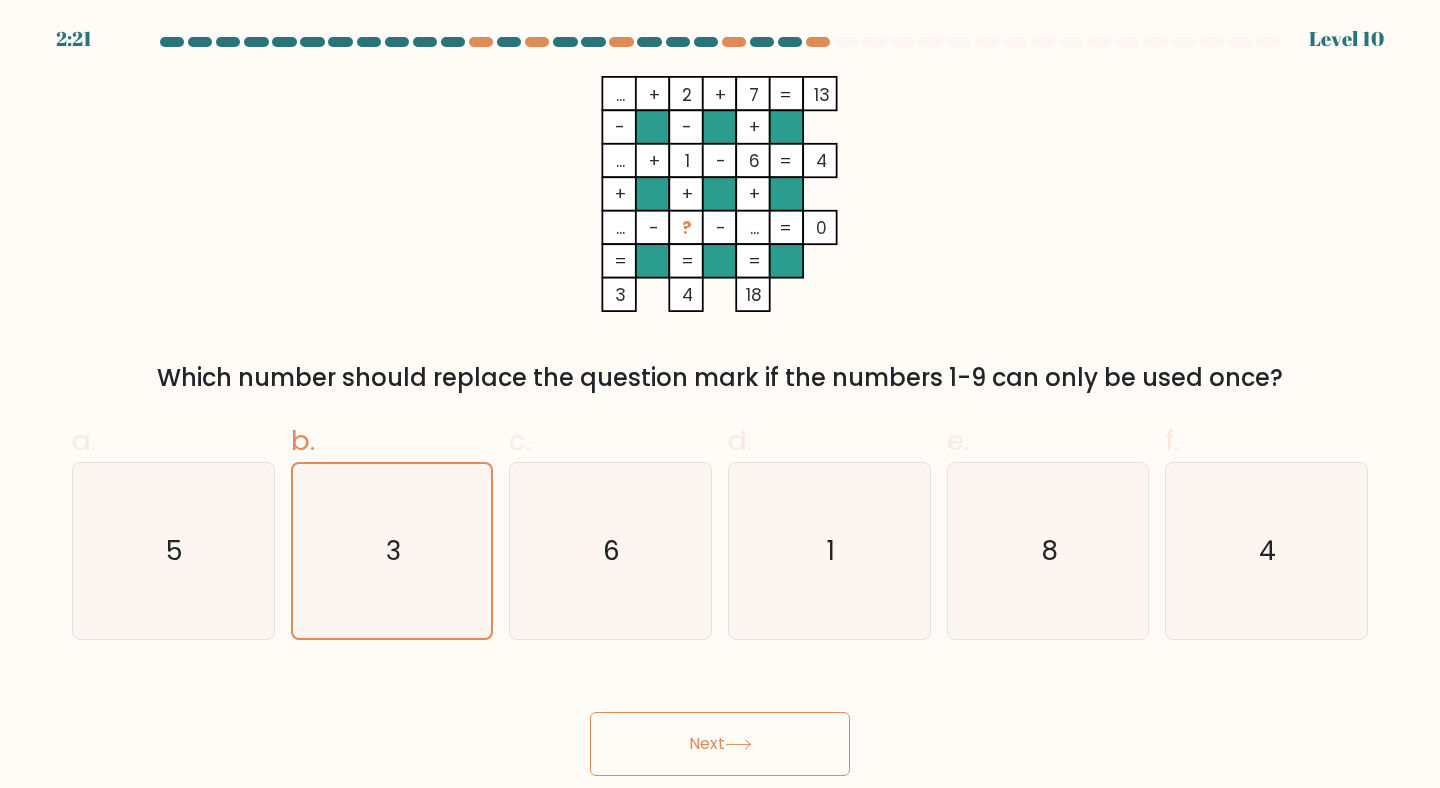 click on "Next" at bounding box center (720, 744) 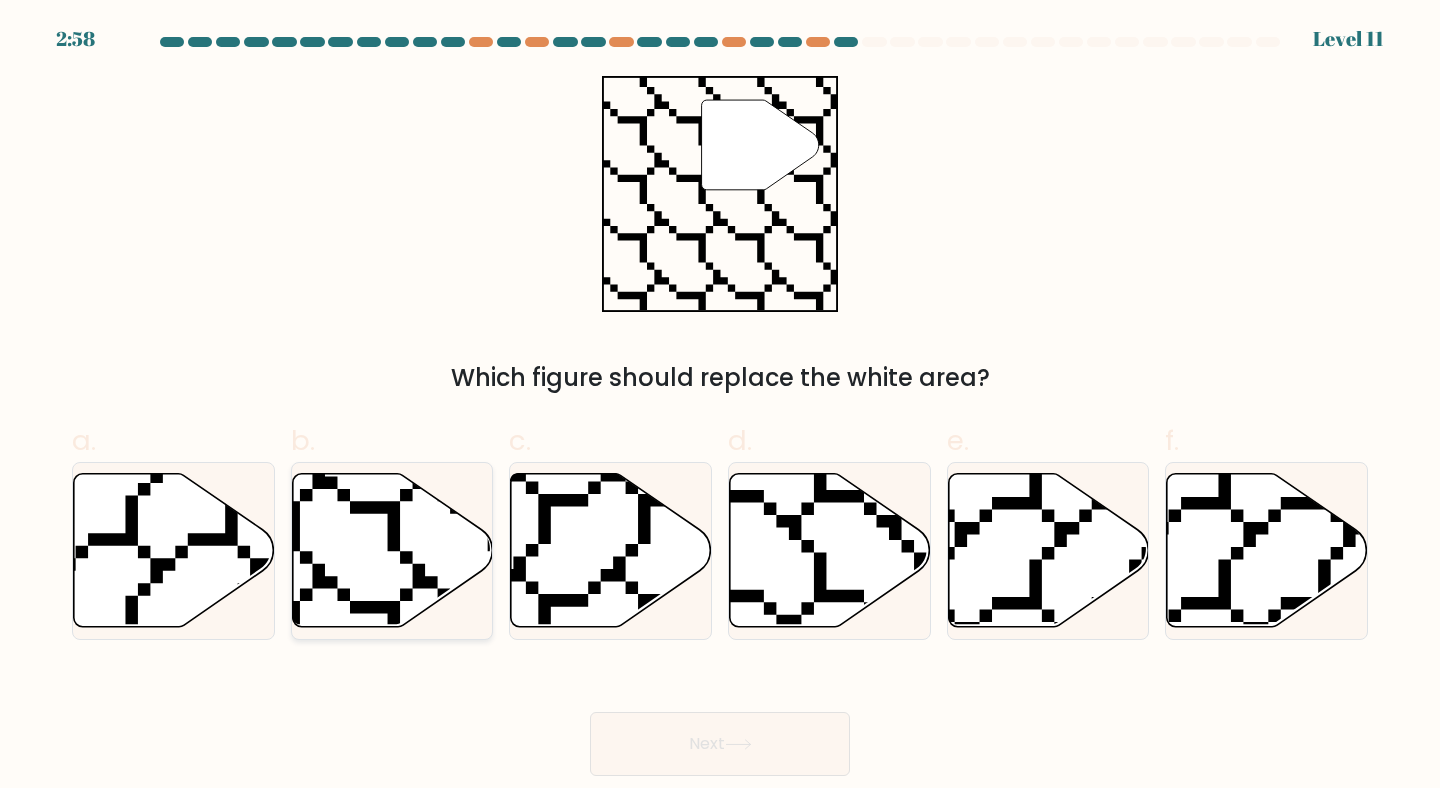click 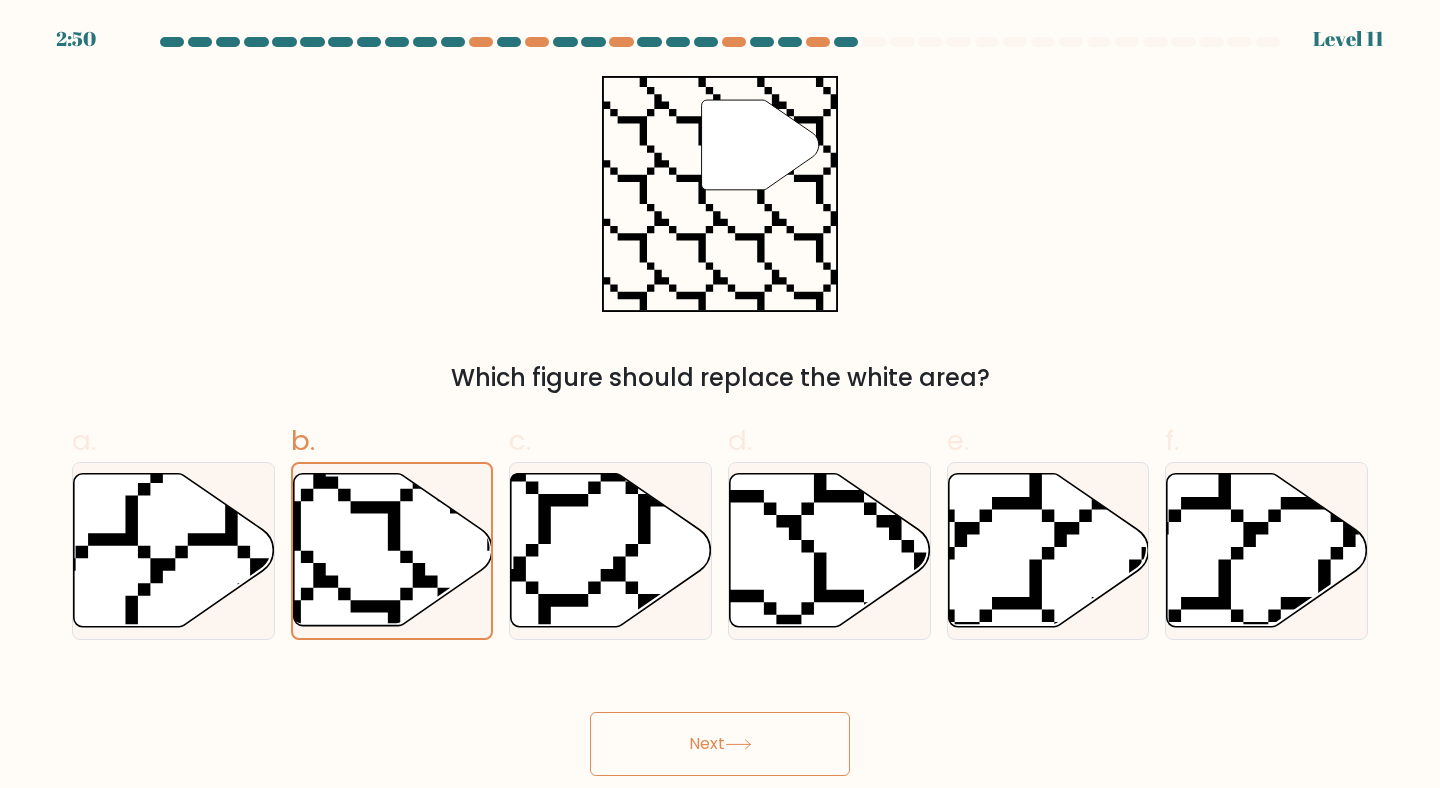 click on "Next" at bounding box center (720, 744) 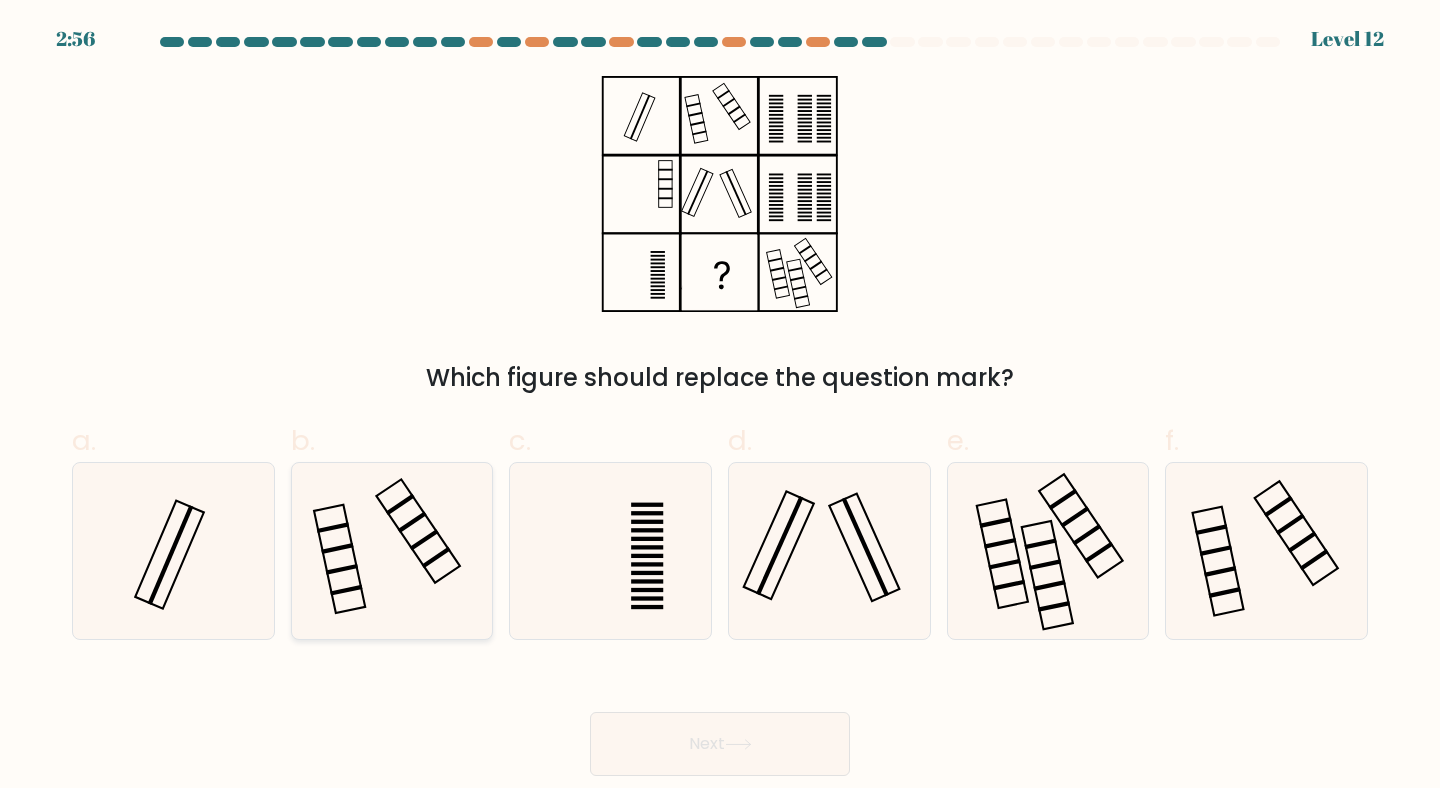 click 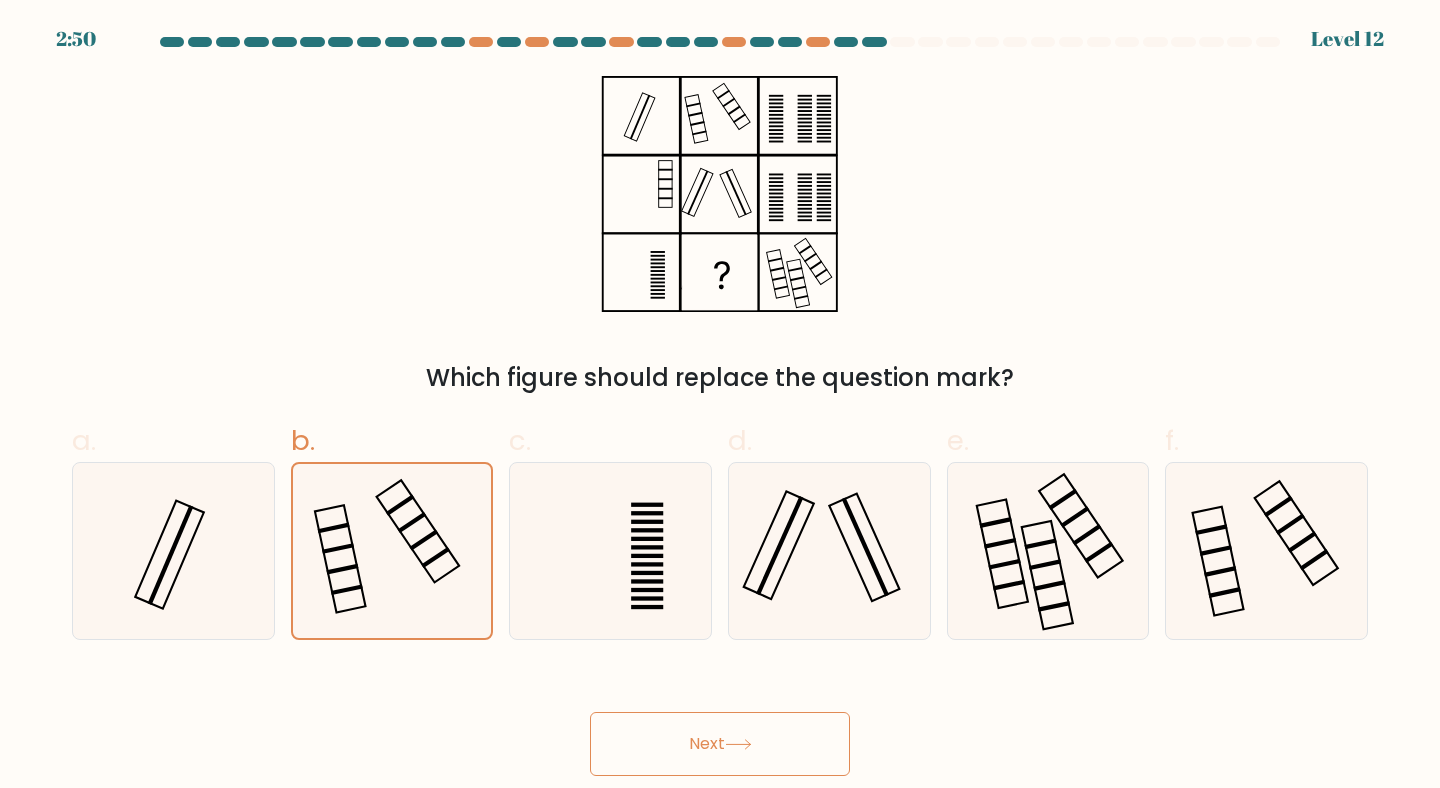 click on "Next" at bounding box center (720, 744) 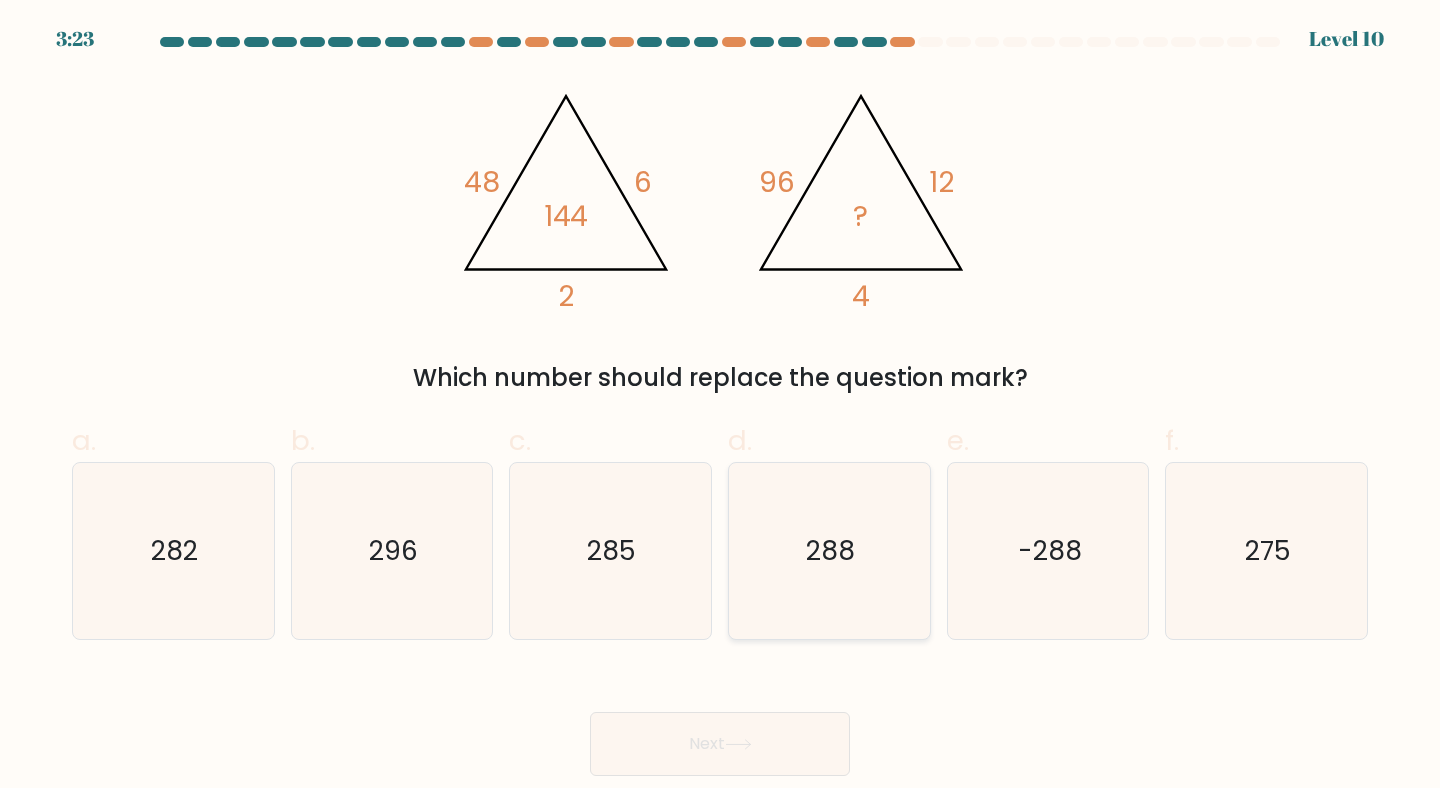 click on "288" 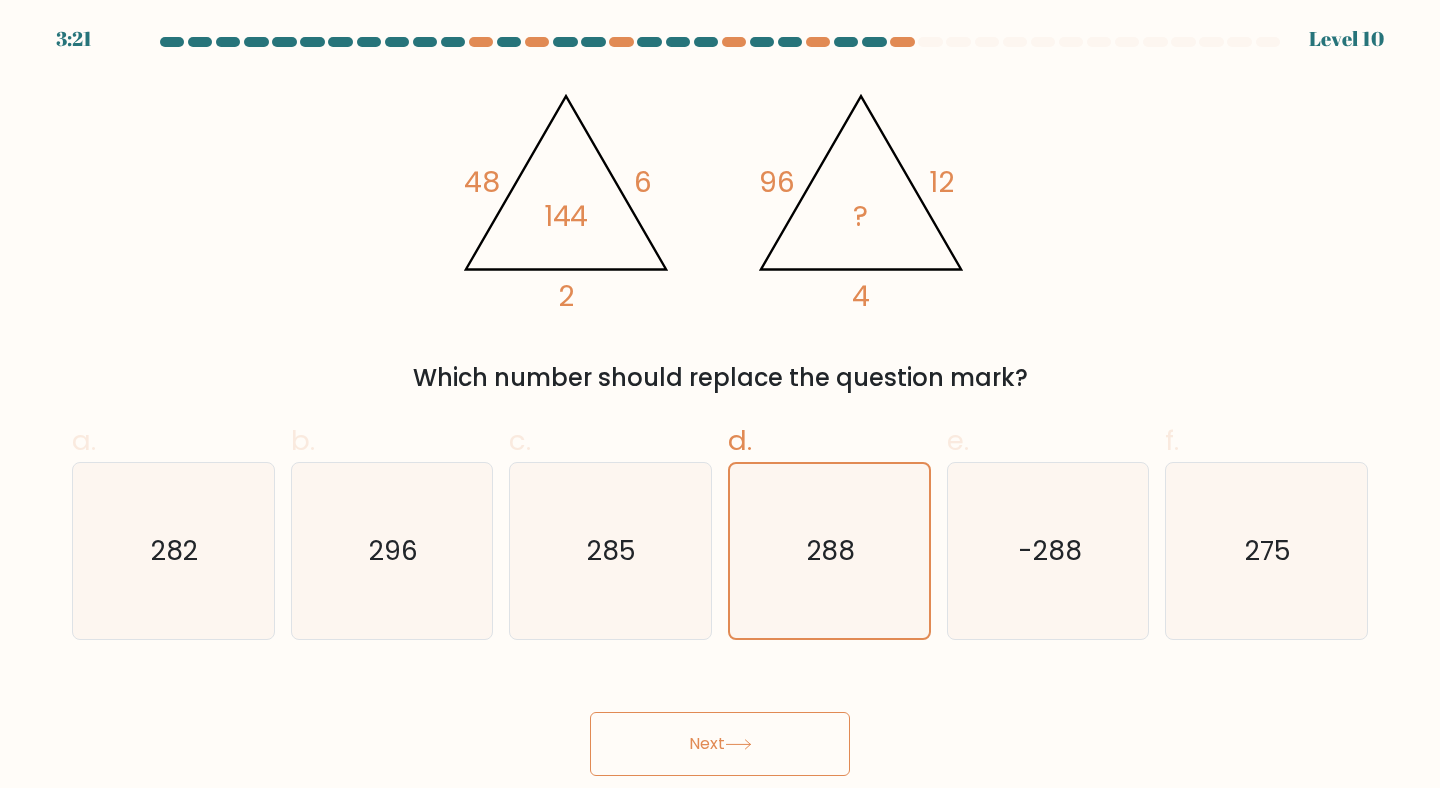 click 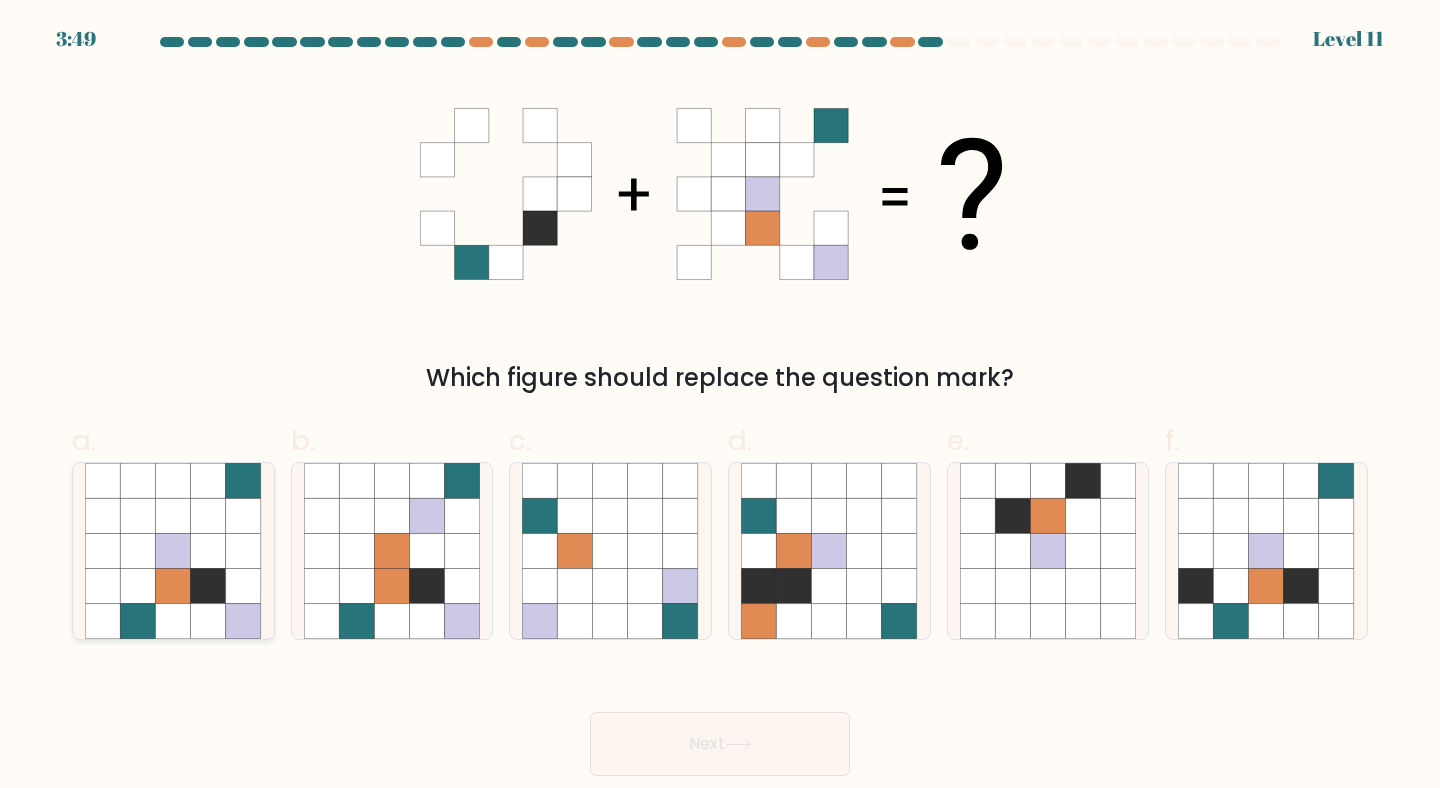 click 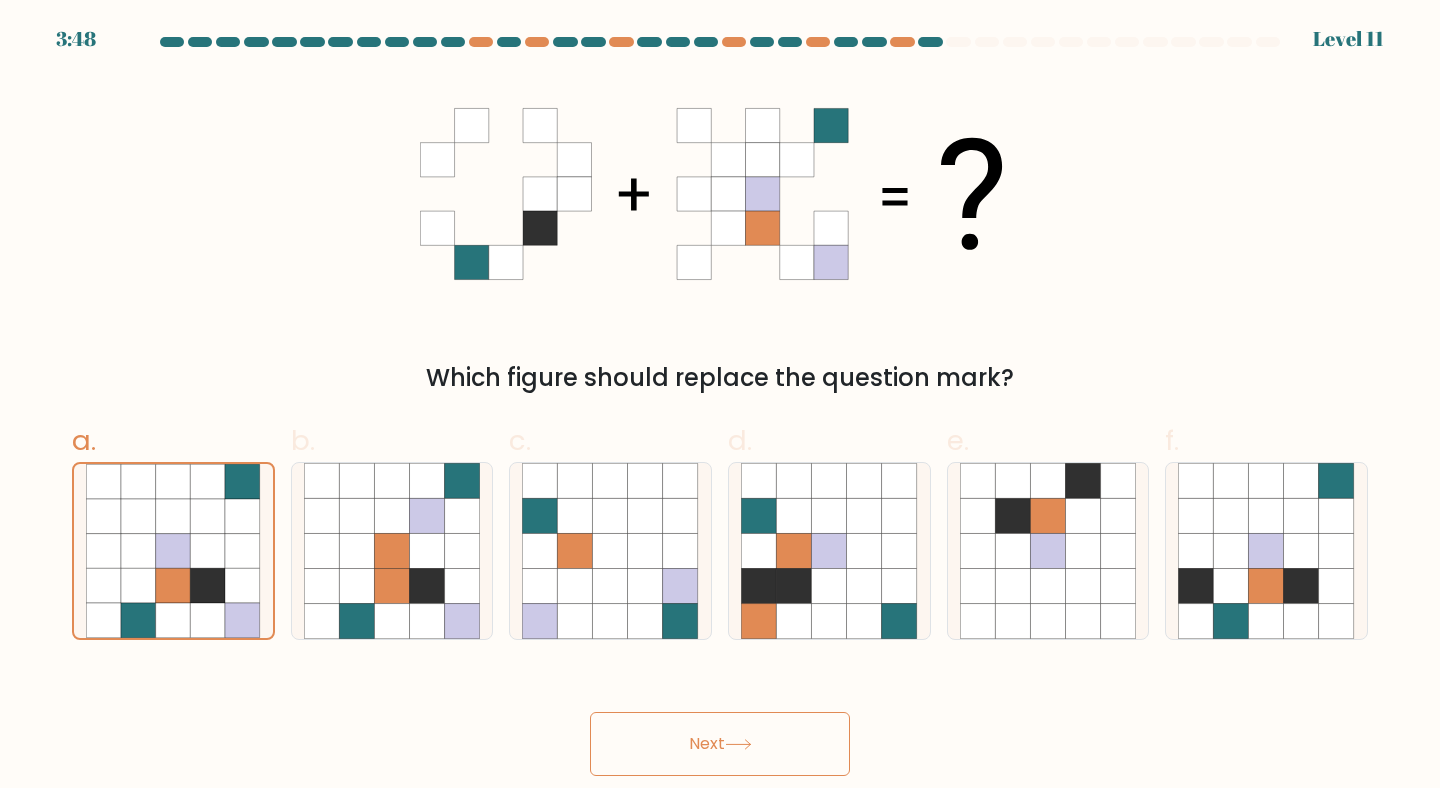 click on "Next" at bounding box center (720, 744) 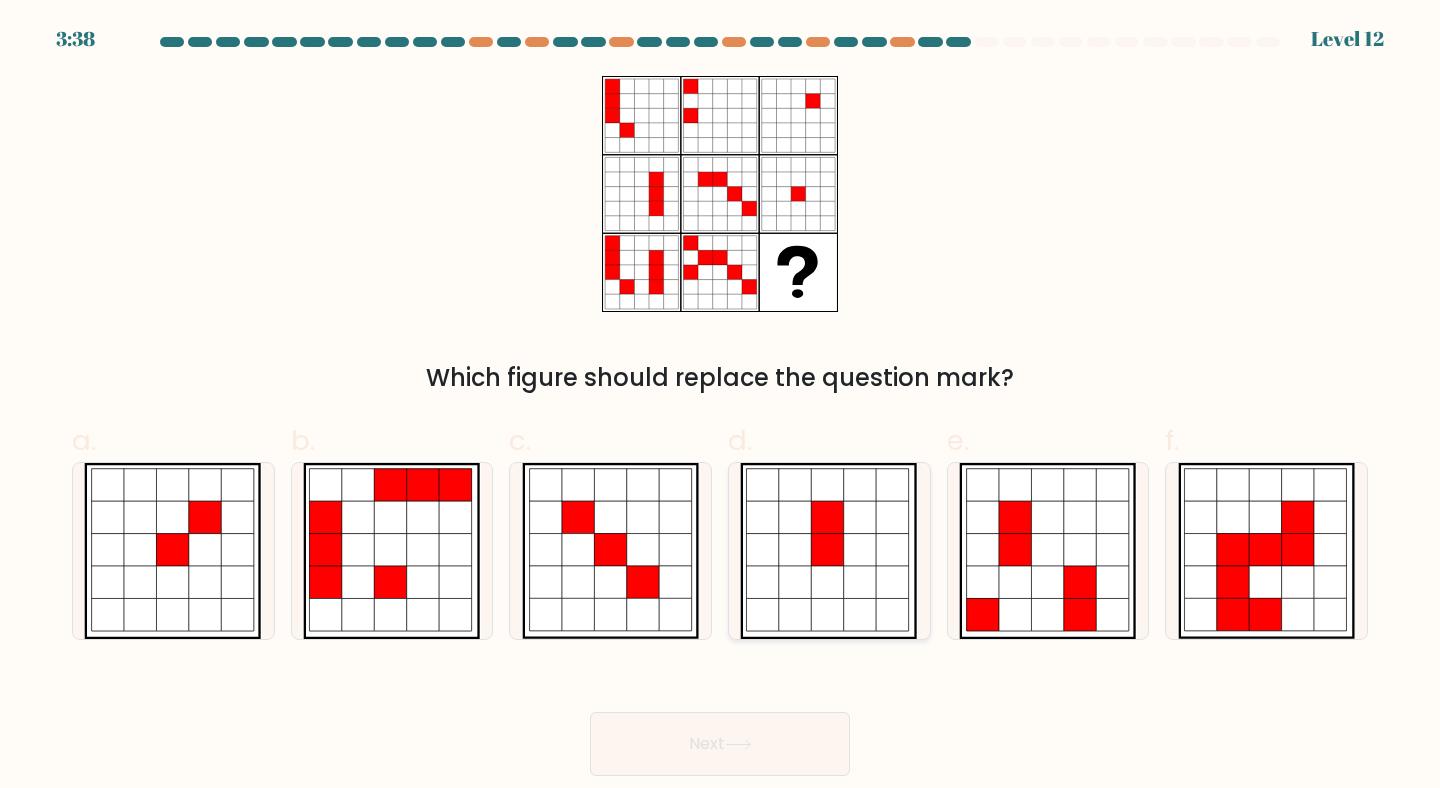 click 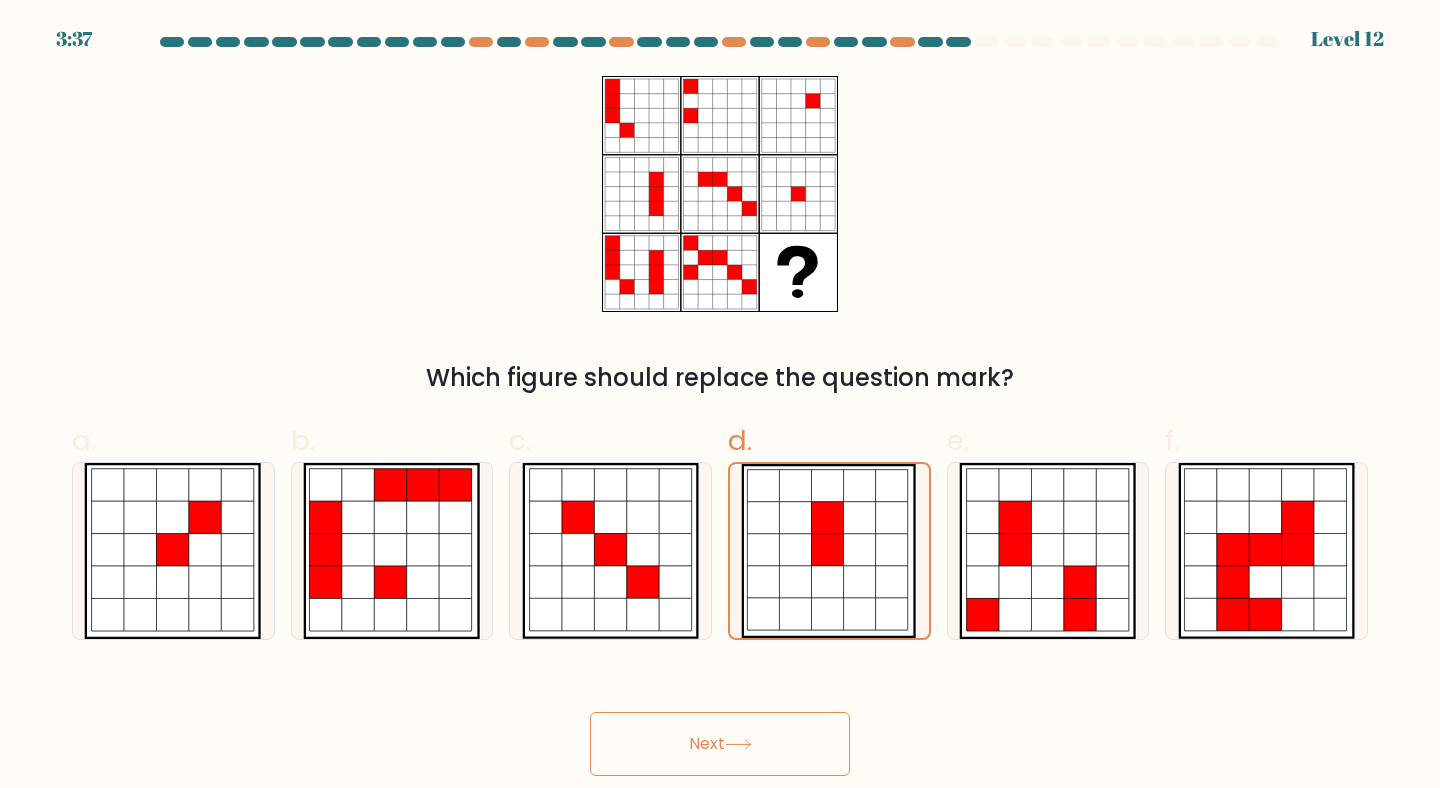 click on "Next" at bounding box center [720, 744] 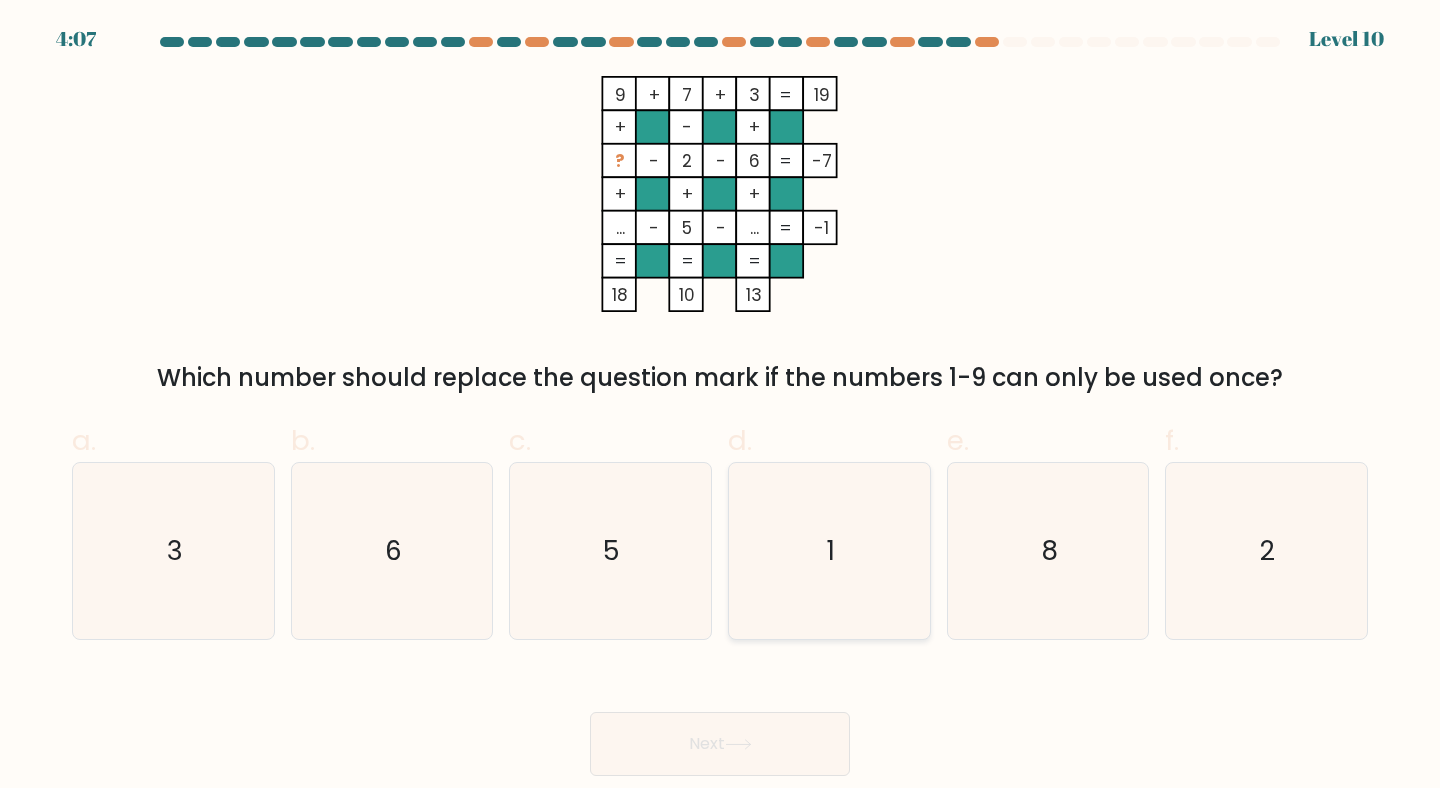 click on "1" 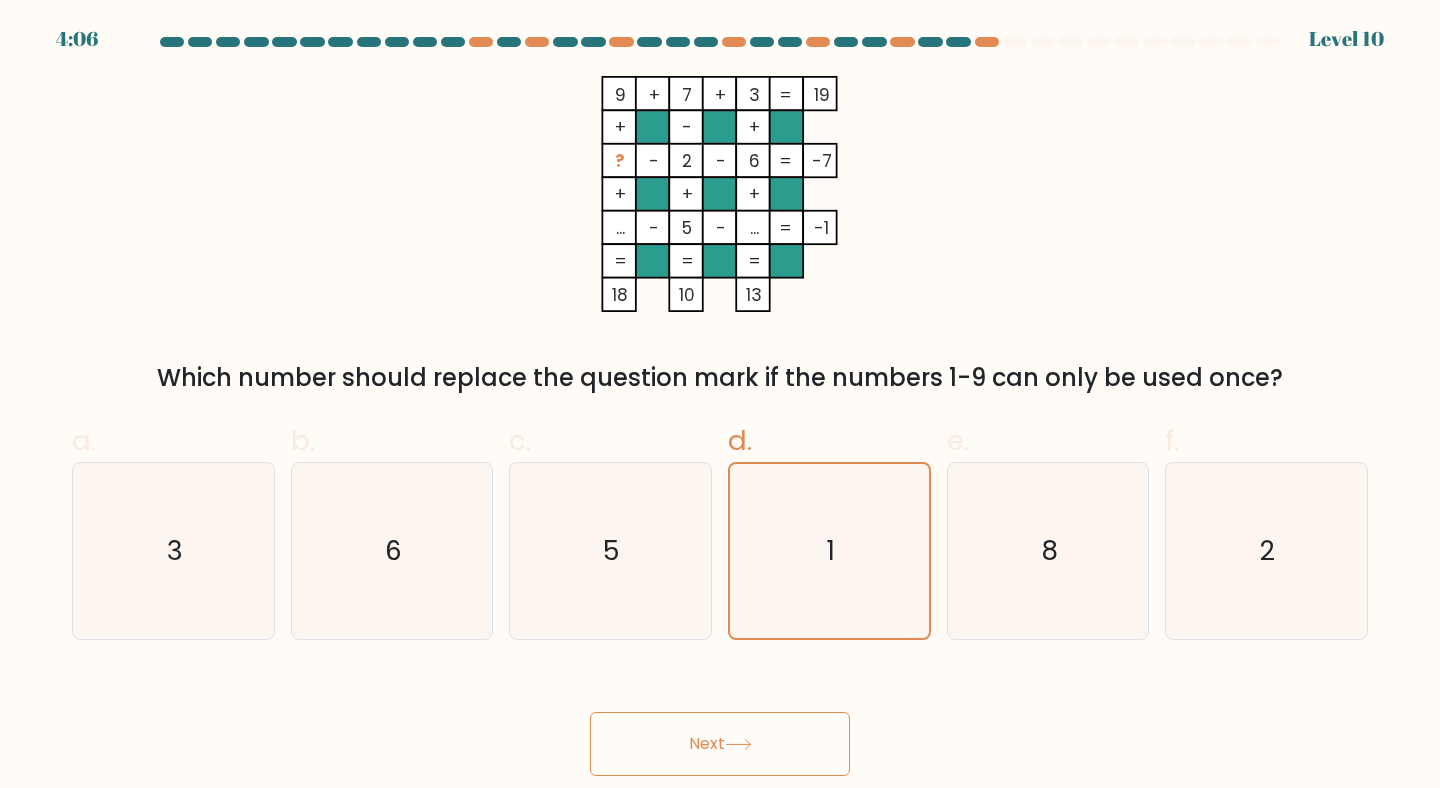 click 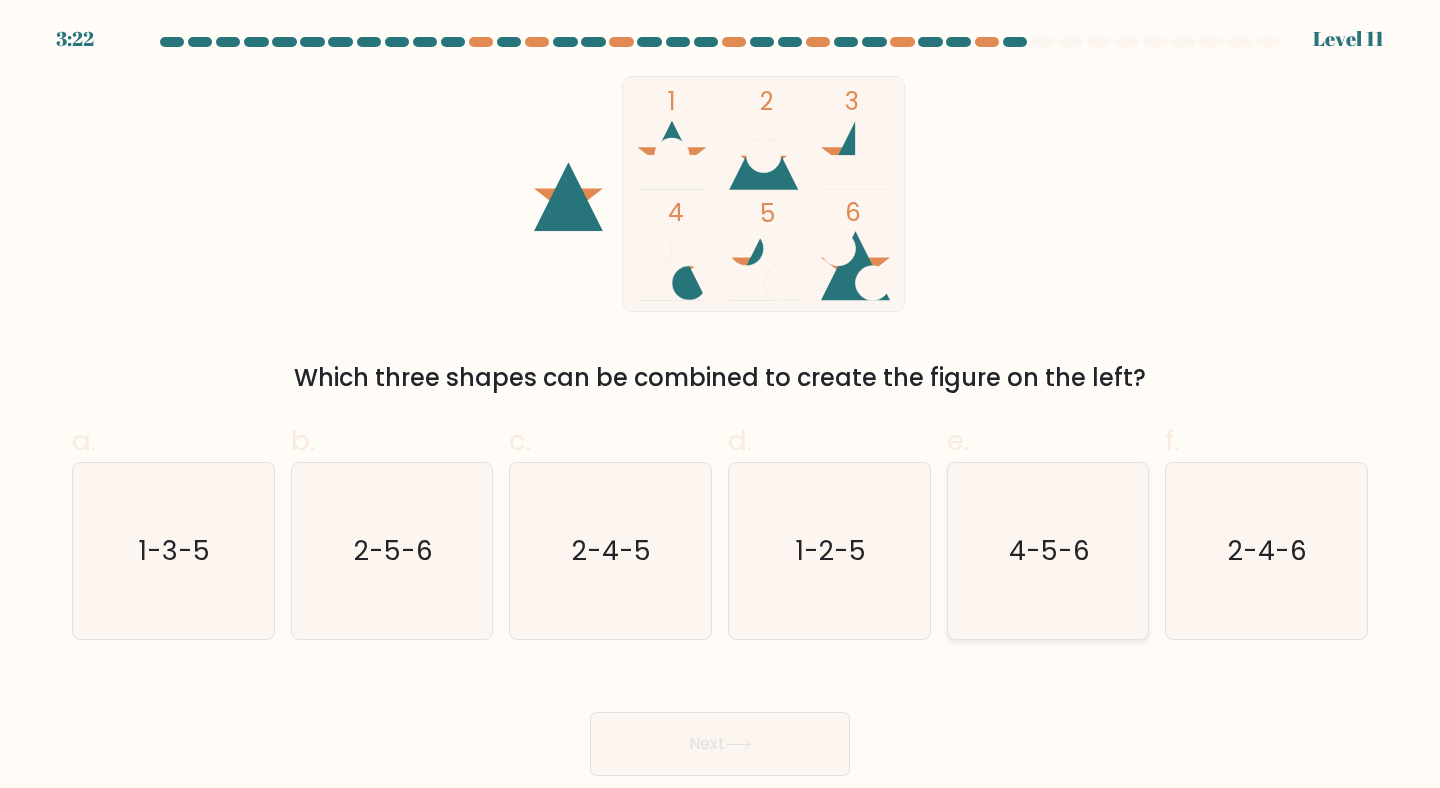 click on "4-5-6" 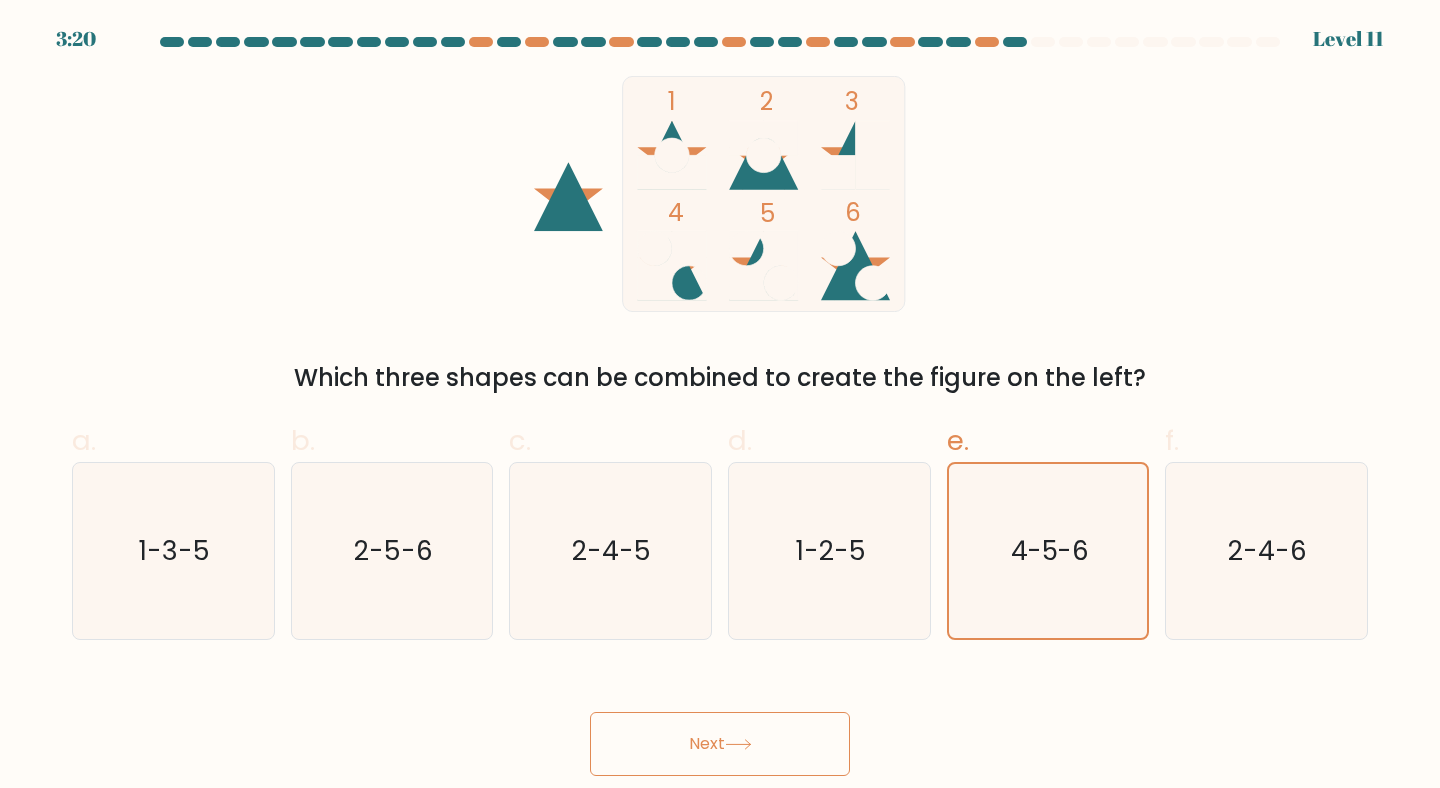 click on "Next" at bounding box center (720, 744) 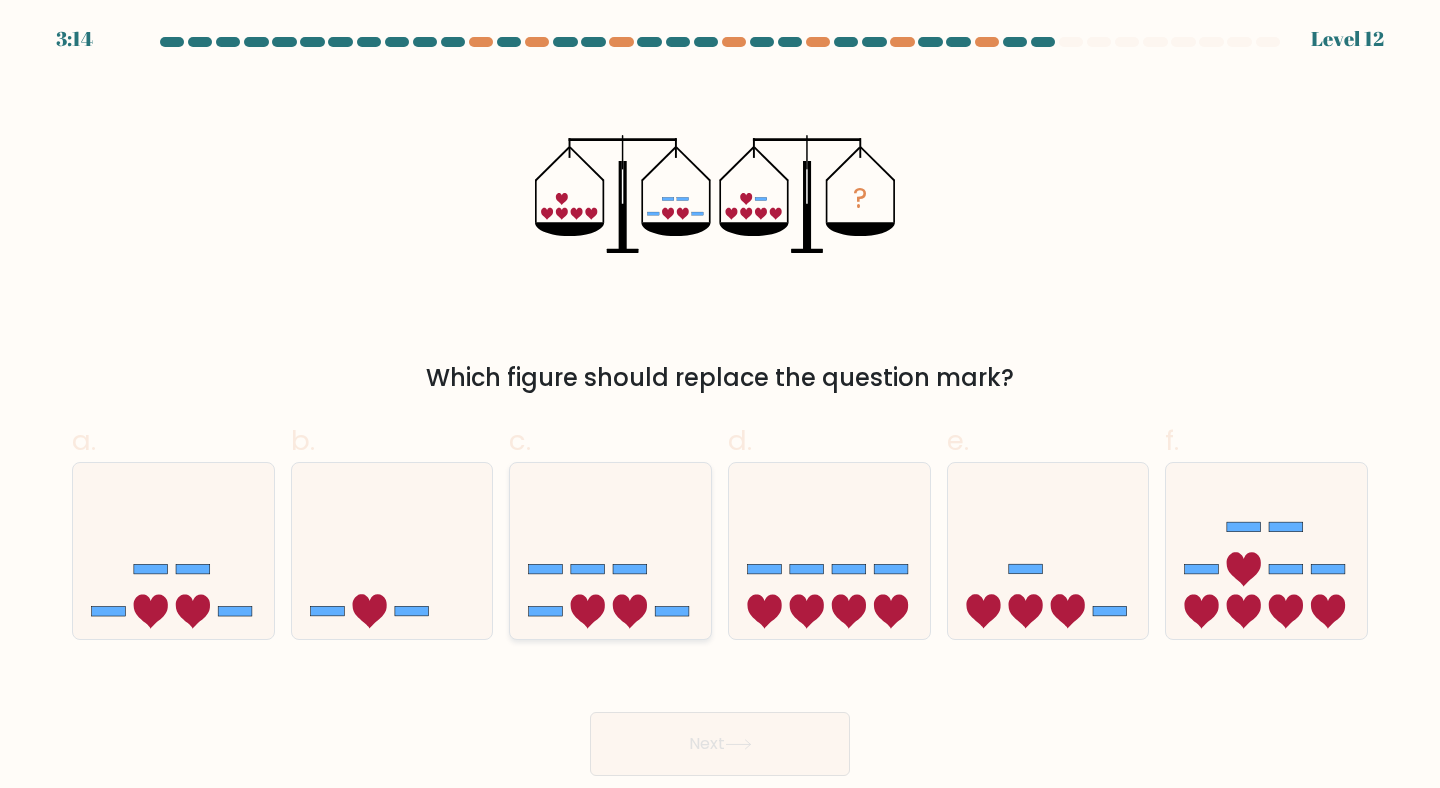 click 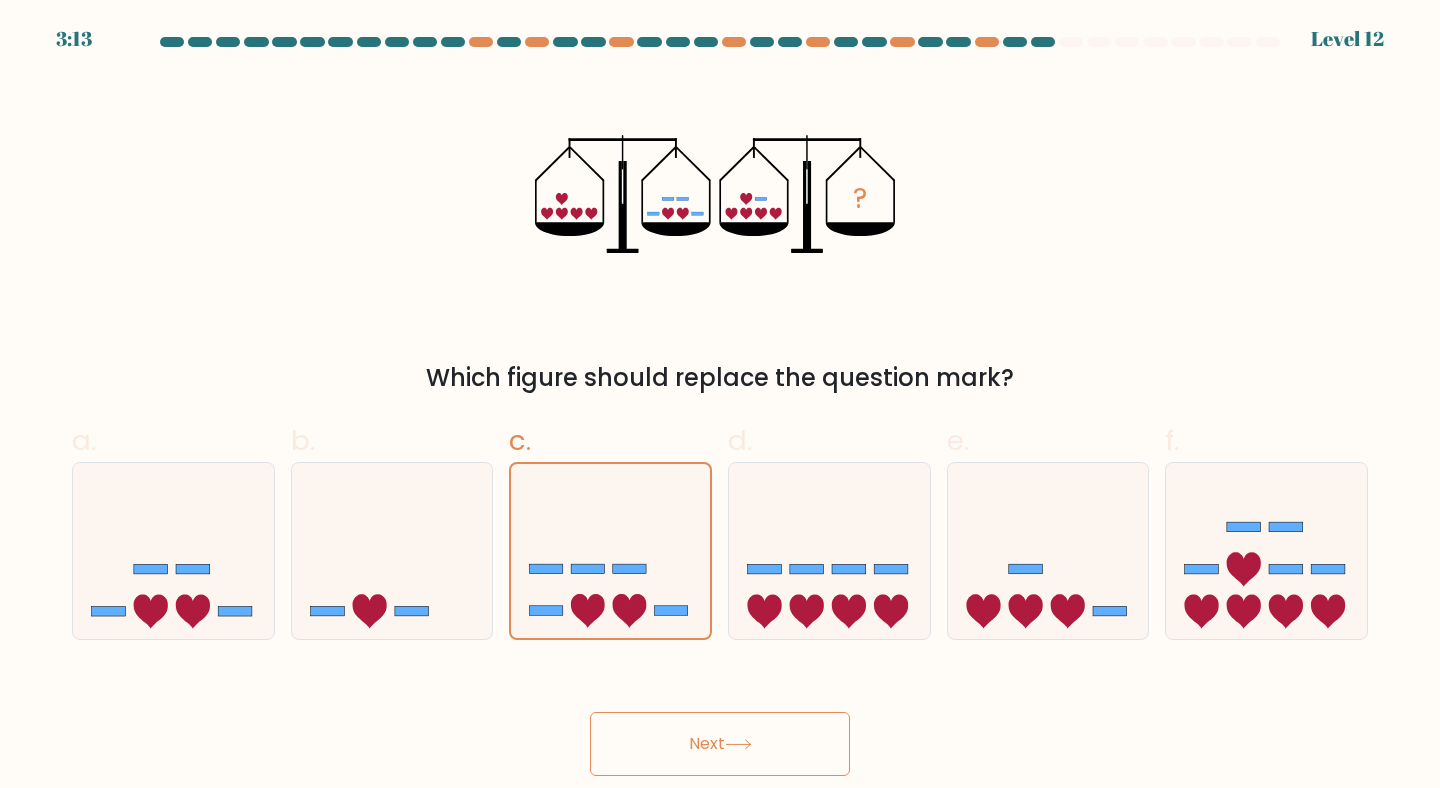 click on "Next" at bounding box center (720, 744) 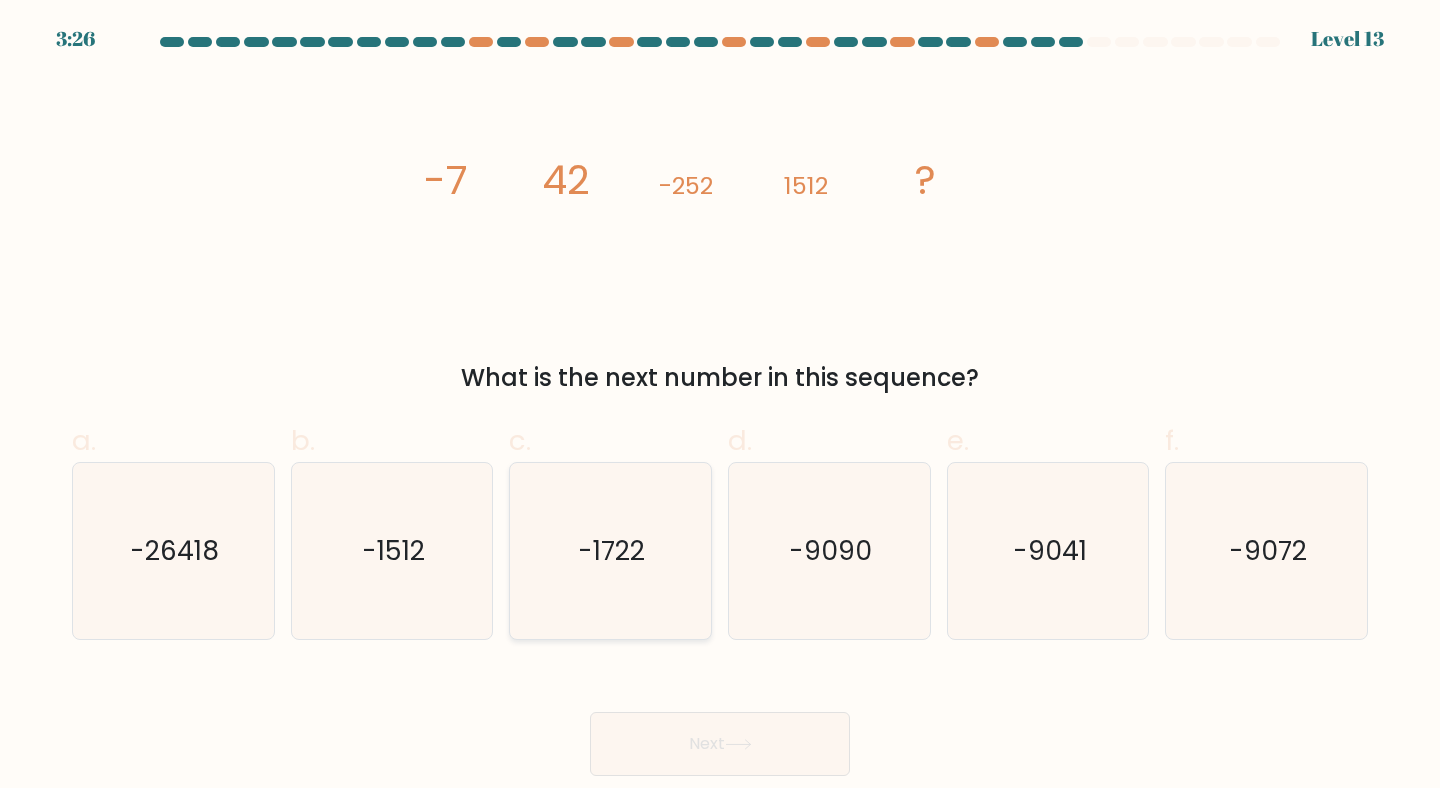 click on "-1722" 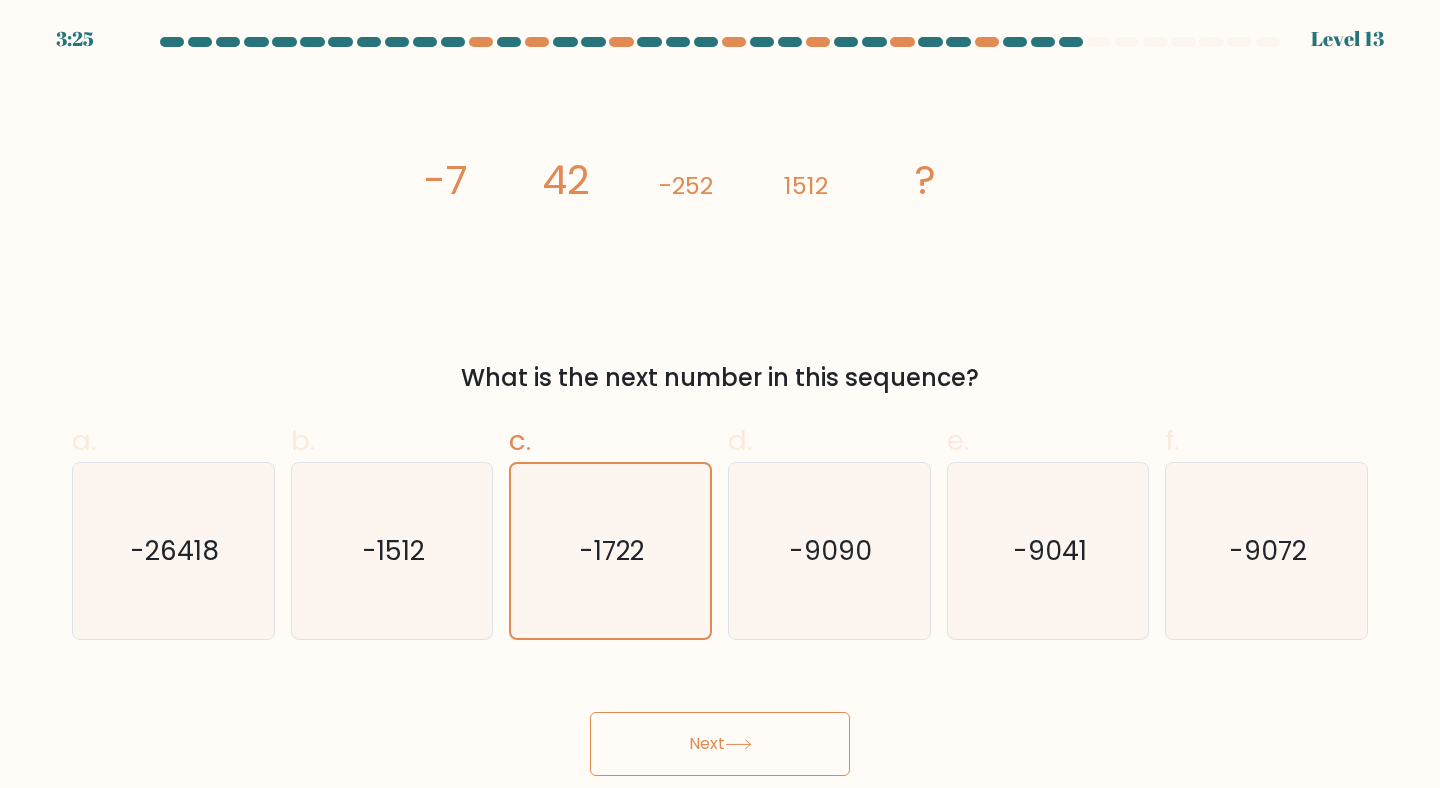 click on "Next" at bounding box center [720, 744] 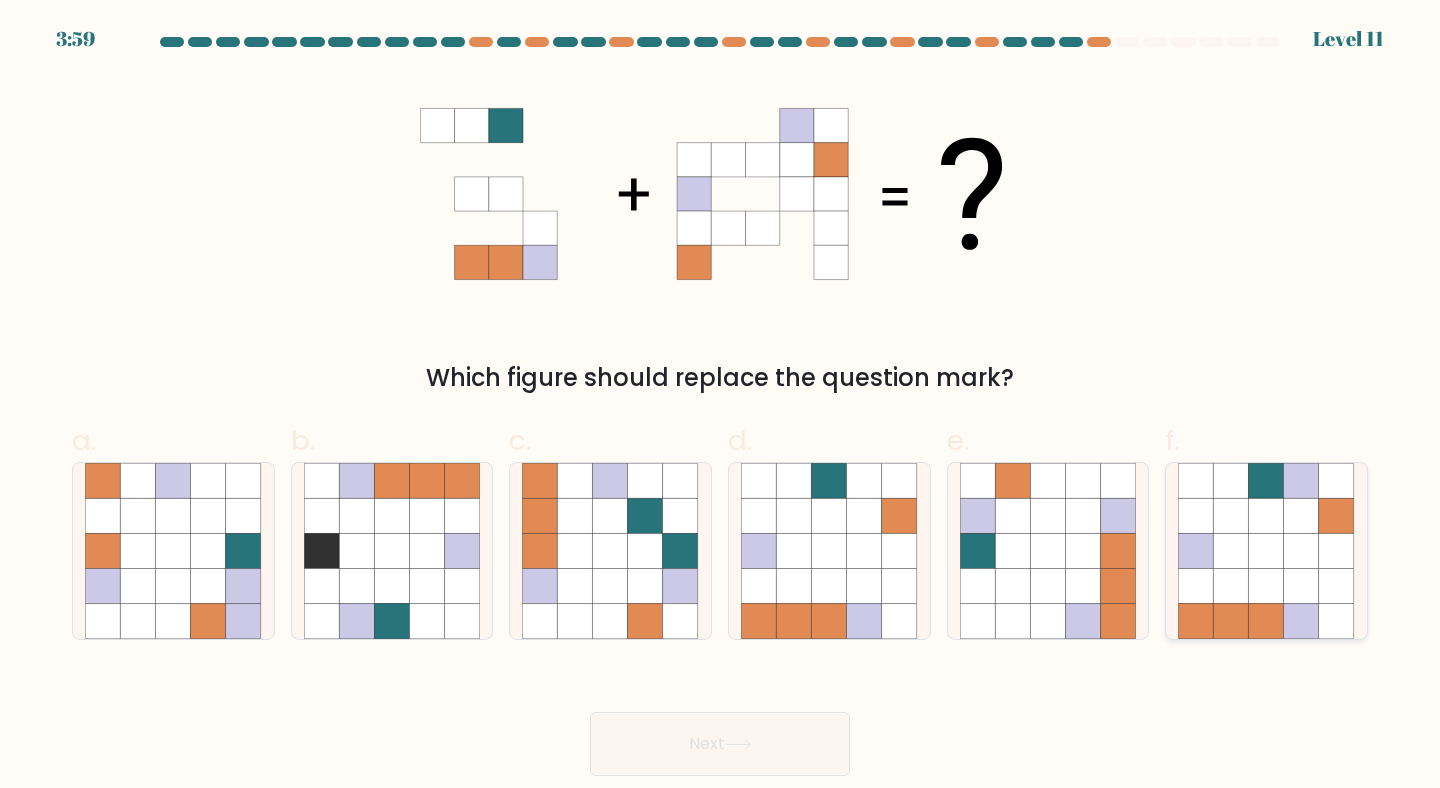 click 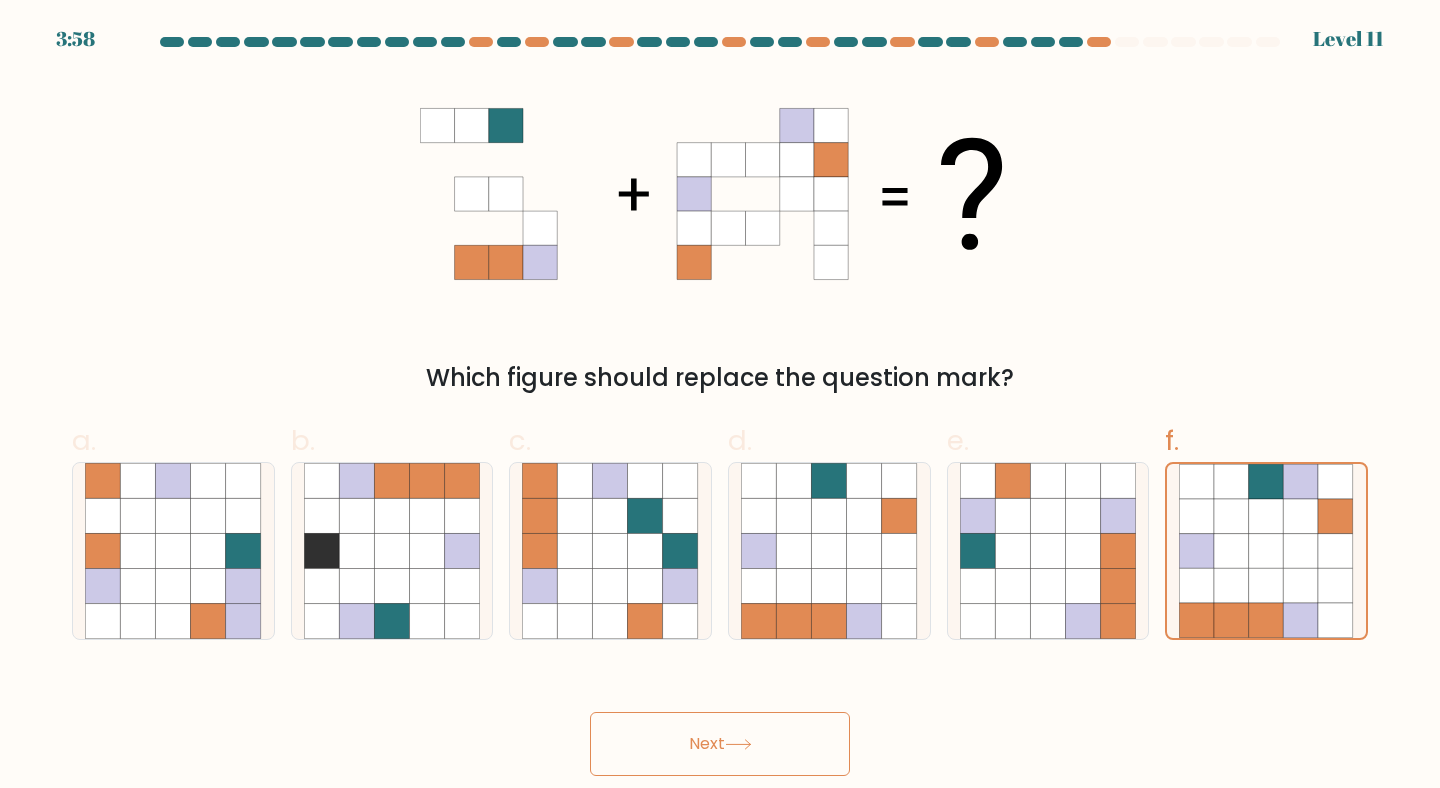click on "Next" at bounding box center [720, 744] 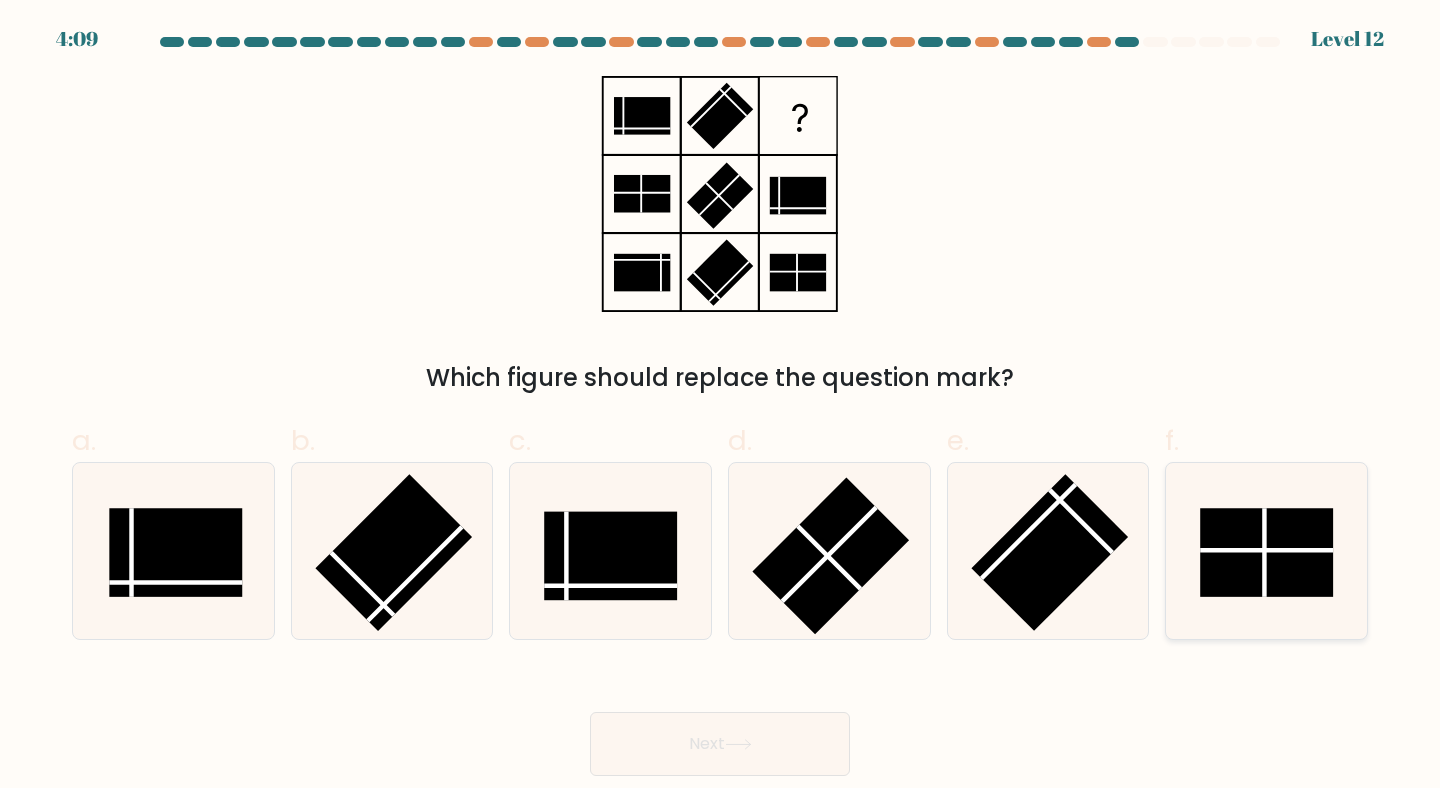 click 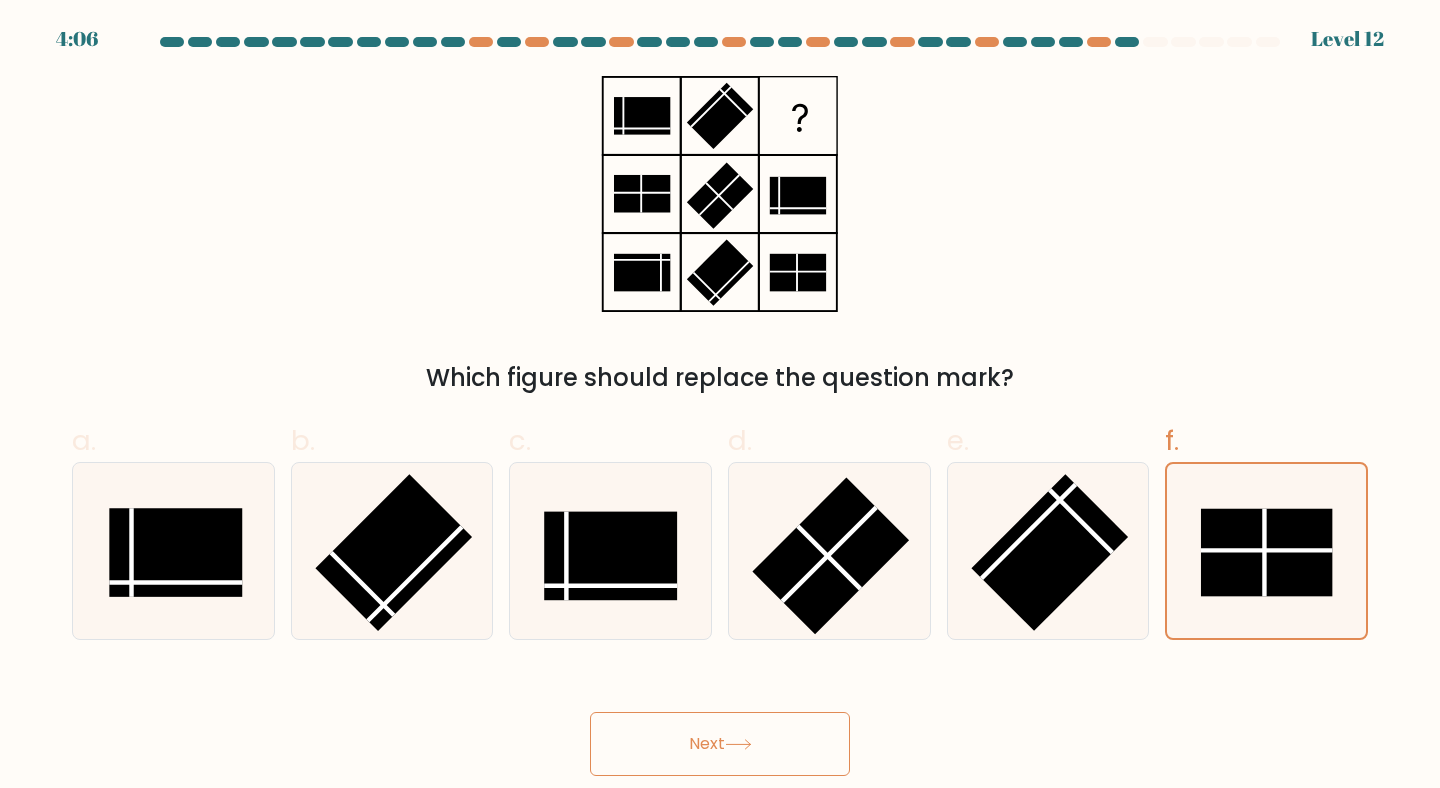 click on "Next" at bounding box center (720, 744) 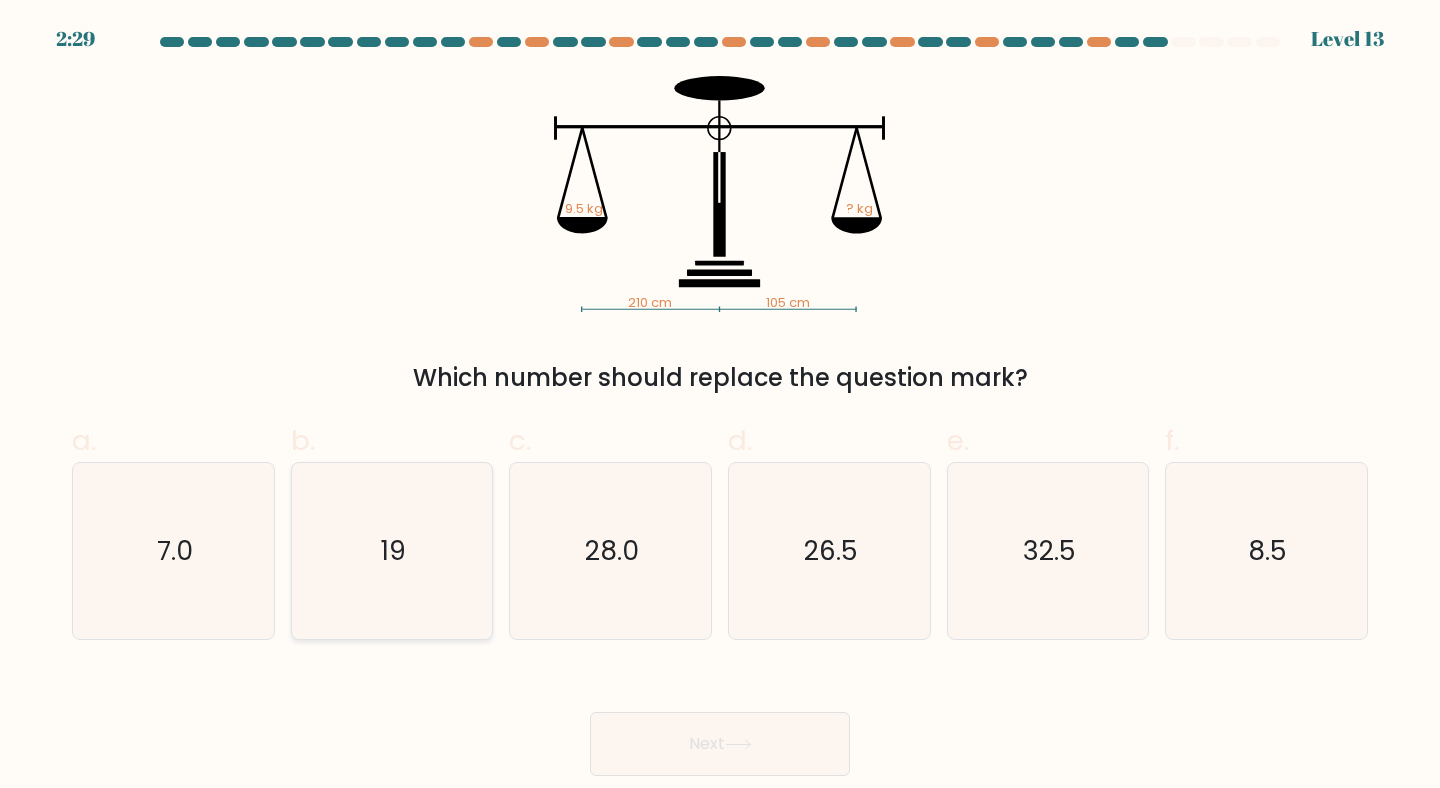 click on "19" 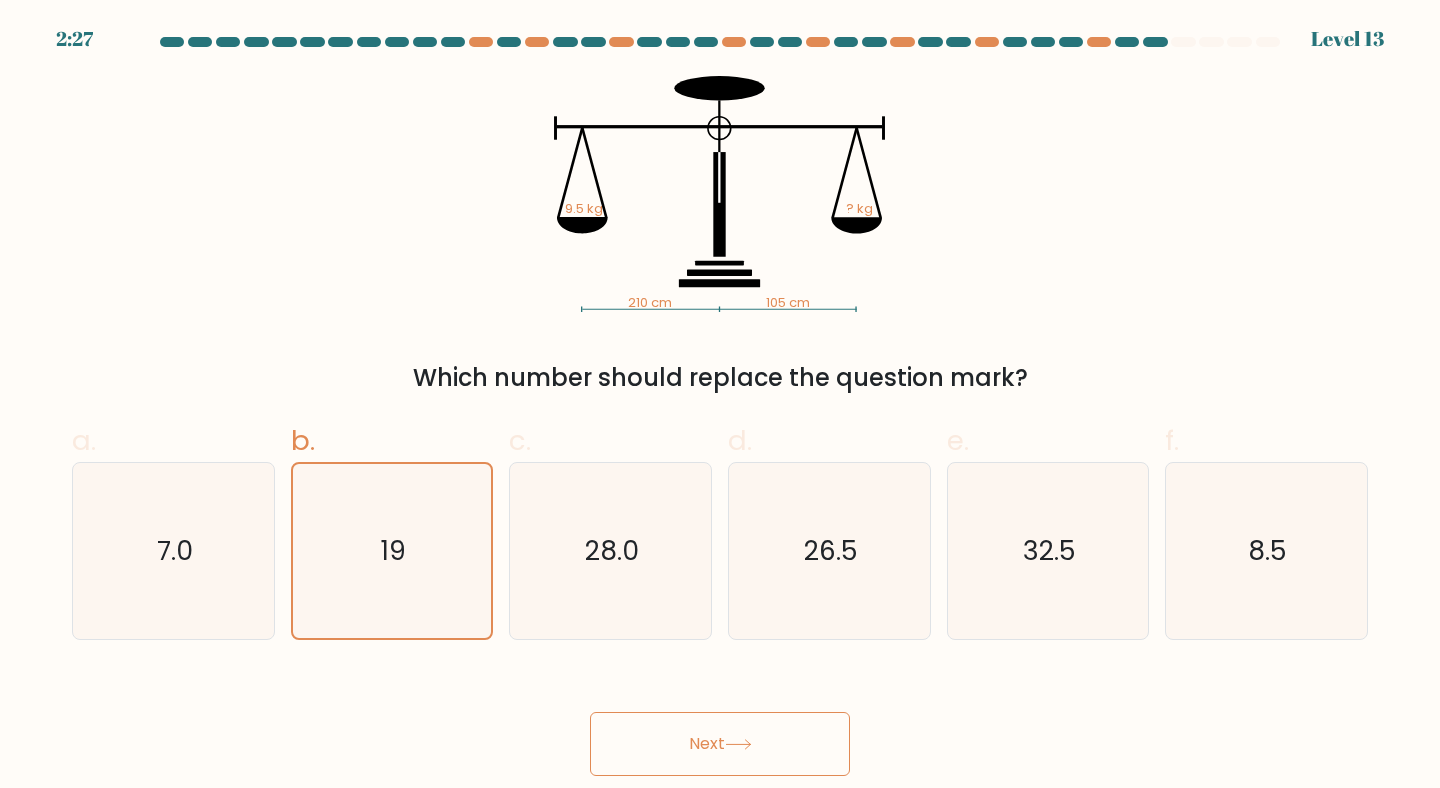click on "Next" at bounding box center (720, 744) 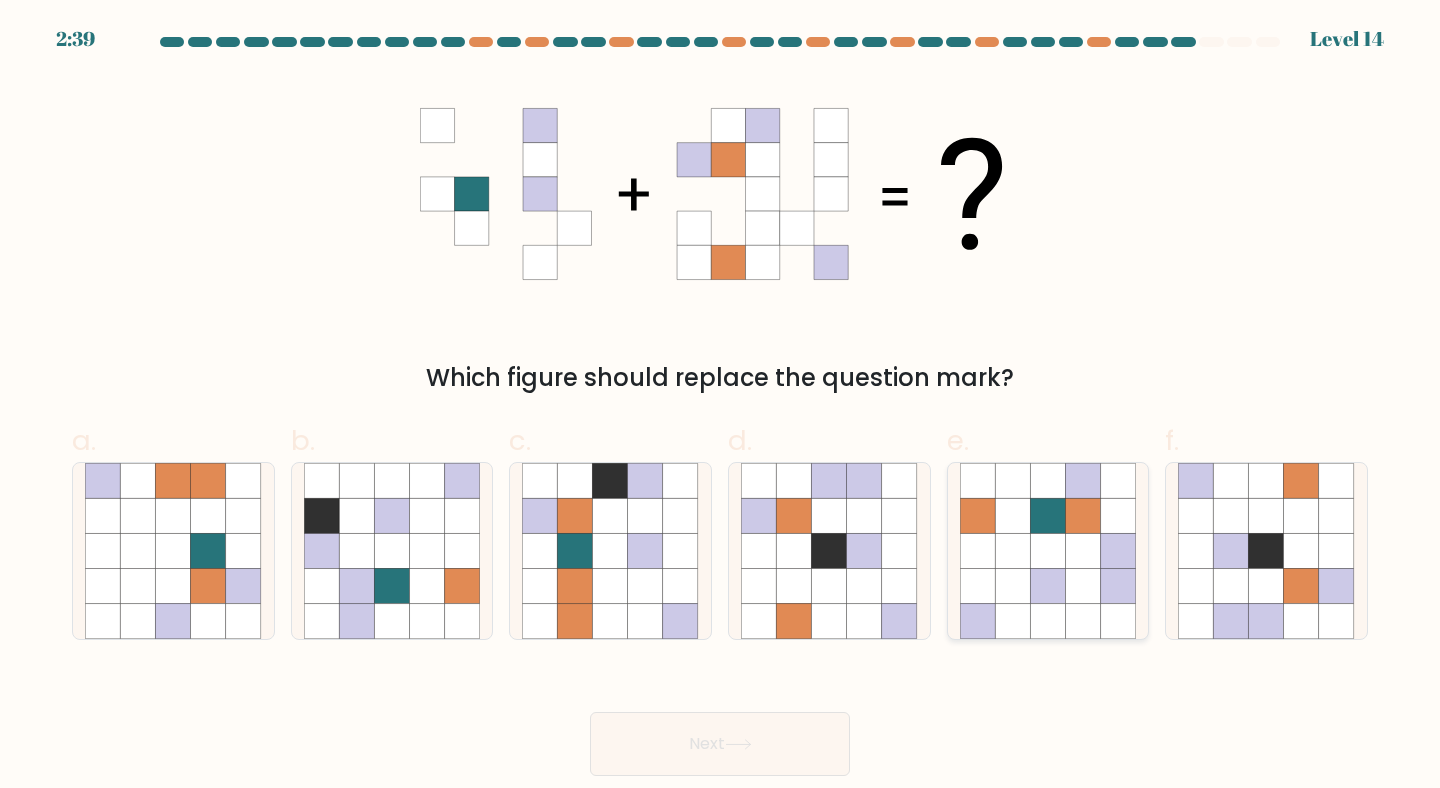 click 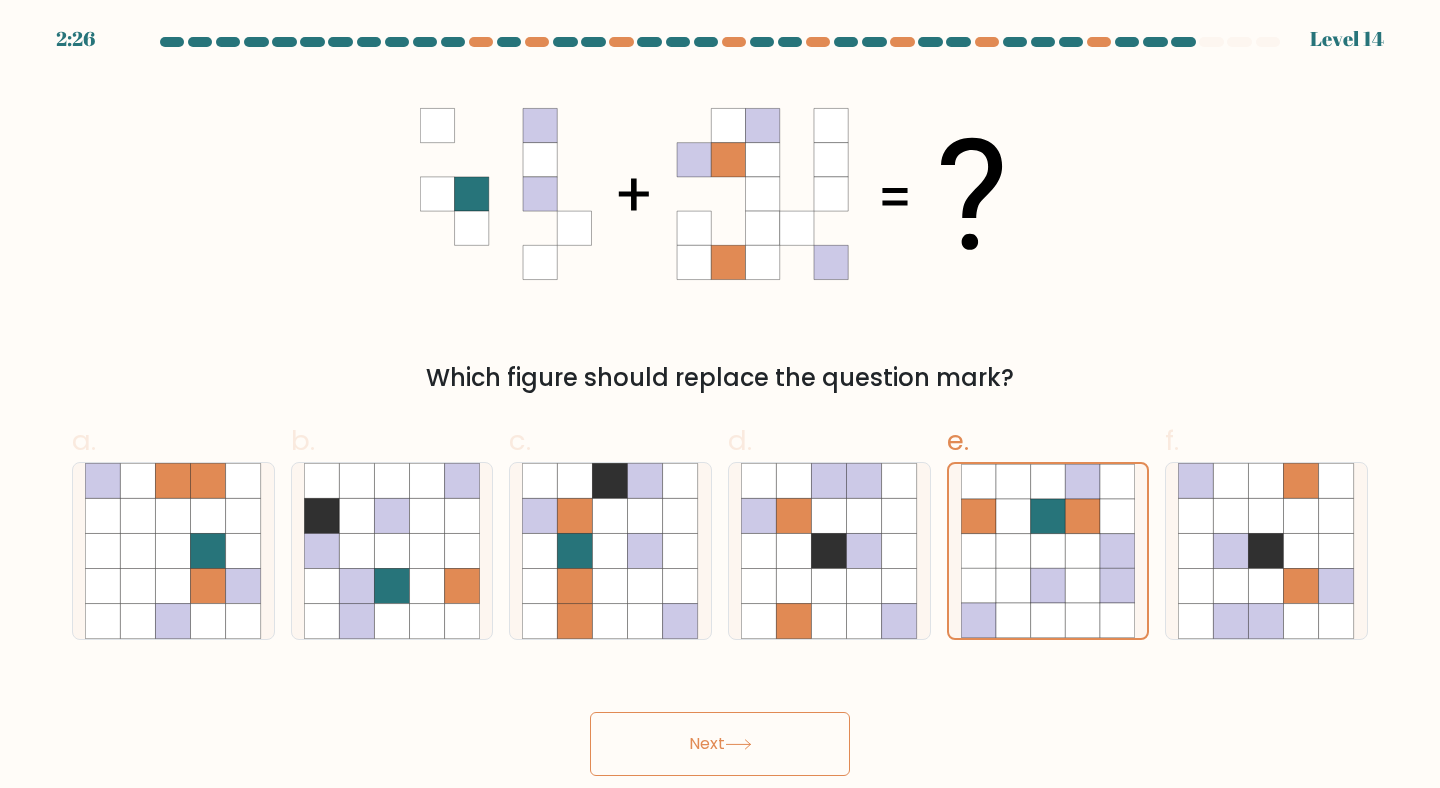 click on "Next" at bounding box center (720, 744) 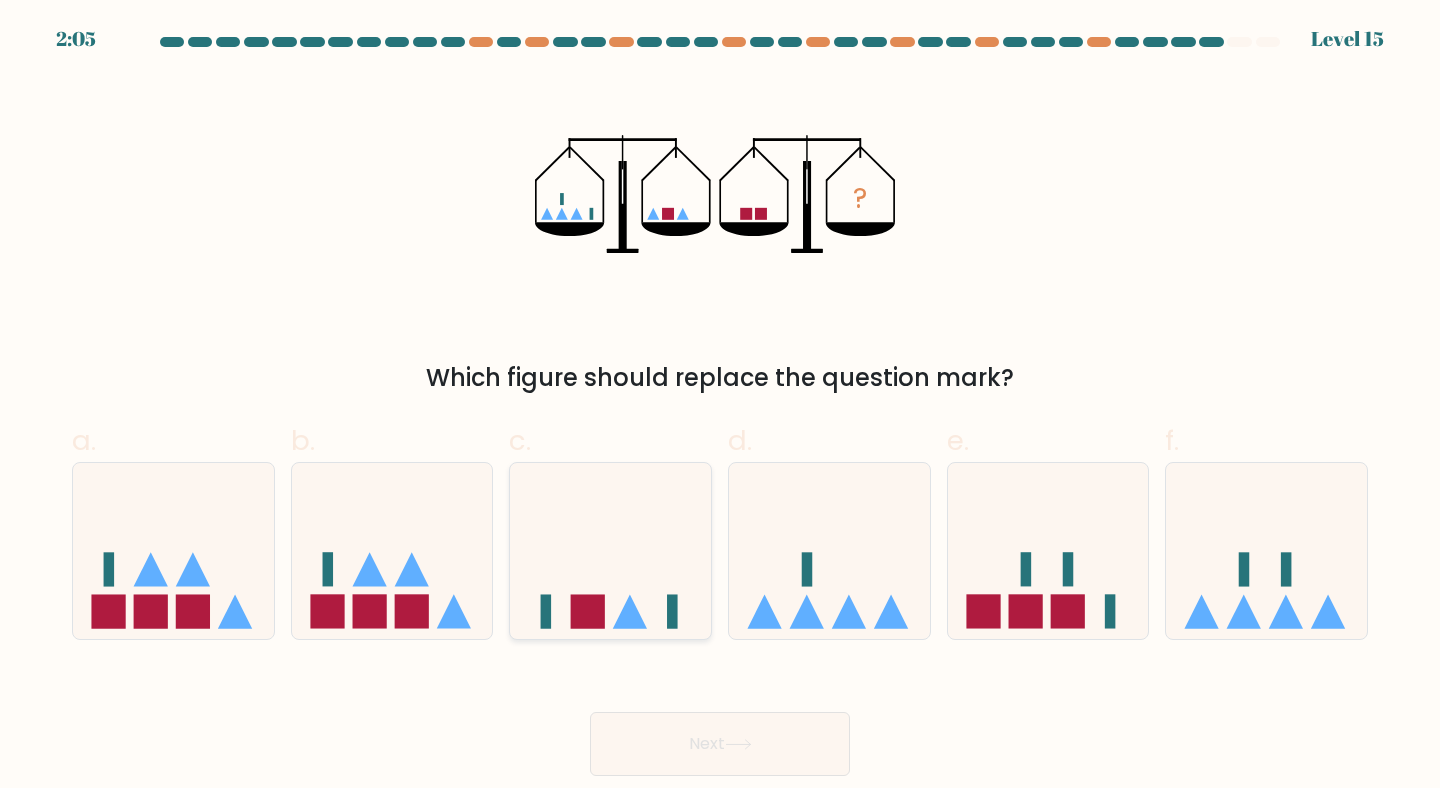 click 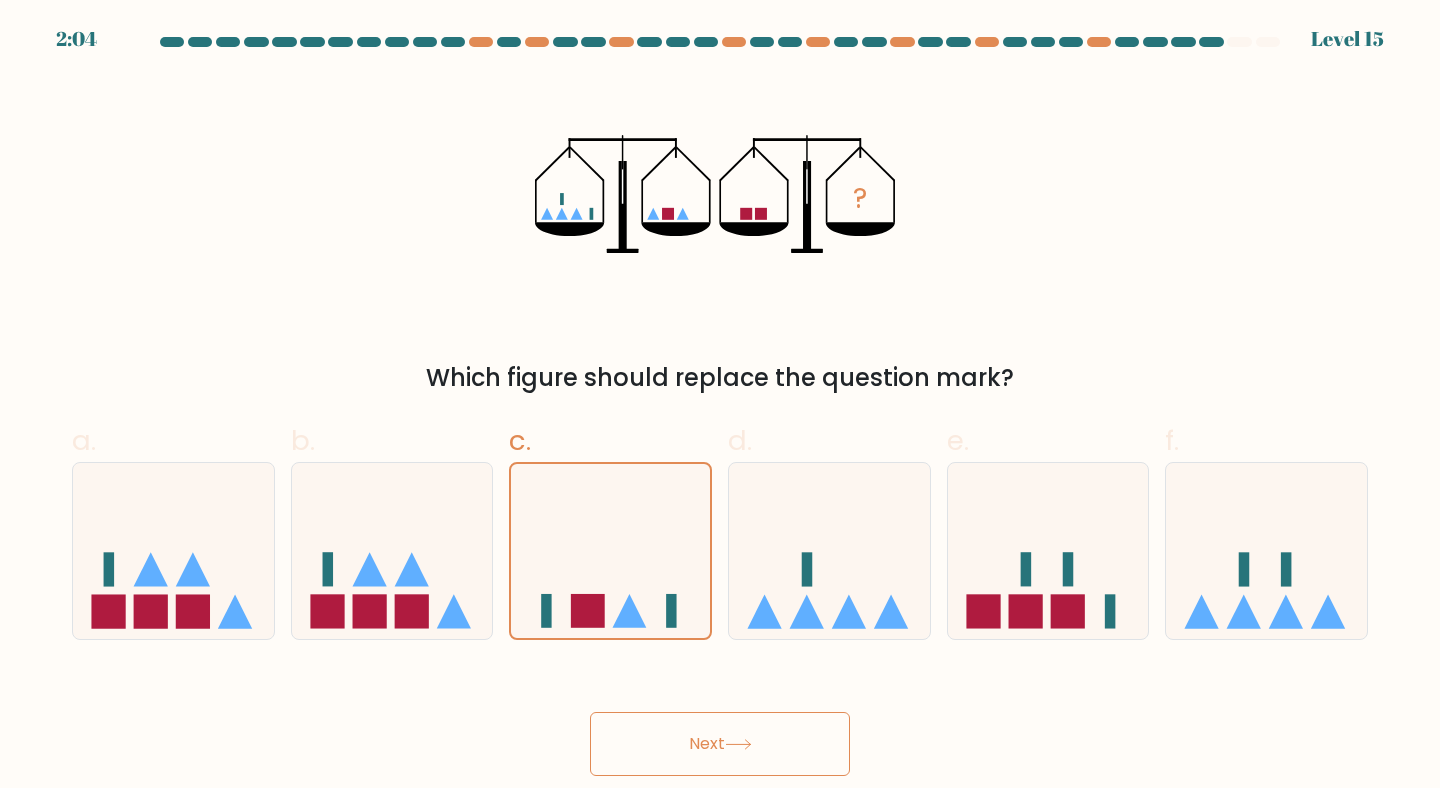 click on "Next" at bounding box center (720, 744) 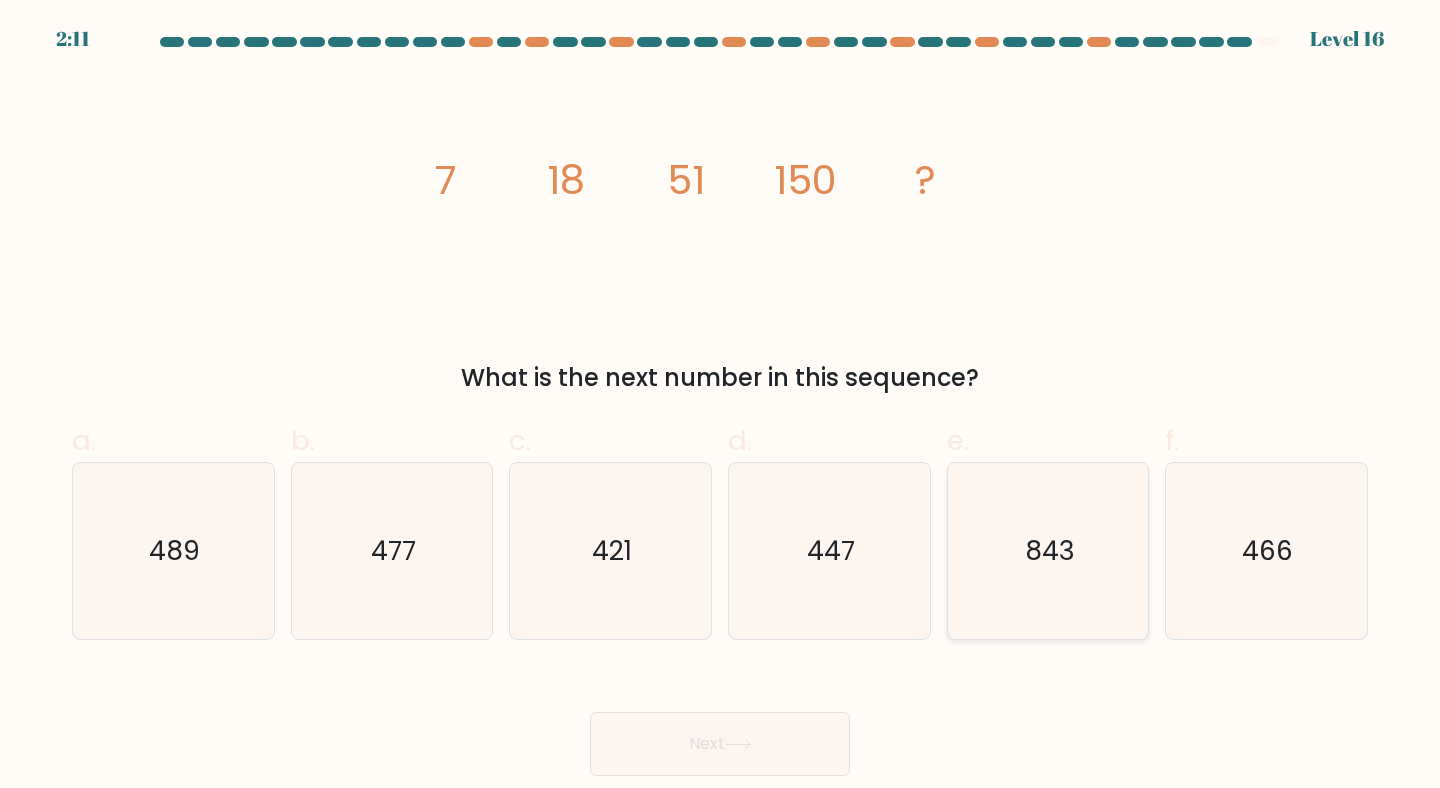 click on "843" 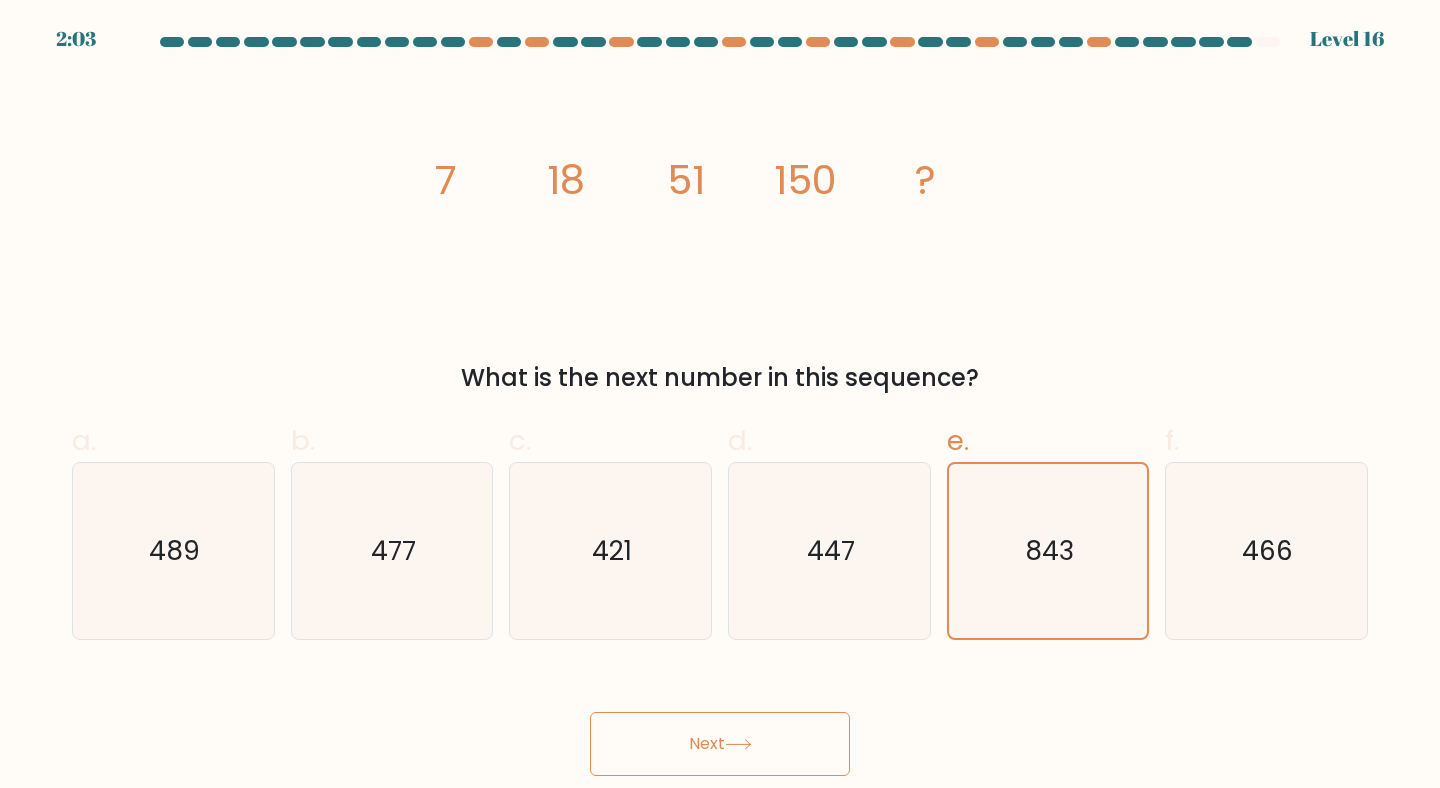 click on "Next" at bounding box center [720, 744] 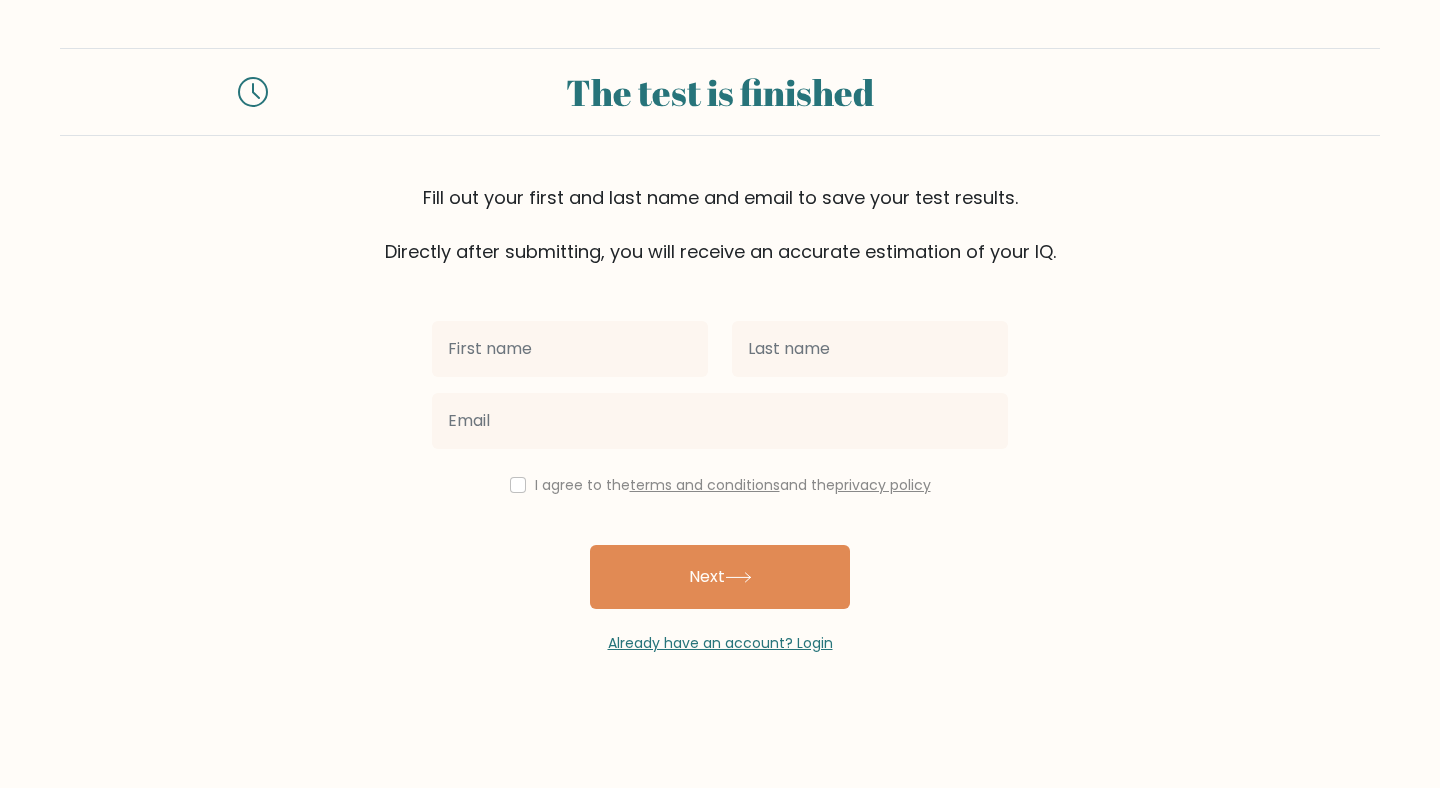 scroll, scrollTop: 0, scrollLeft: 0, axis: both 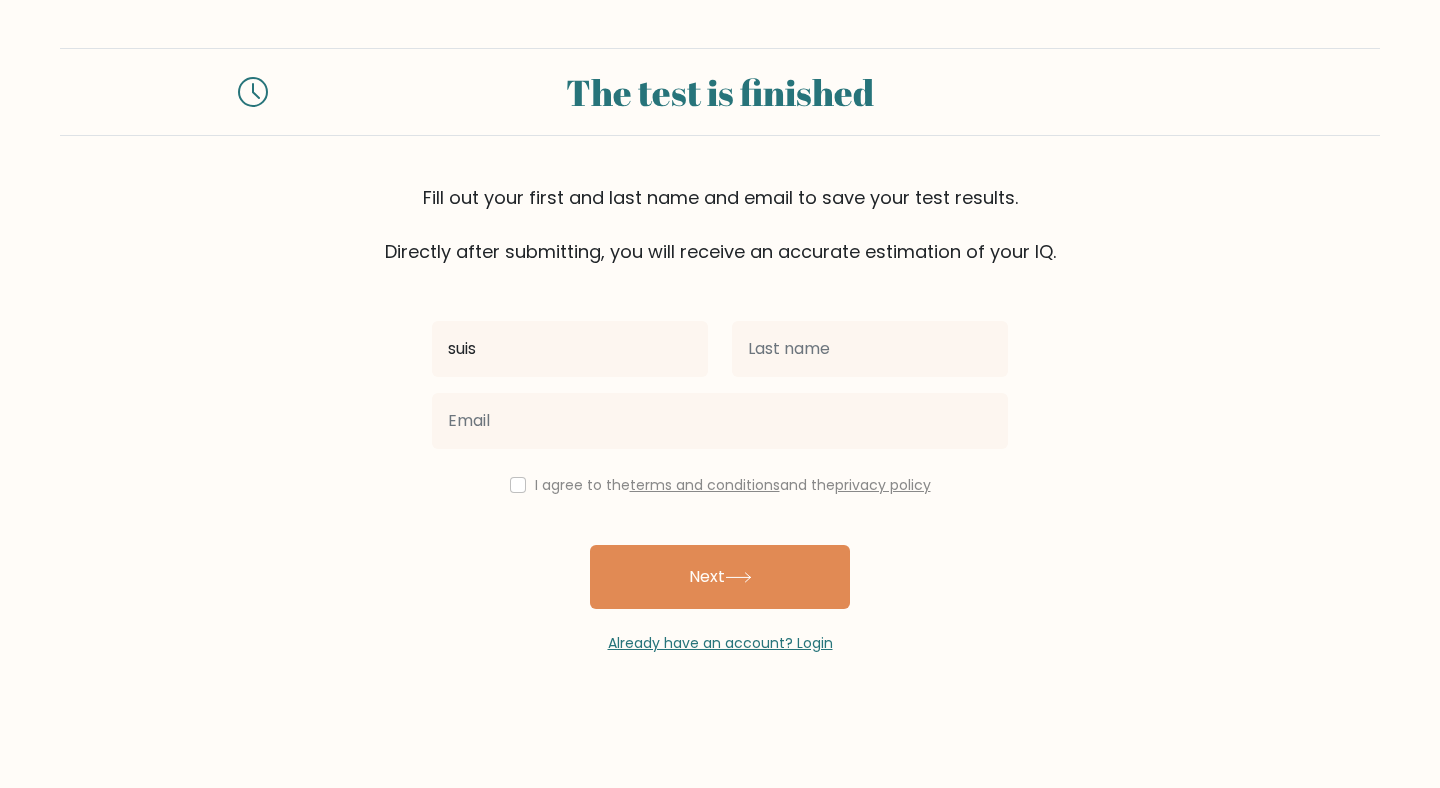 type on "suis" 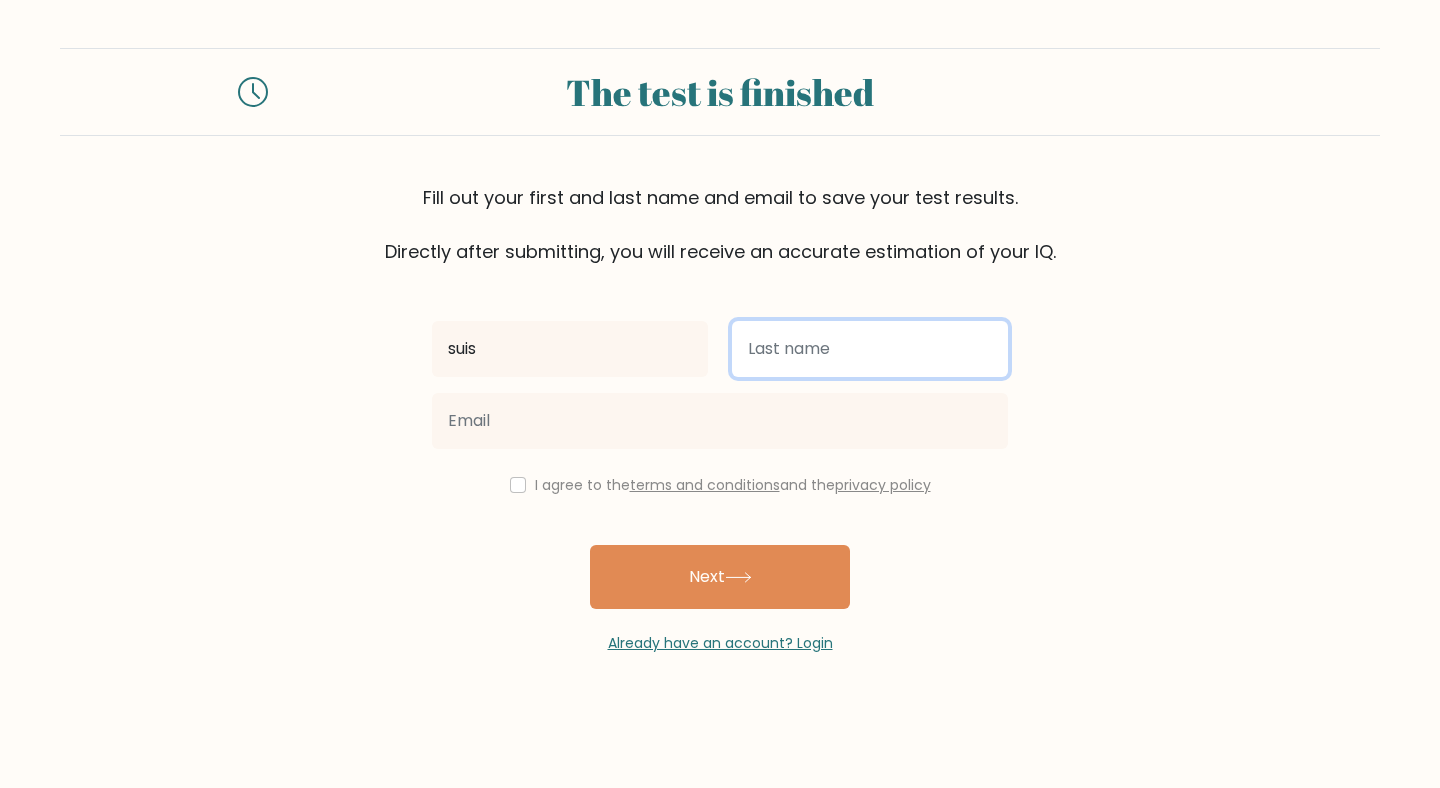 click at bounding box center [870, 349] 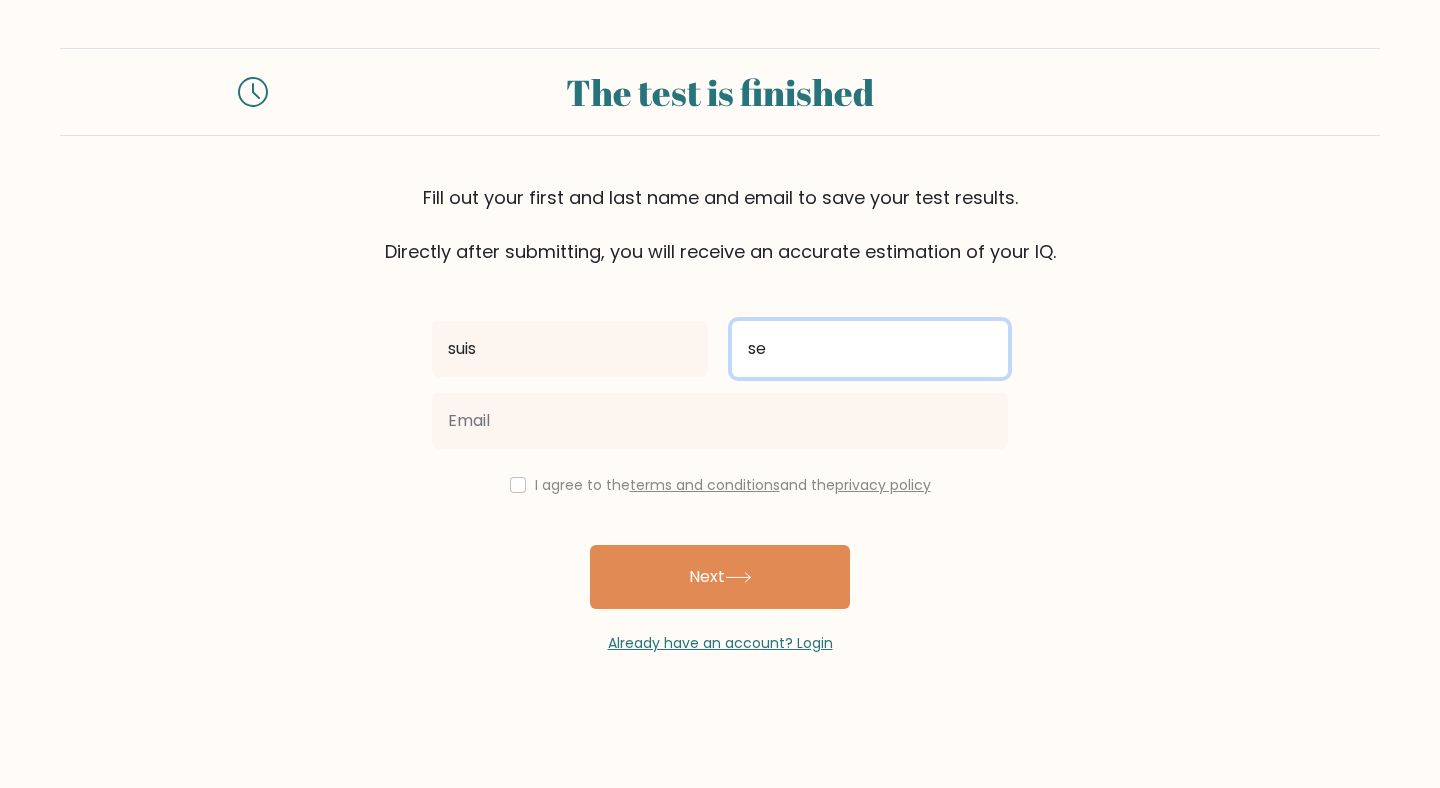 type on "setiawan" 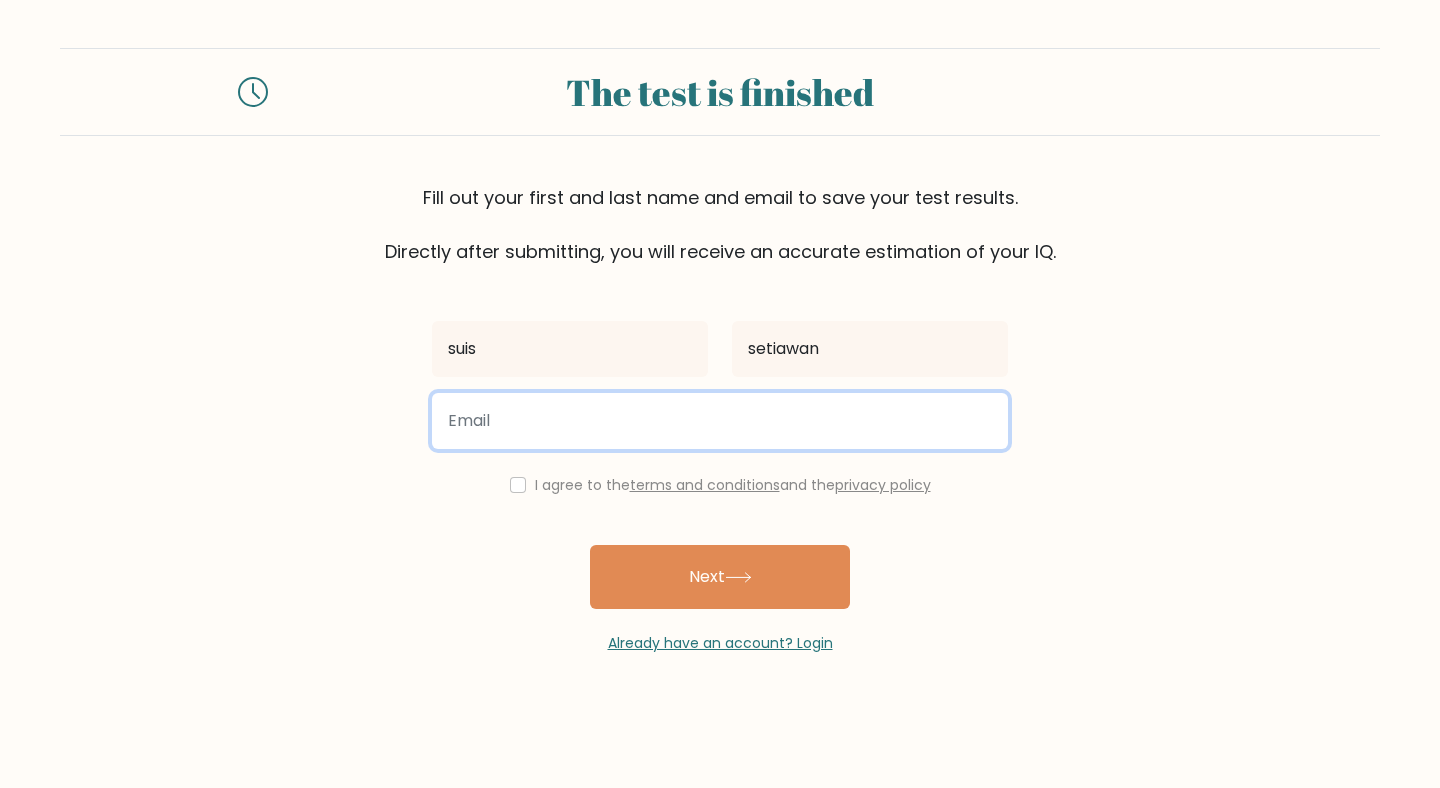 click at bounding box center [720, 421] 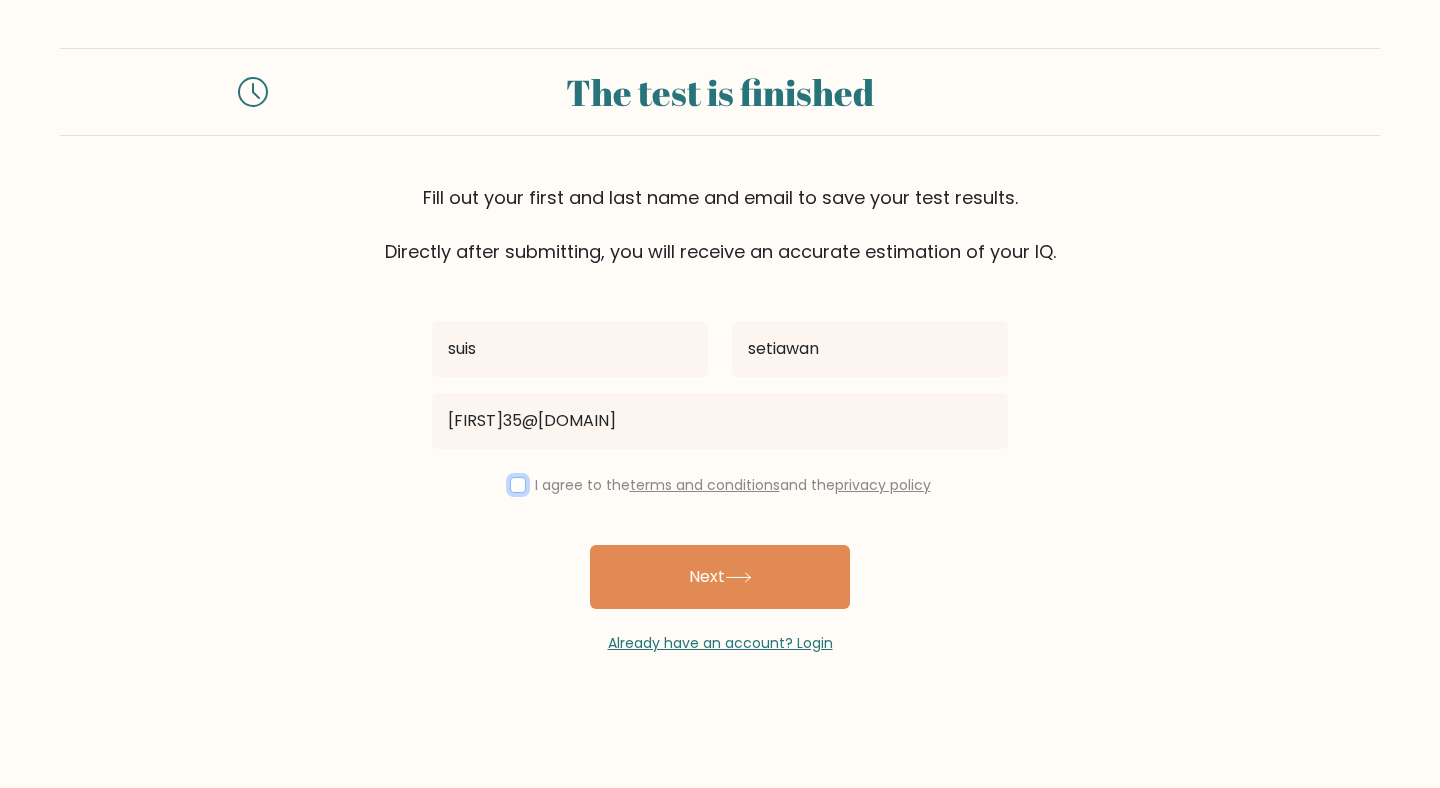 click at bounding box center (518, 485) 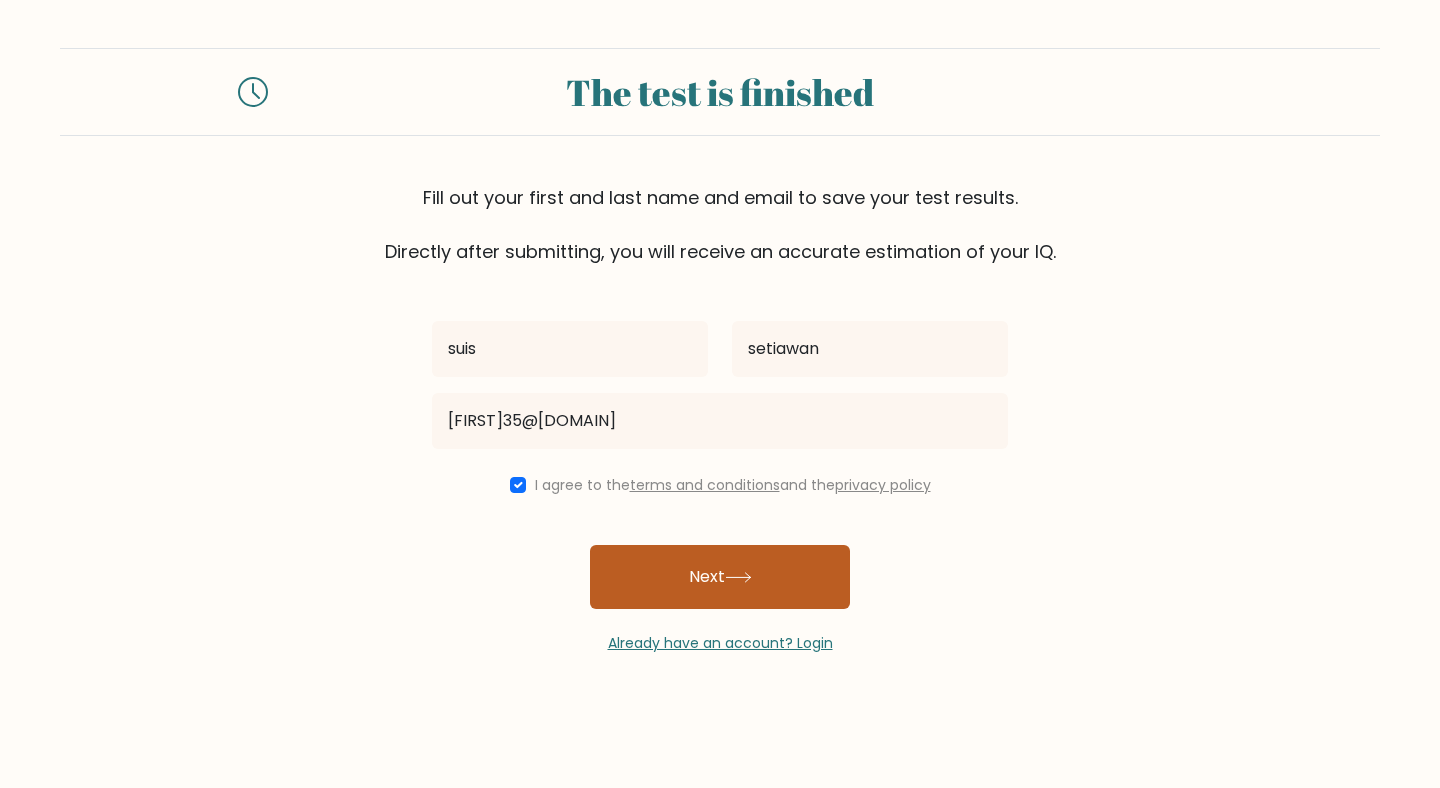 click on "Next" at bounding box center [720, 577] 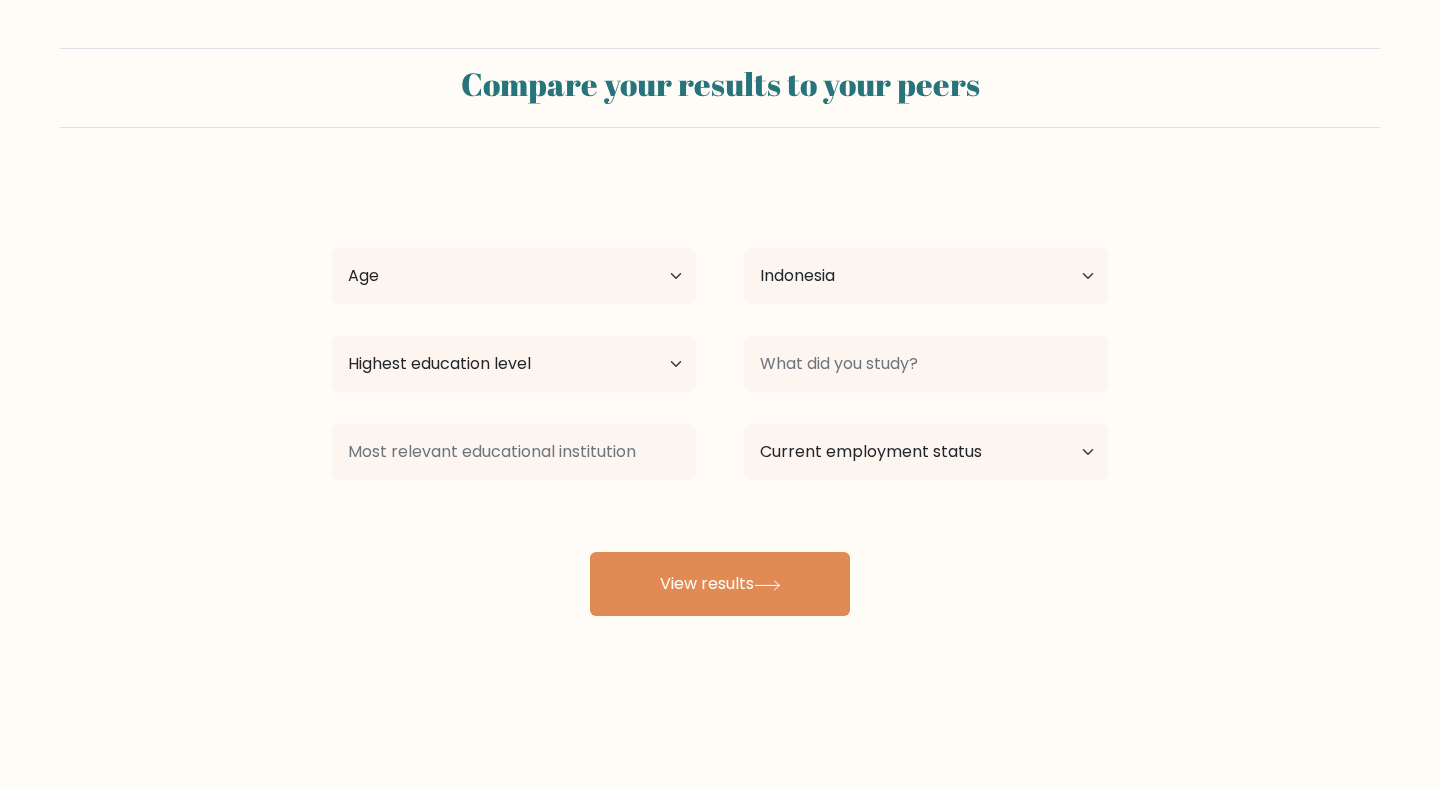 select on "ID" 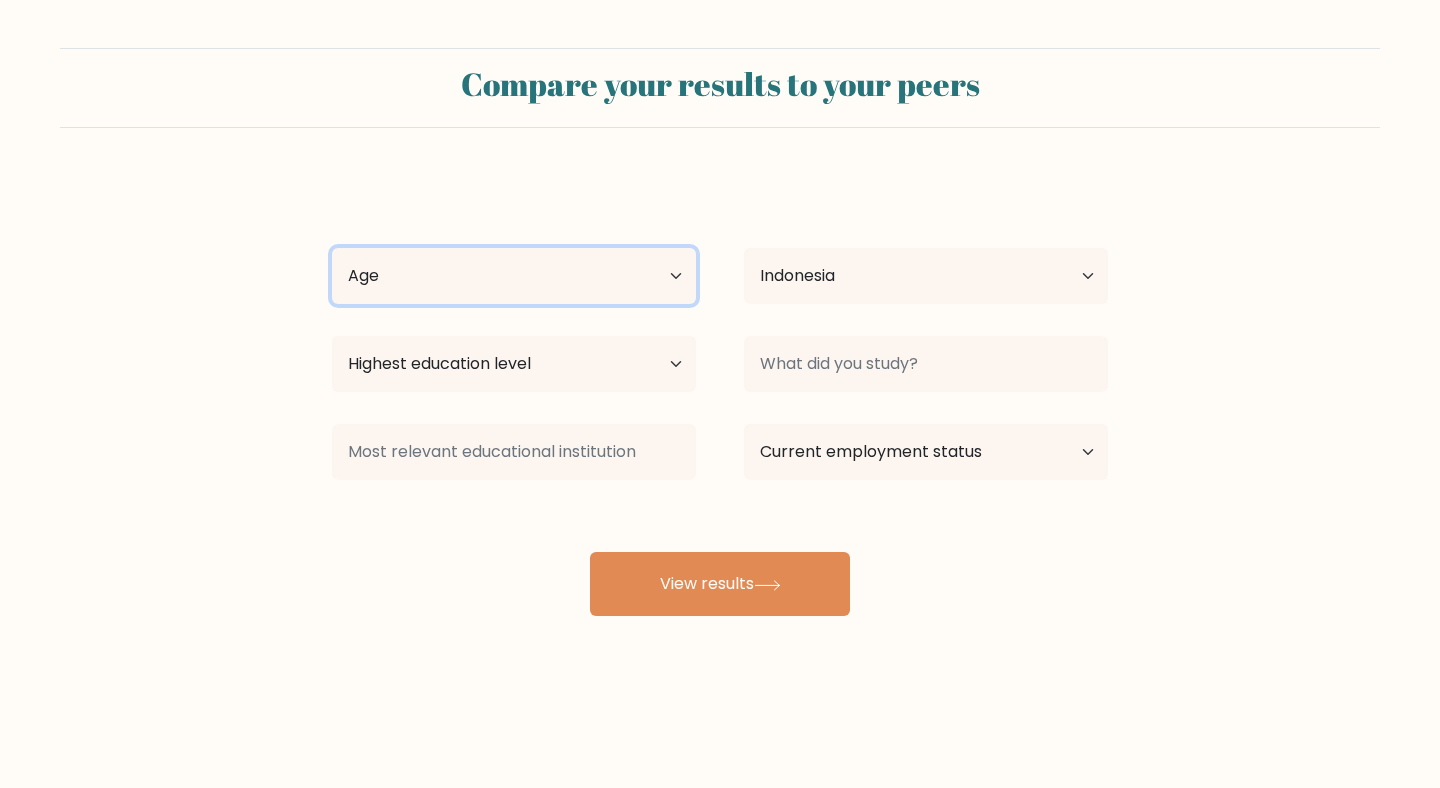 click on "Age
Under 18 years old
18-24 years old
25-34 years old
35-44 years old
45-54 years old
55-64 years old
65 years old and above" at bounding box center [514, 276] 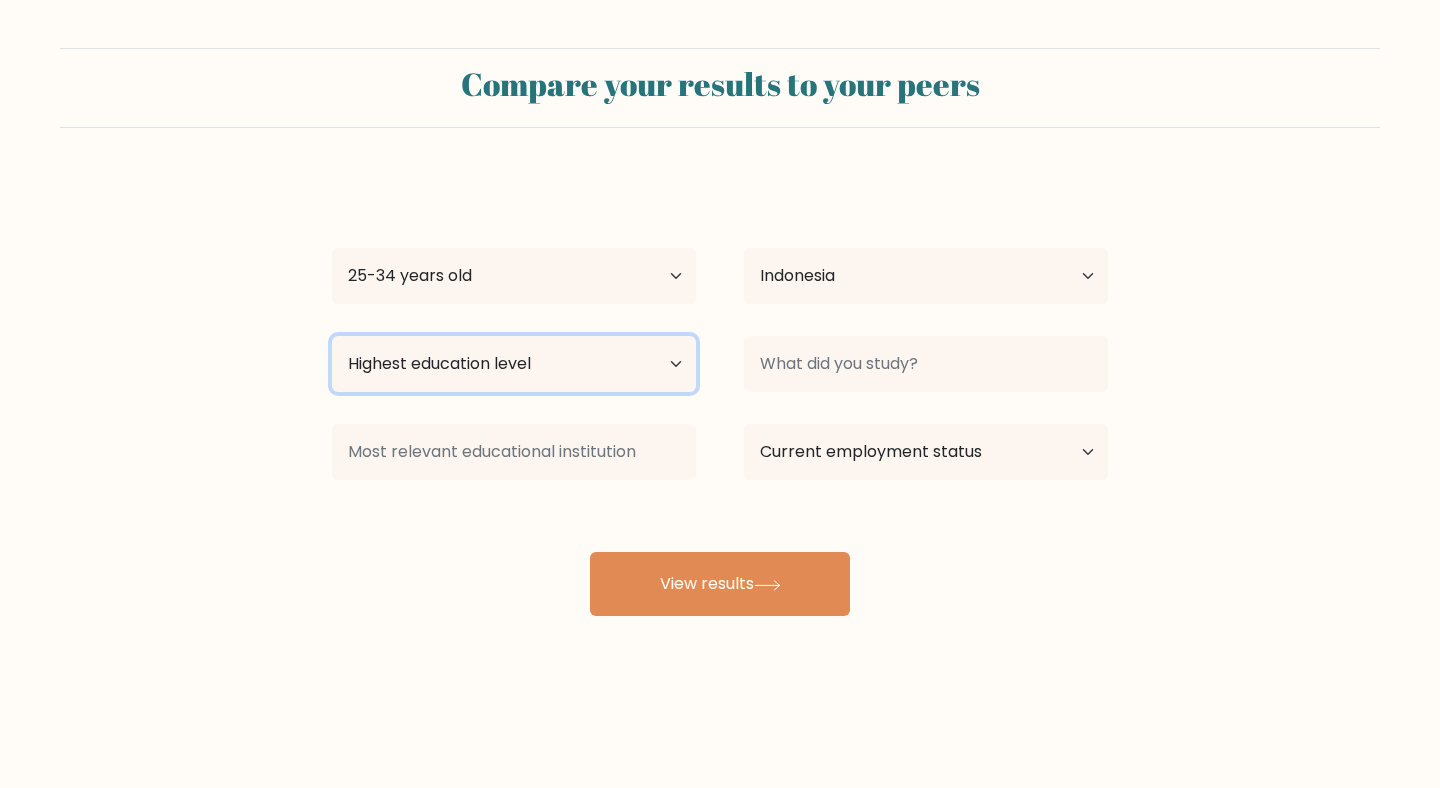 click on "Highest education level
No schooling
Primary
Lower Secondary
Upper Secondary
Occupation Specific
Bachelor's degree
Master's degree
Doctoral degree" at bounding box center [514, 364] 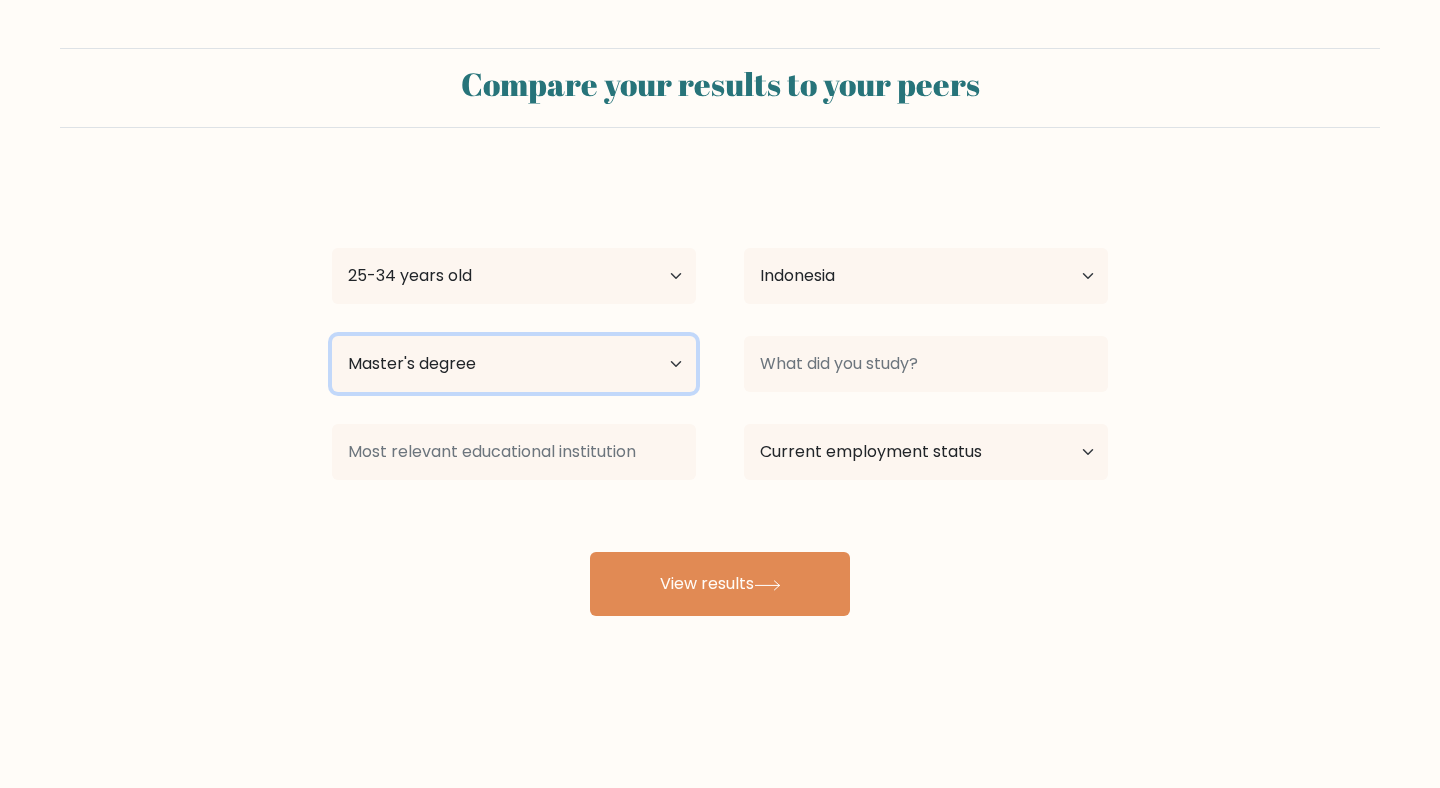 click on "Highest education level
No schooling
Primary
Lower Secondary
Upper Secondary
Occupation Specific
Bachelor's degree
Master's degree
Doctoral degree" at bounding box center [514, 364] 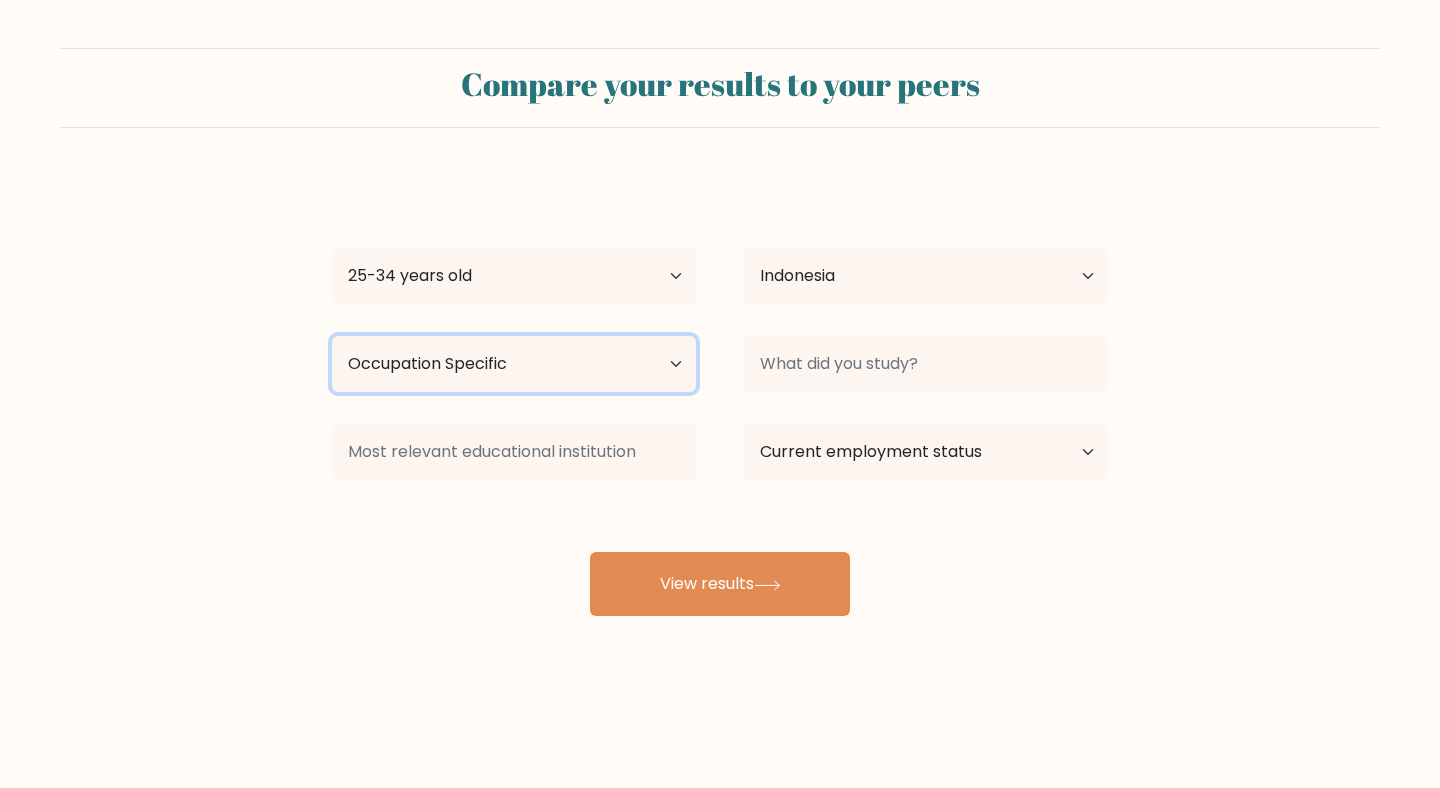 click on "Highest education level
No schooling
Primary
Lower Secondary
Upper Secondary
Occupation Specific
Bachelor's degree
Master's degree
Doctoral degree" at bounding box center (514, 364) 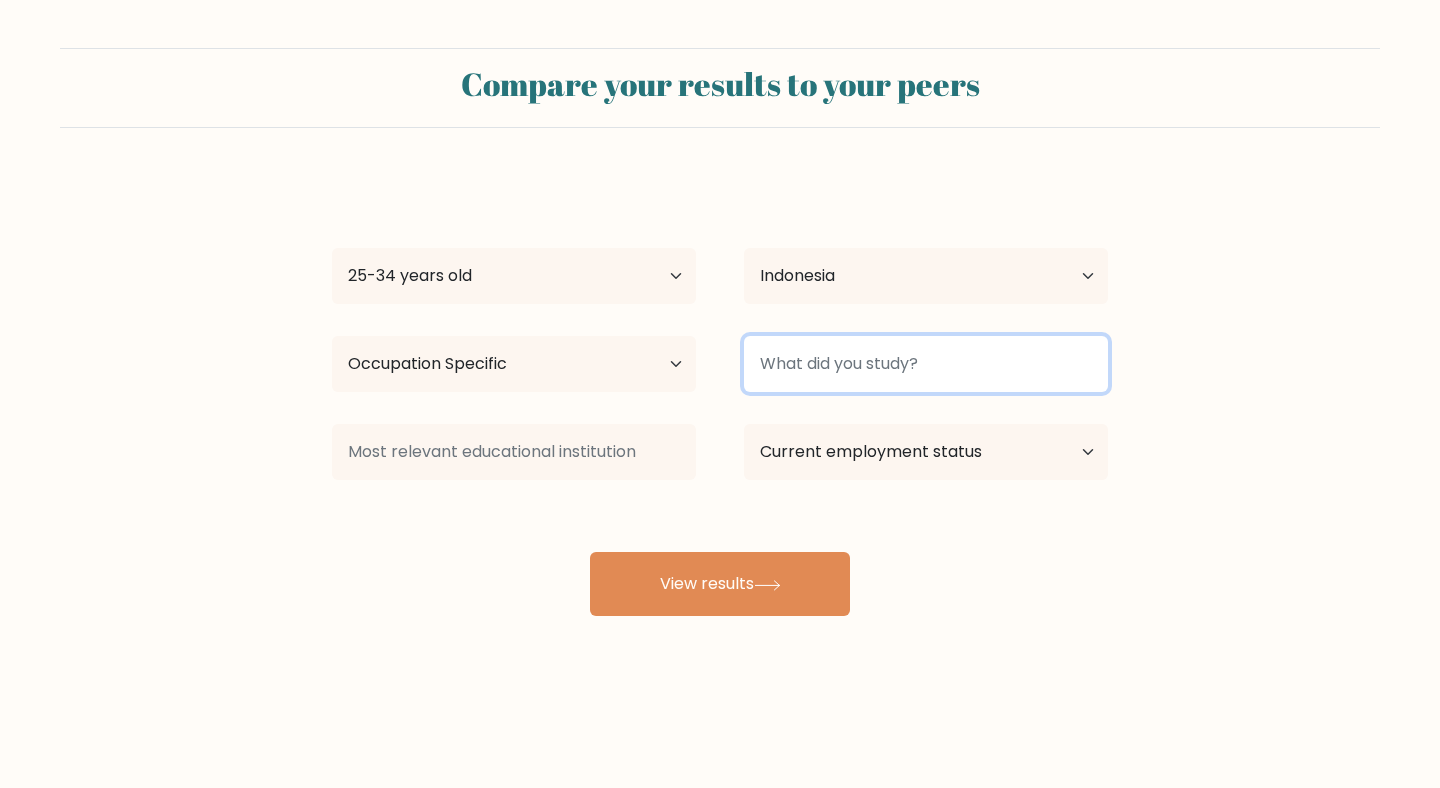 click at bounding box center [926, 364] 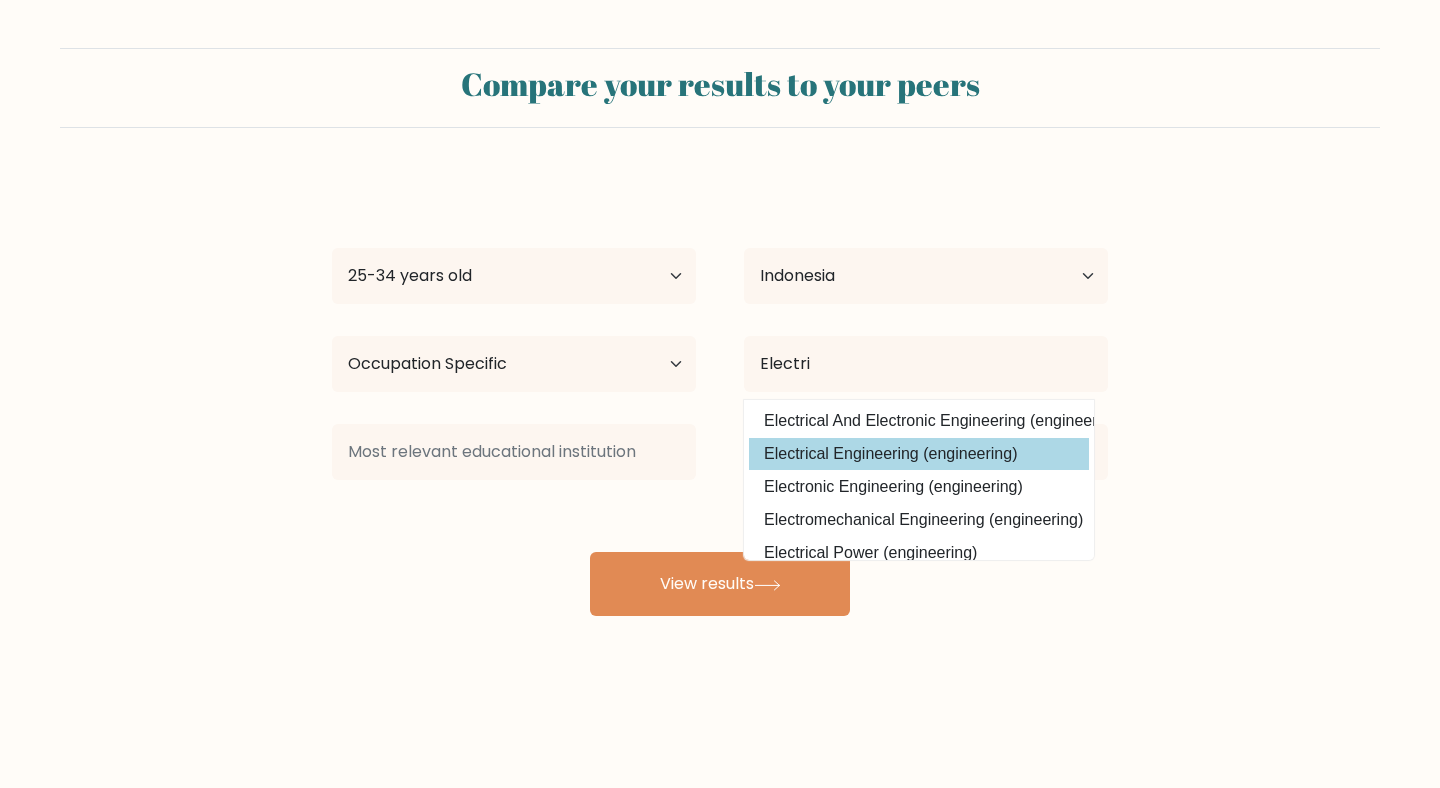 click on "suis
setiawan
Age
Under 18 years old
18-24 years old
25-34 years old
35-44 years old
45-54 years old
55-64 years old
65 years old and above
Country
Afghanistan
Albania
Algeria
American Samoa
Andorra
Angola
Anguilla
Antarctica
Antigua and Barbuda
Argentina
Armenia
Aruba
Australia
Austria
Azerbaijan
Bahamas
Bahrain
Bangladesh
Barbados
Belarus
Belgium
Belize
Benin
Bermuda
Bhutan
Bolivia
Bonaire, Sint Eustatius and Saba
Bosnia and Herzegovina
Botswana
Bouvet Island
Brazil
Brunei" at bounding box center [720, 396] 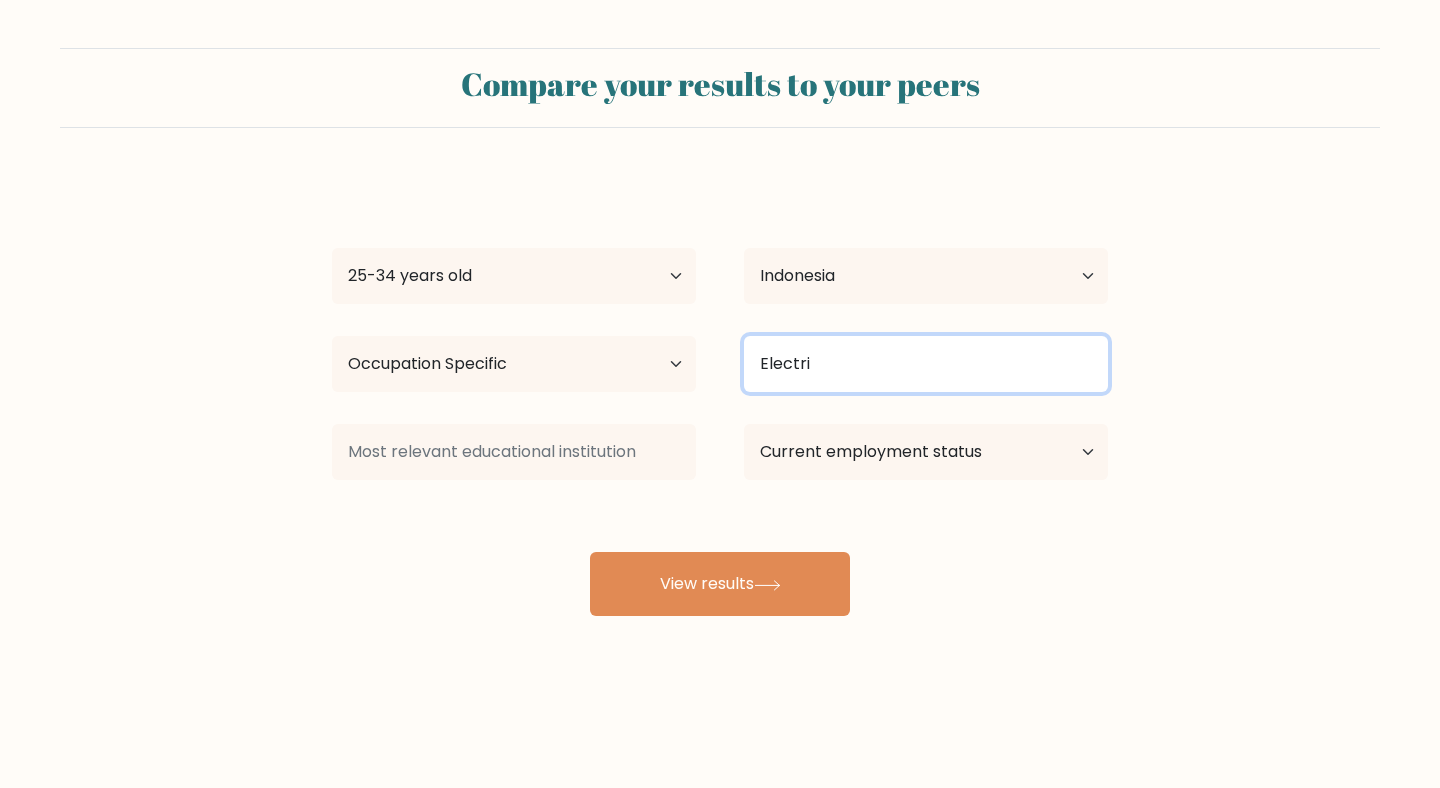 click on "Electri" at bounding box center [926, 364] 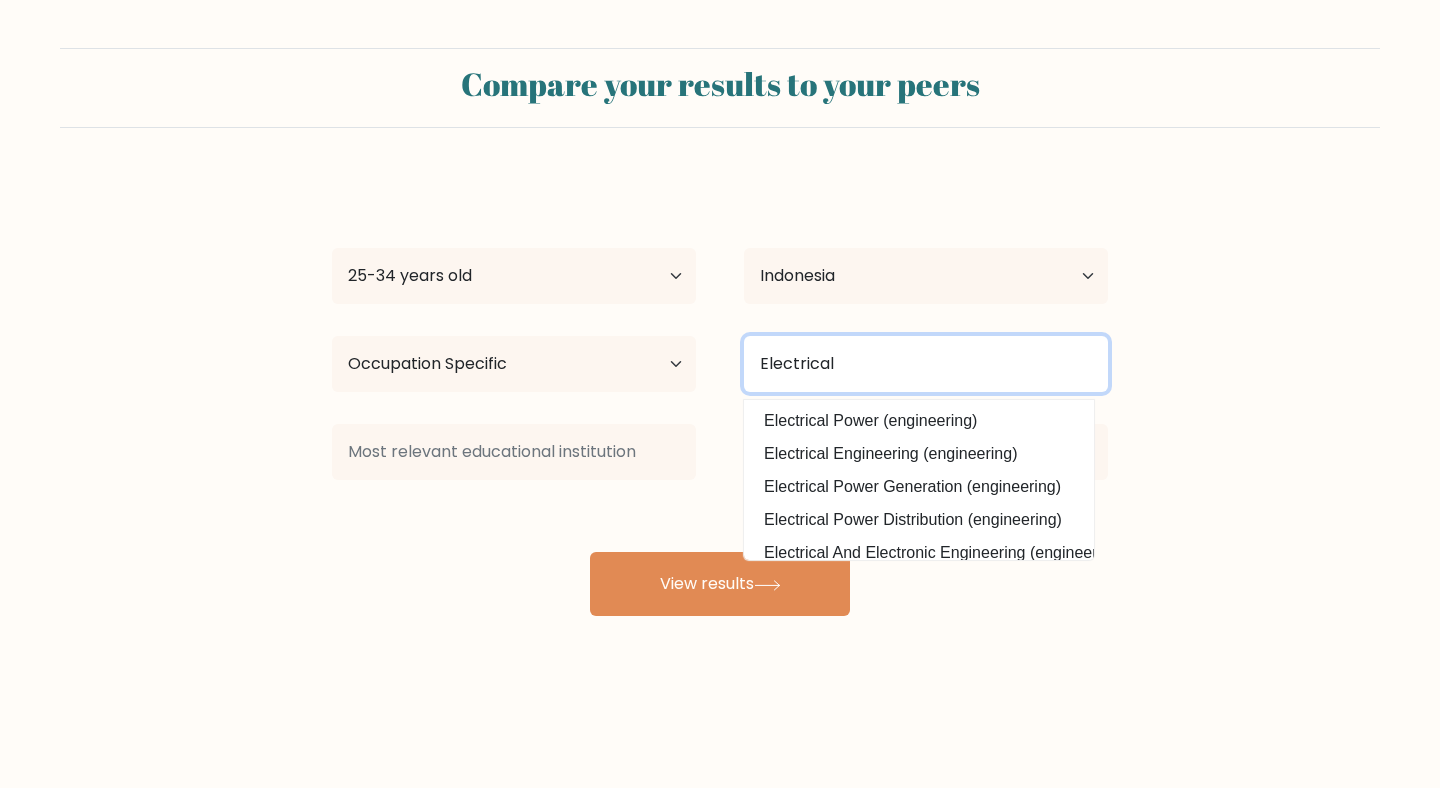 click on "View results" at bounding box center [720, 584] 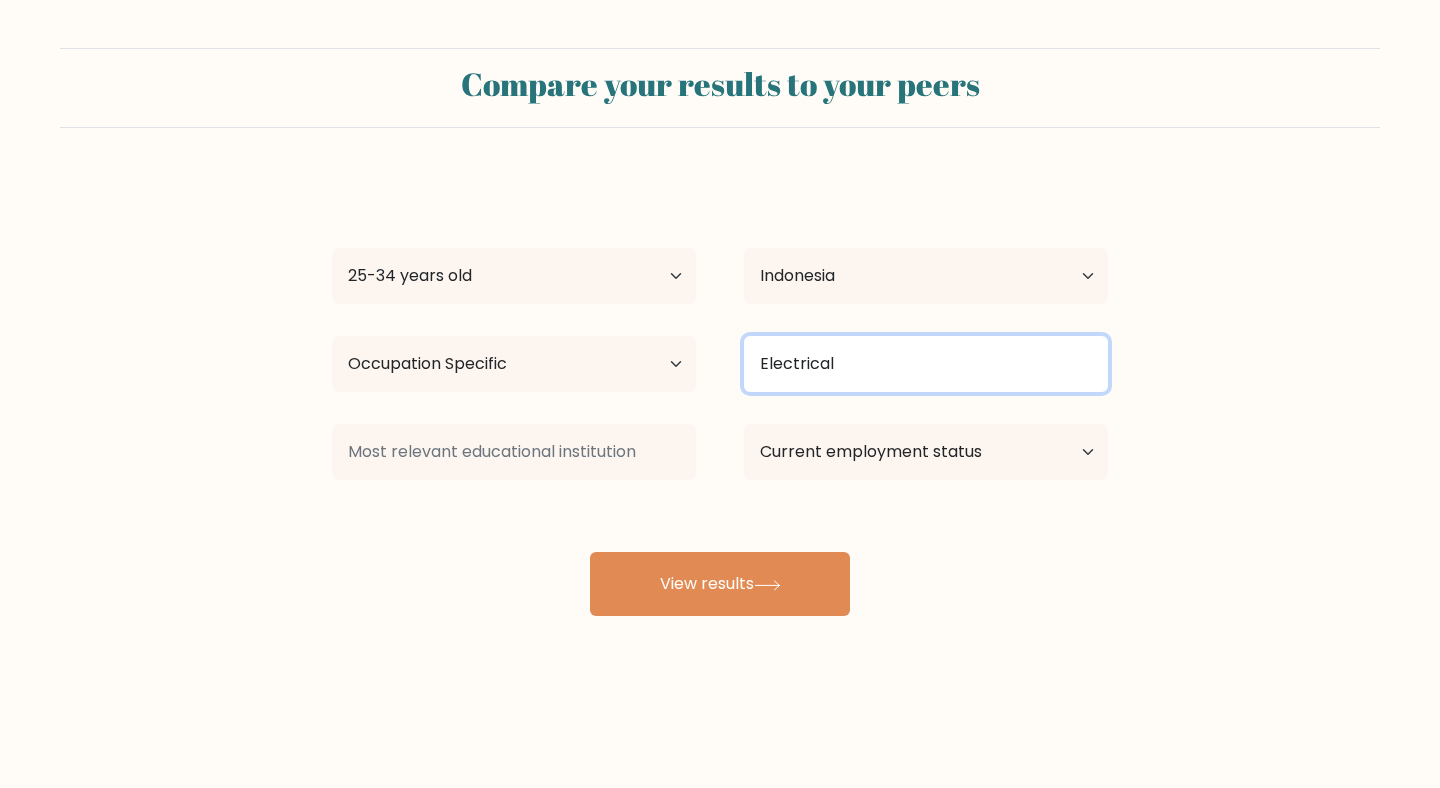 click on "Electrical" at bounding box center (926, 364) 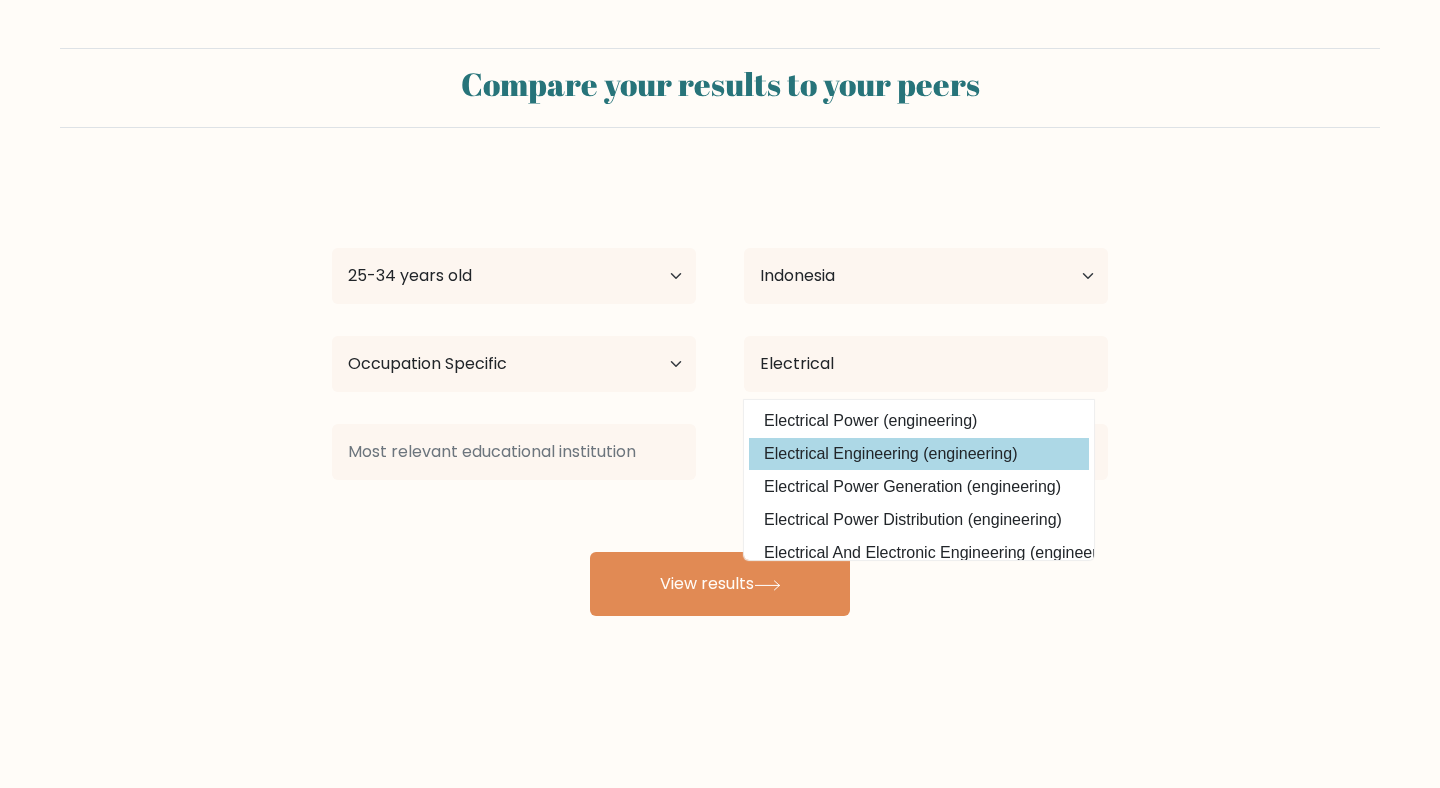 click on "suis
setiawan
Age
Under 18 years old
18-24 years old
25-34 years old
35-44 years old
45-54 years old
55-64 years old
65 years old and above
Country
Afghanistan
Albania
Algeria
American Samoa
Andorra
Angola
Anguilla
Antarctica
Antigua and Barbuda
Argentina
Armenia
Aruba
Australia
Austria
Azerbaijan
Bahamas
Bahrain
Bangladesh
Barbados
Belarus
Belgium
Belize
Benin
Bermuda
Bhutan
Bolivia
Bonaire, Sint Eustatius and Saba
Bosnia and Herzegovina
Botswana
Bouvet Island
Brazil
Brunei" at bounding box center (720, 396) 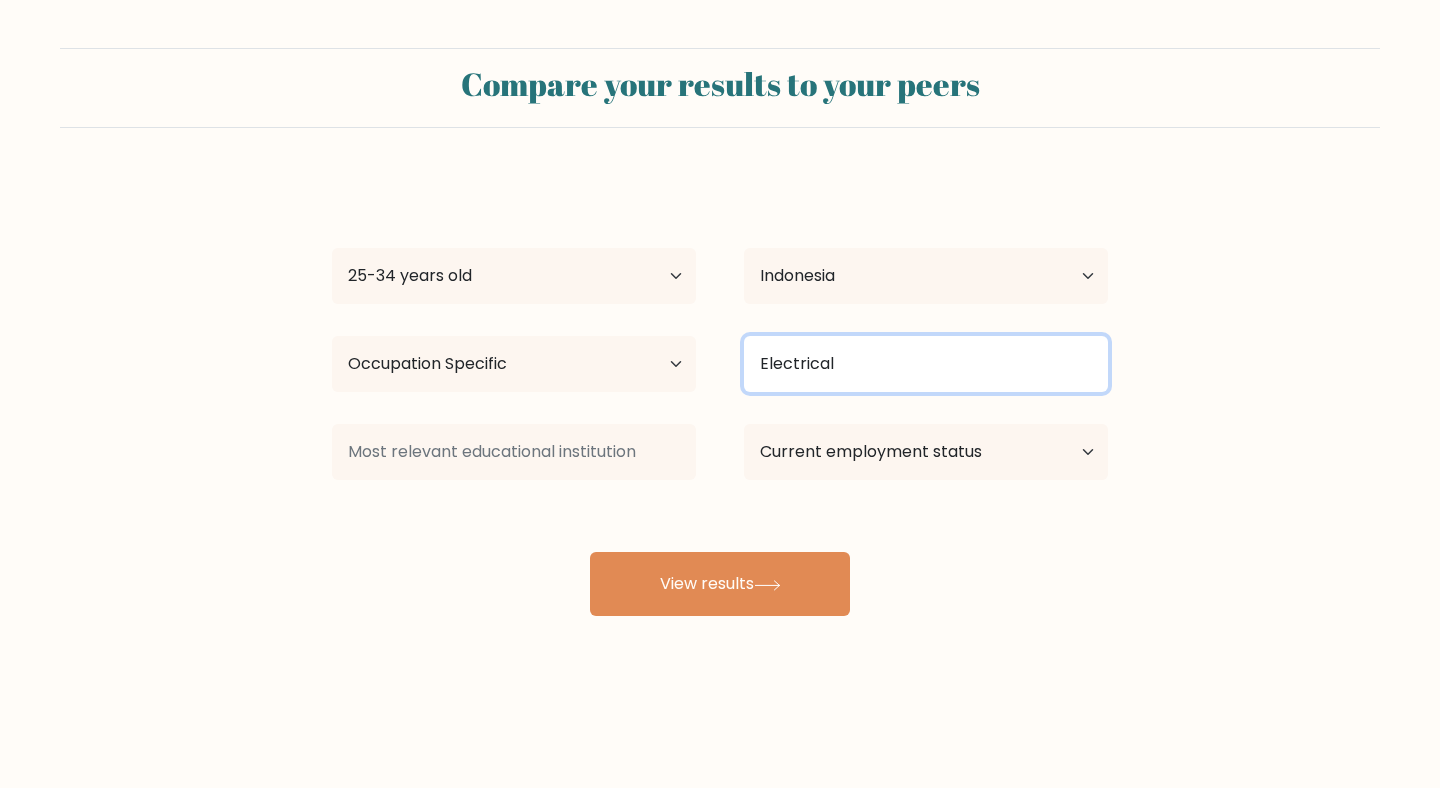 click on "Electrical" at bounding box center [926, 364] 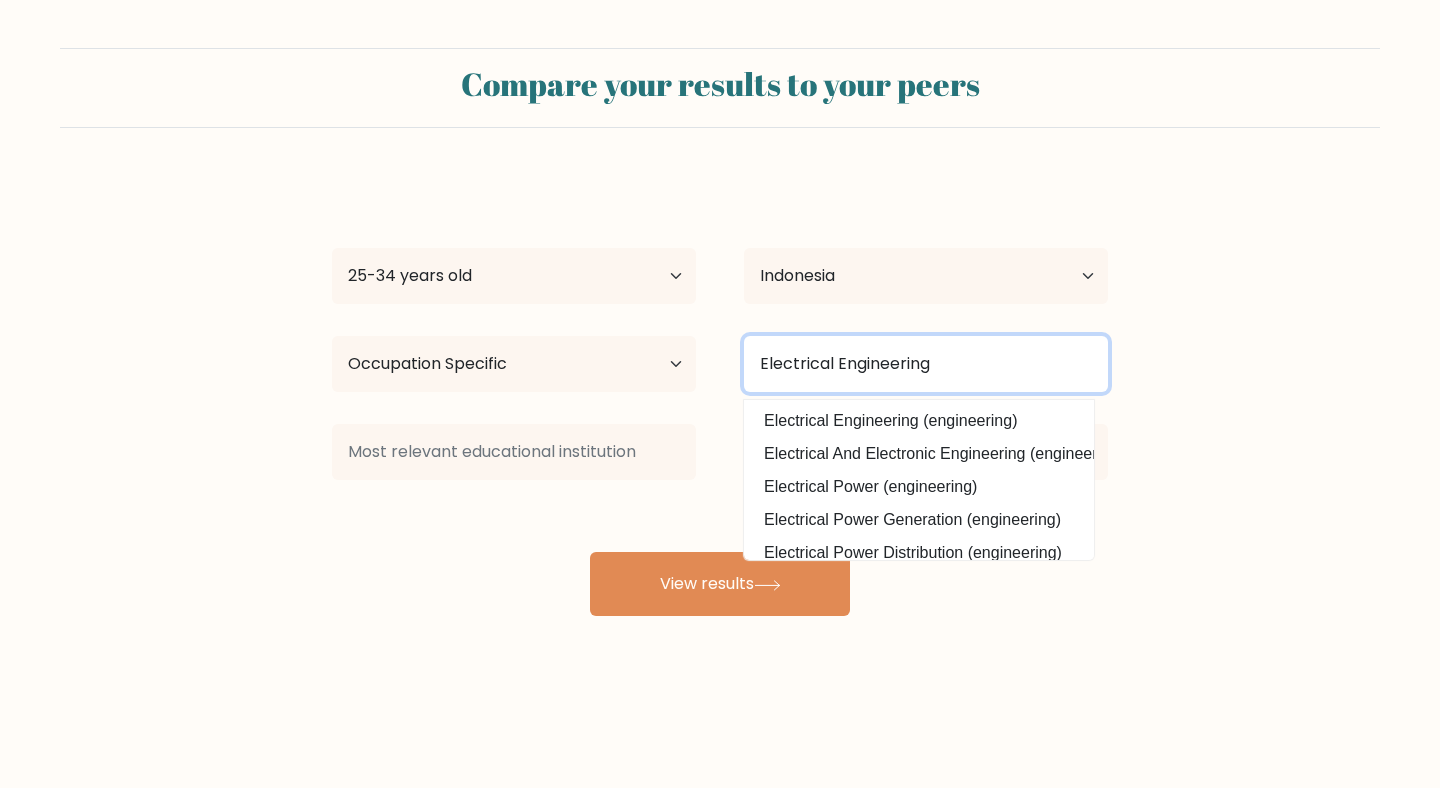 type on "Electrical Engineering" 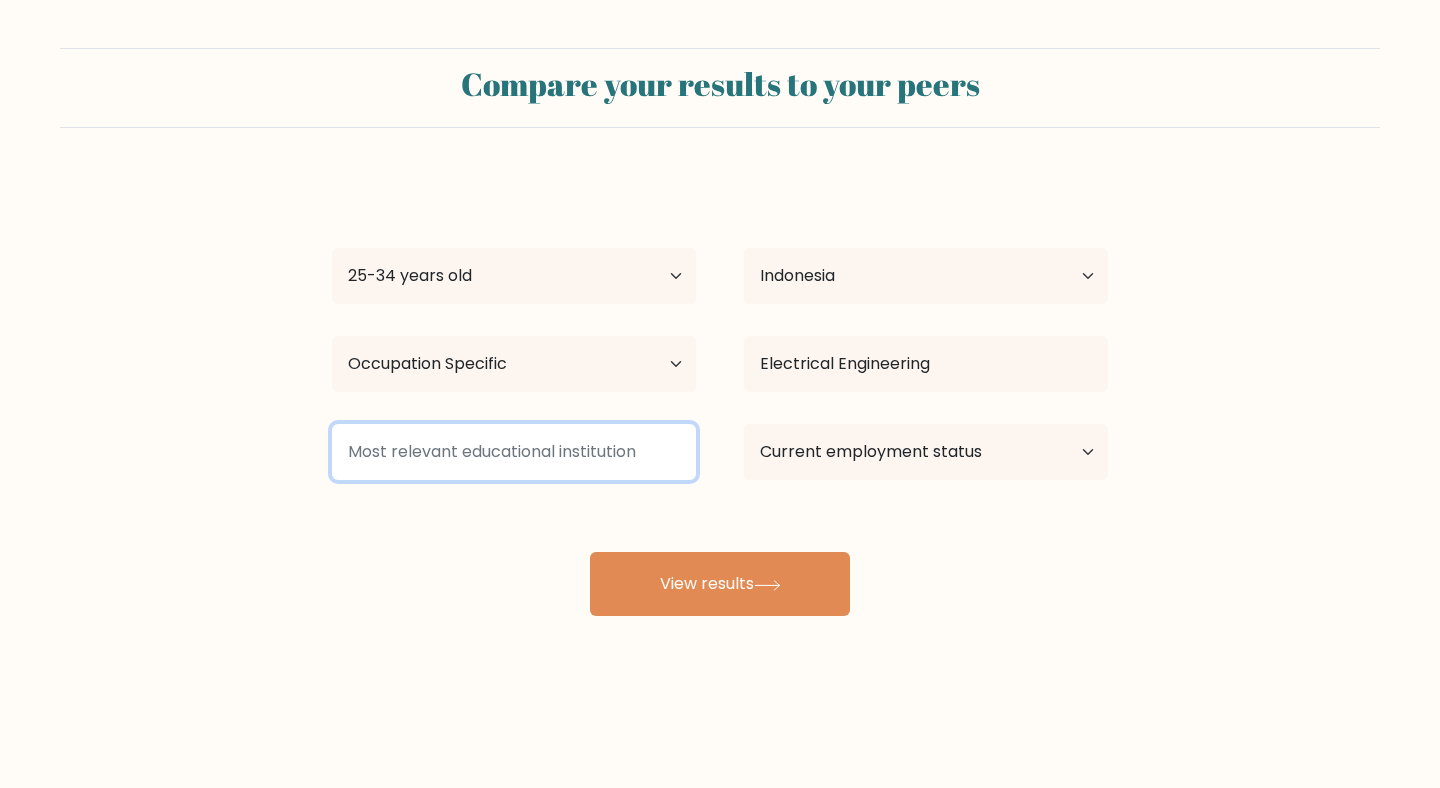 click at bounding box center (514, 452) 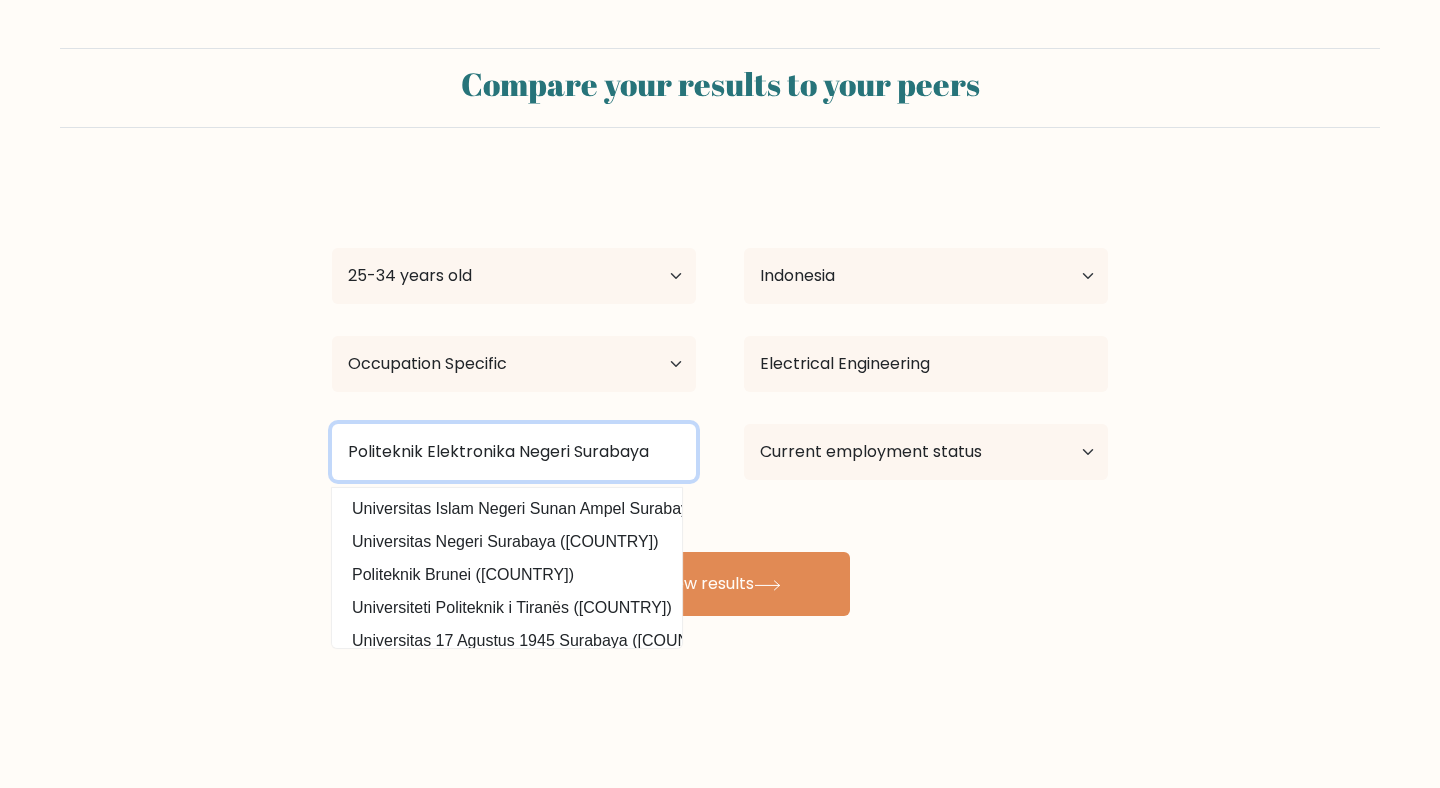type on "Politeknik Elektronika Negeri Surabaya" 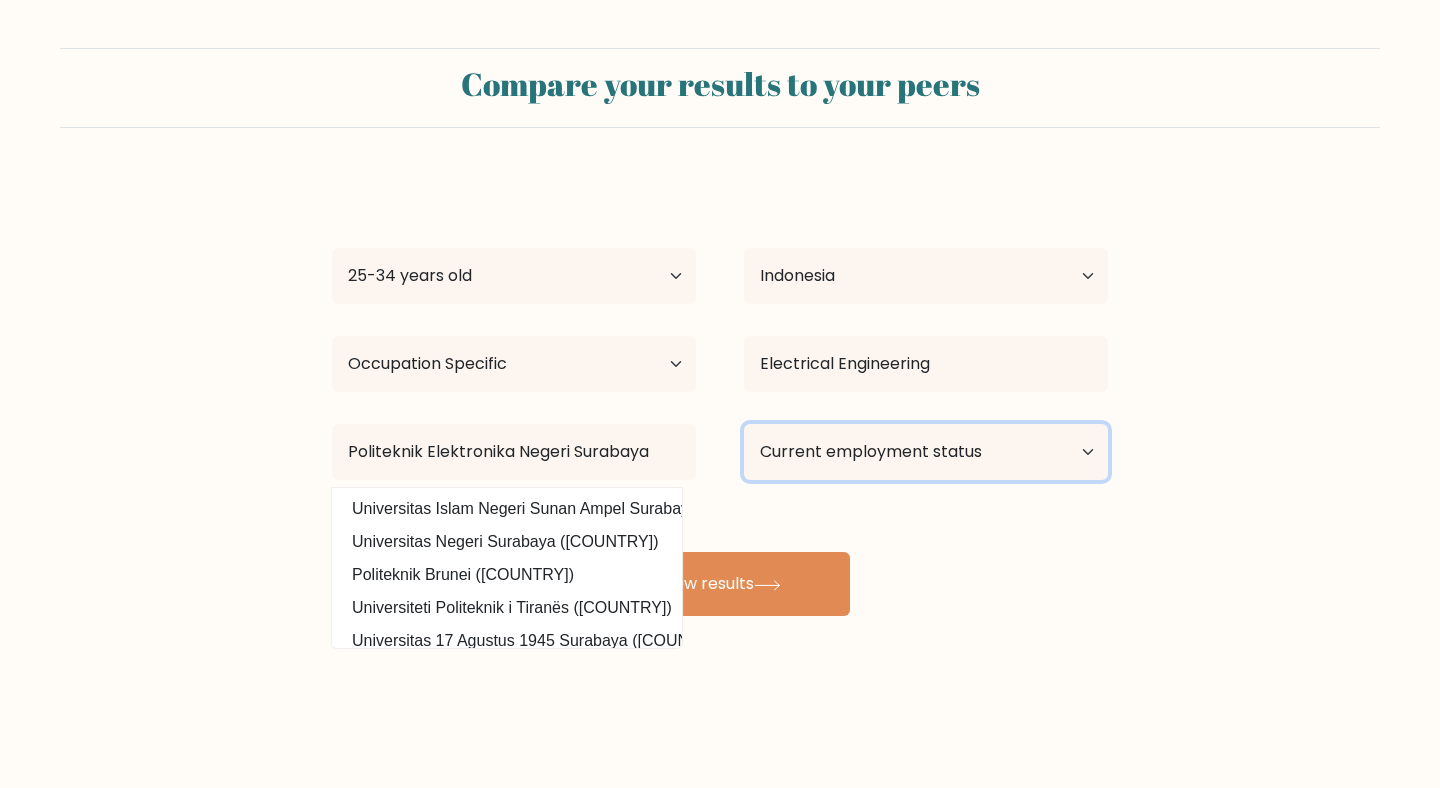 click on "Current employment status
Employed
Student
Retired
Other / prefer not to answer" at bounding box center [926, 452] 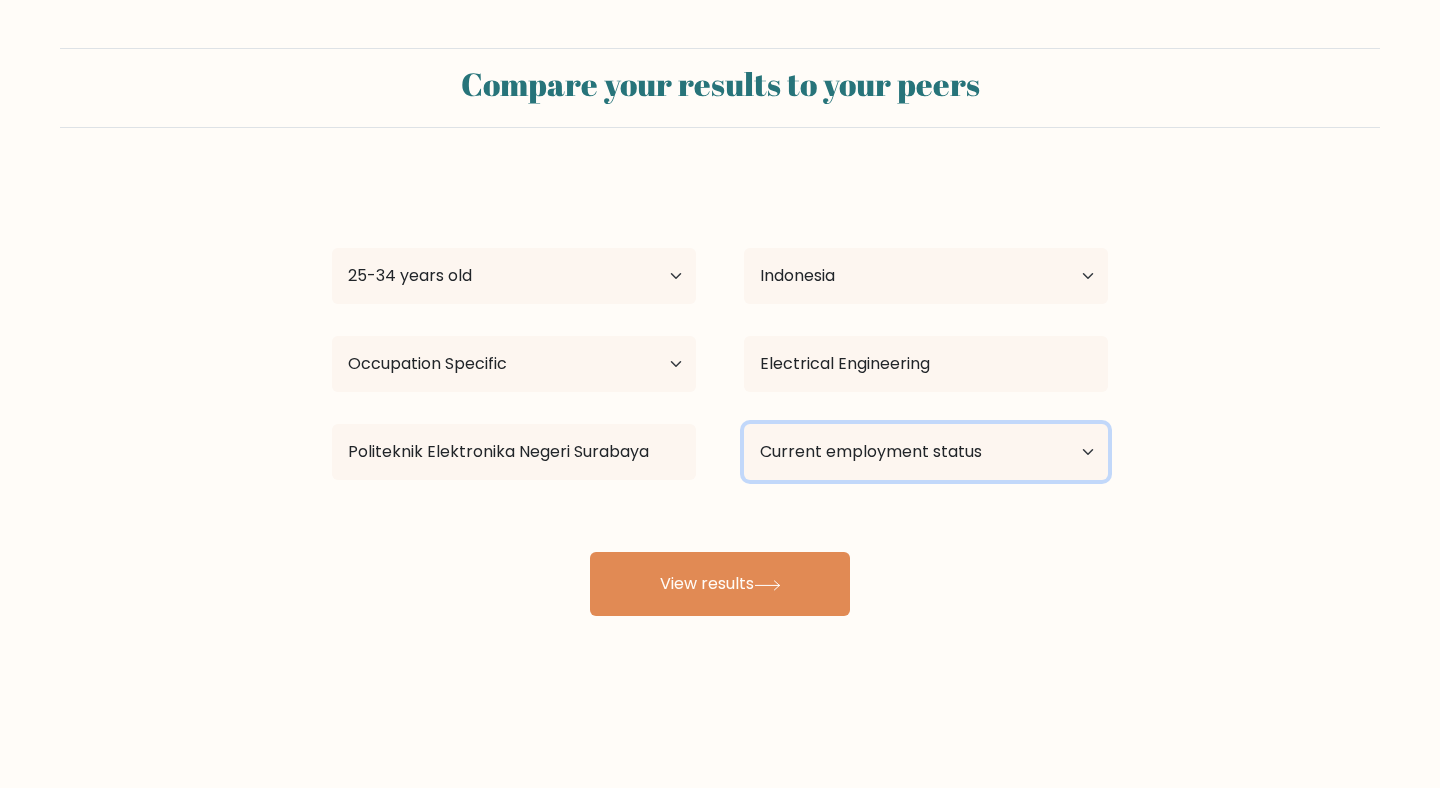 select on "employed" 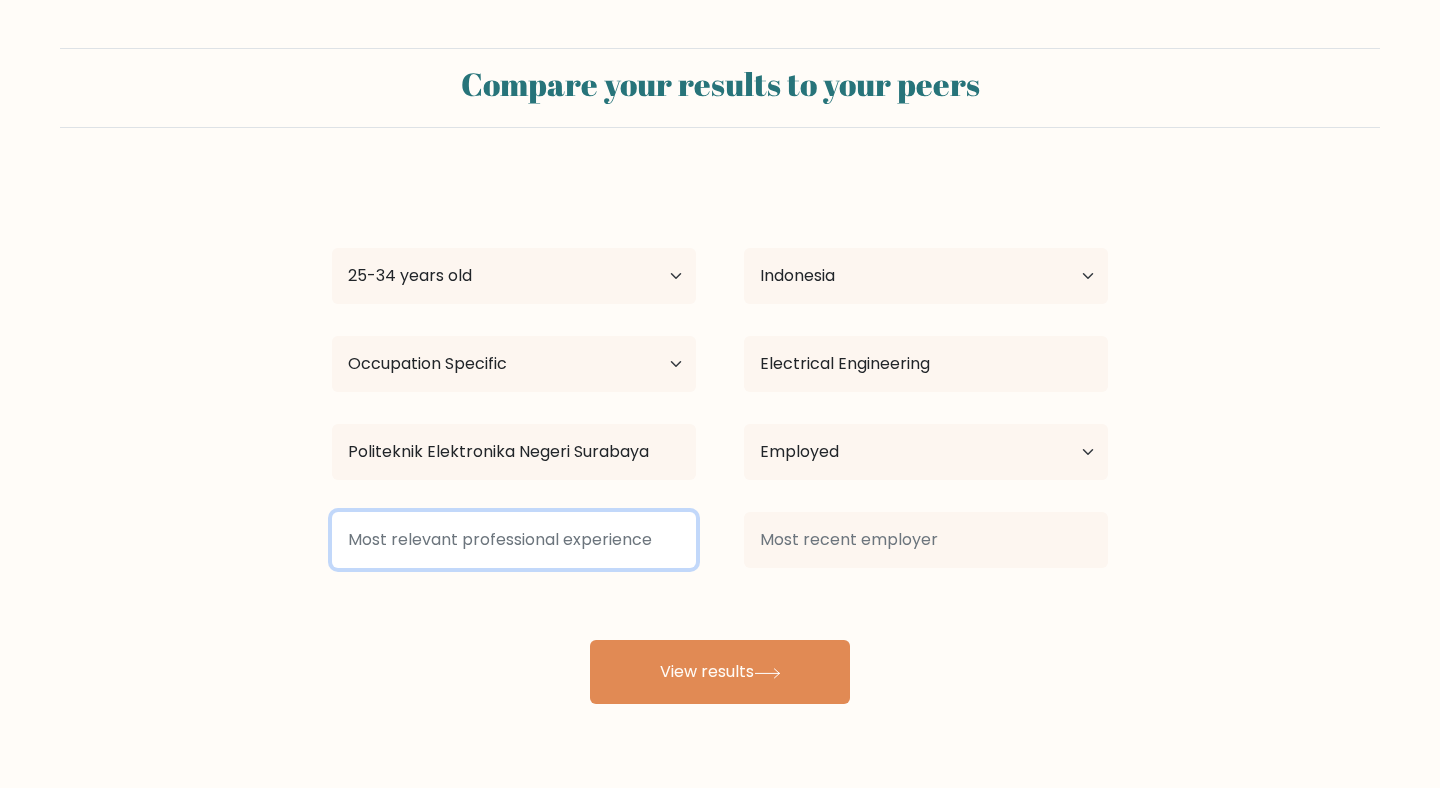 click at bounding box center (514, 540) 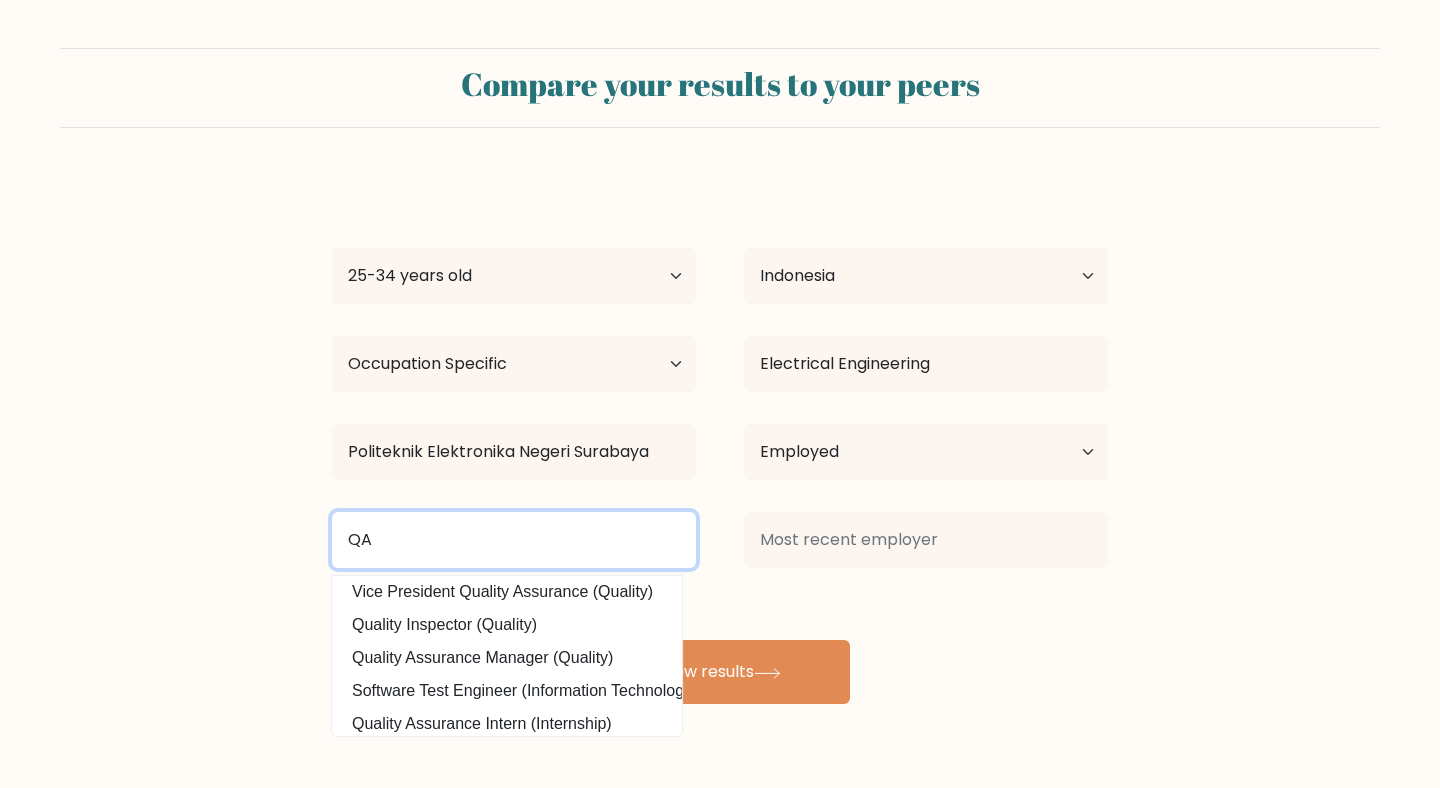 scroll, scrollTop: 108, scrollLeft: 0, axis: vertical 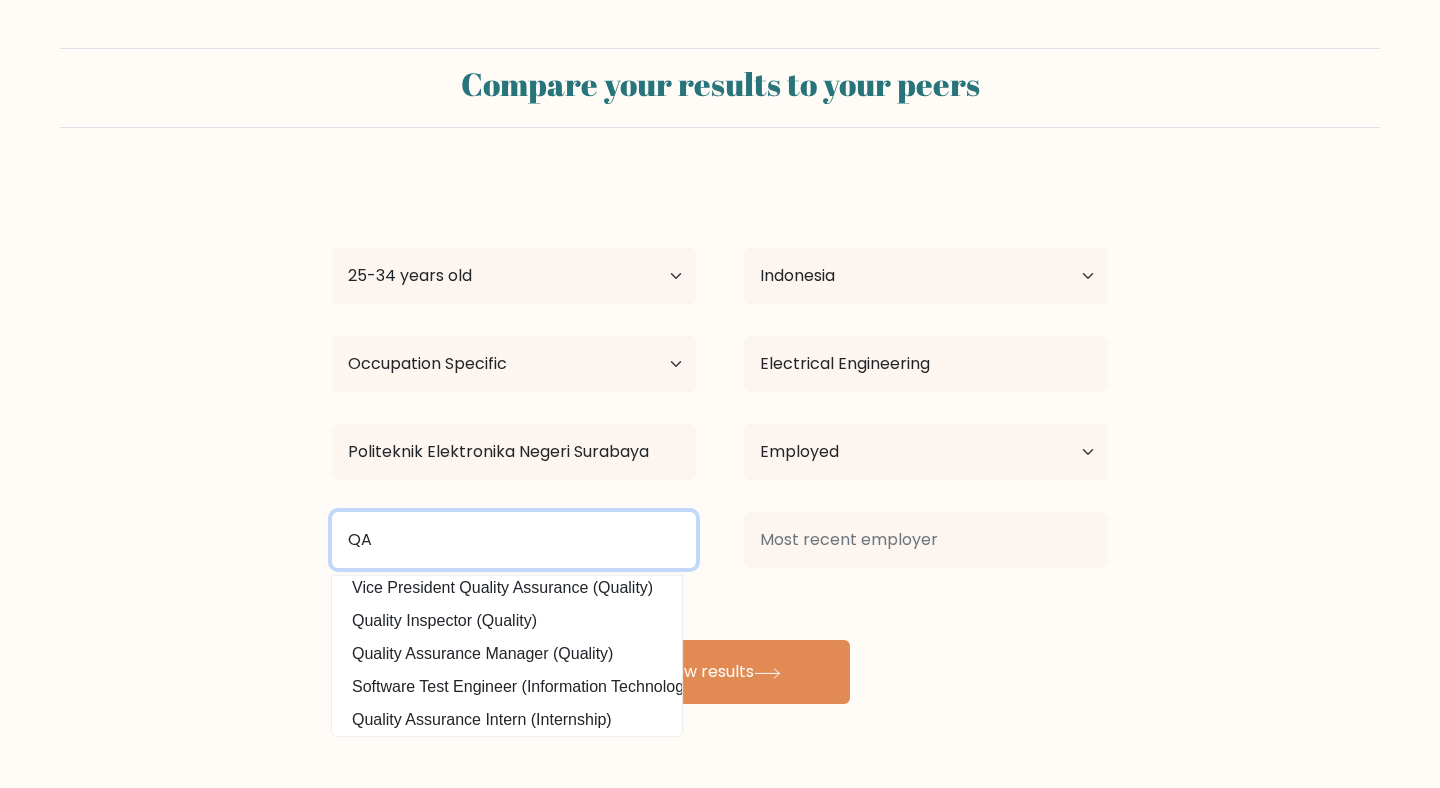 click on "QA" at bounding box center [514, 540] 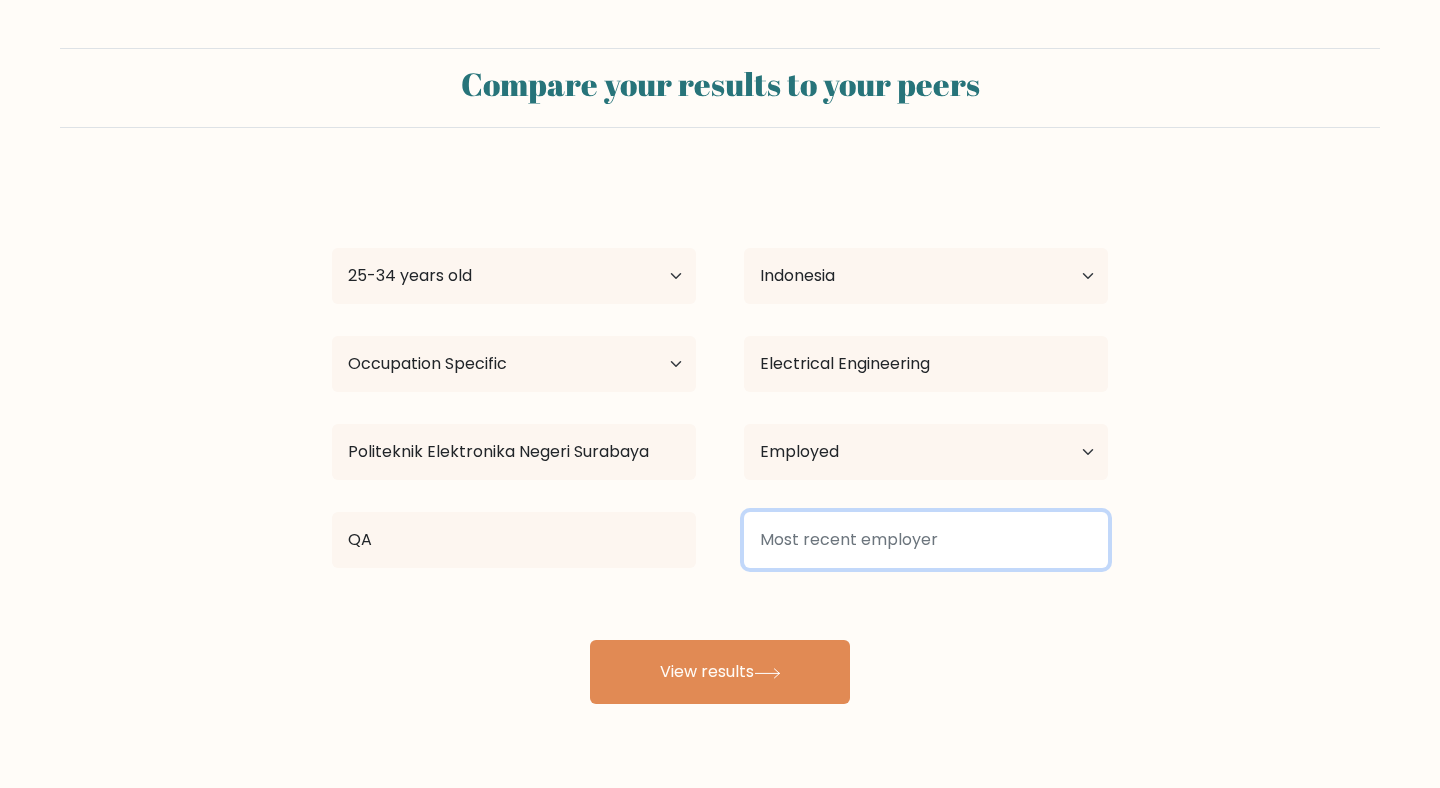 click at bounding box center (926, 540) 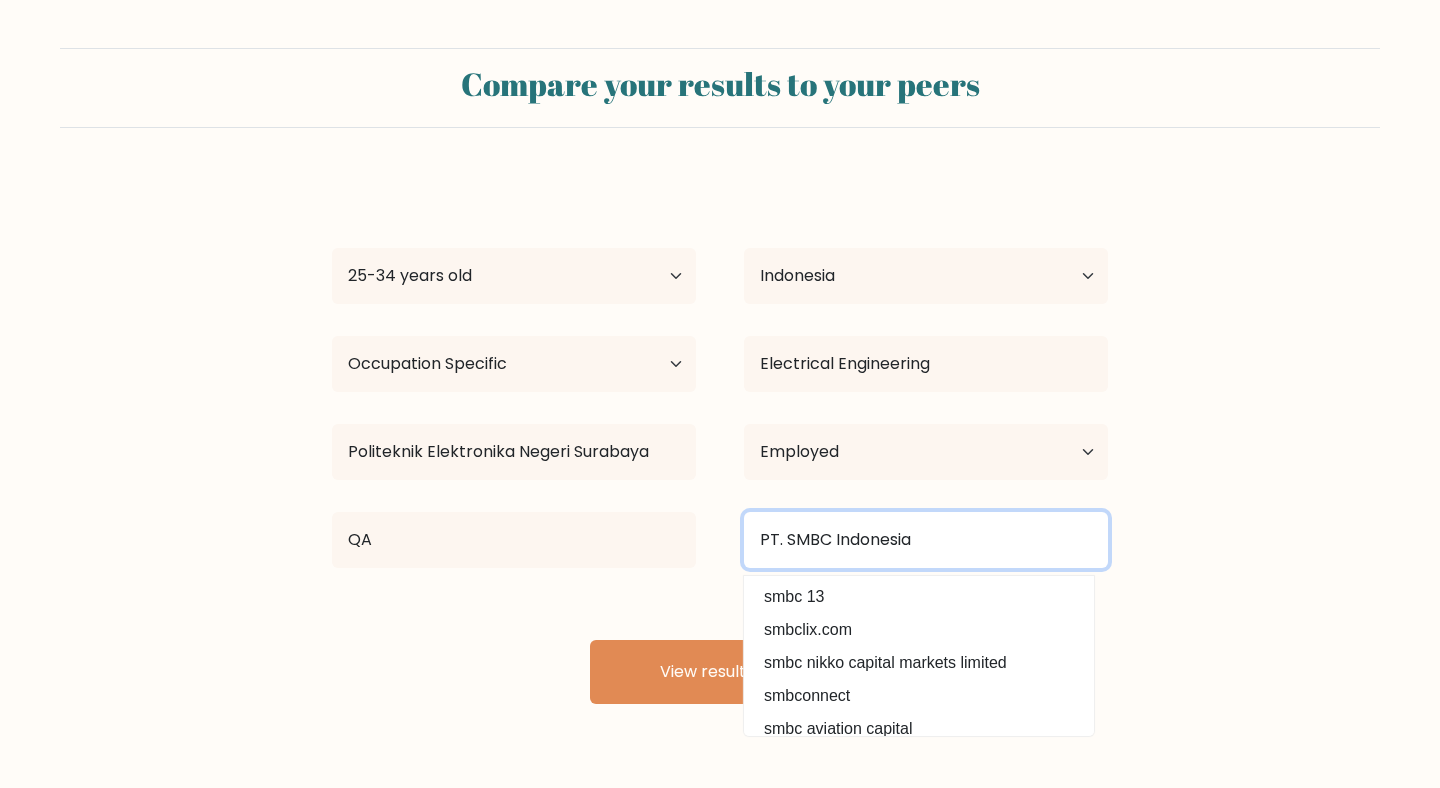 type on "PT. SMBC Indonesia" 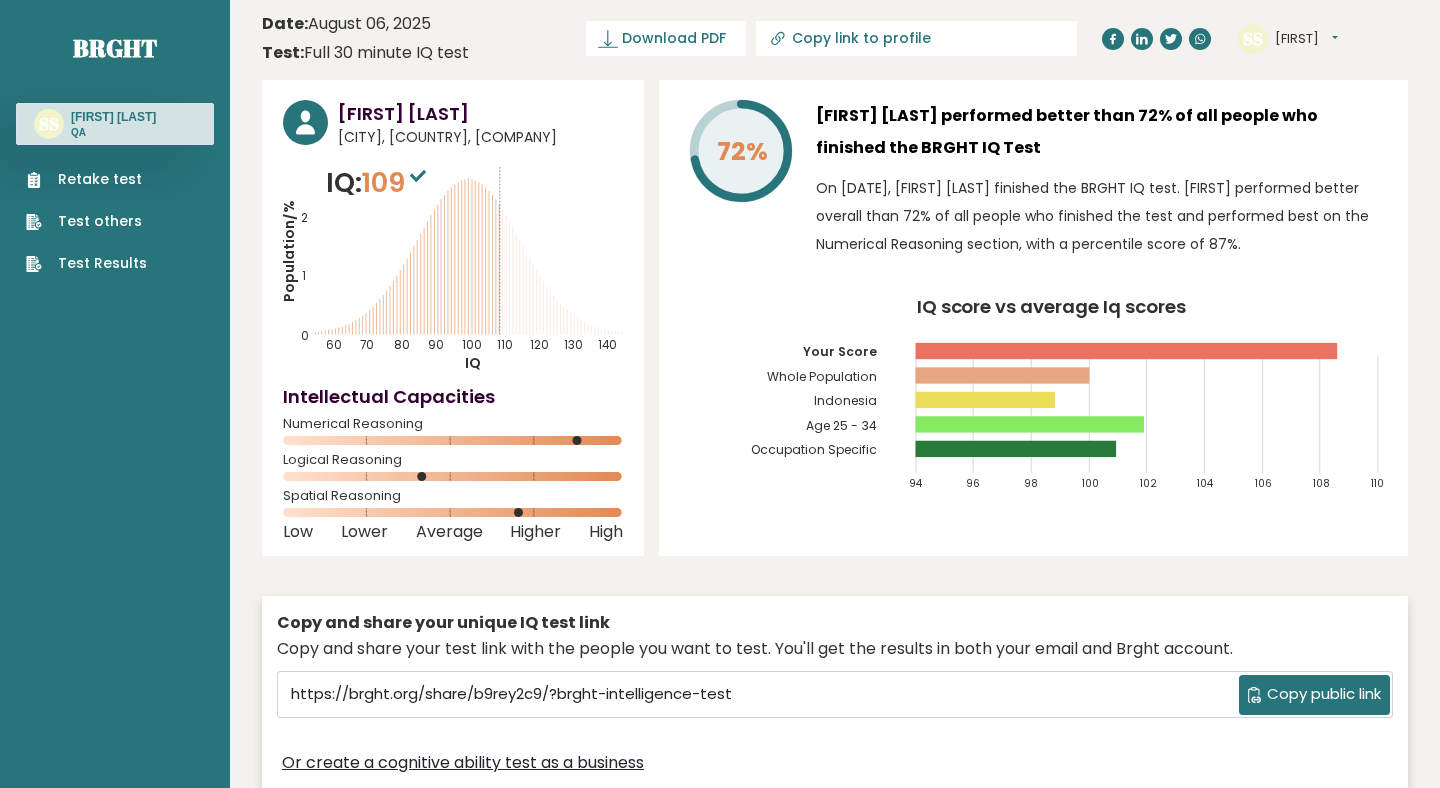 scroll, scrollTop: 0, scrollLeft: 0, axis: both 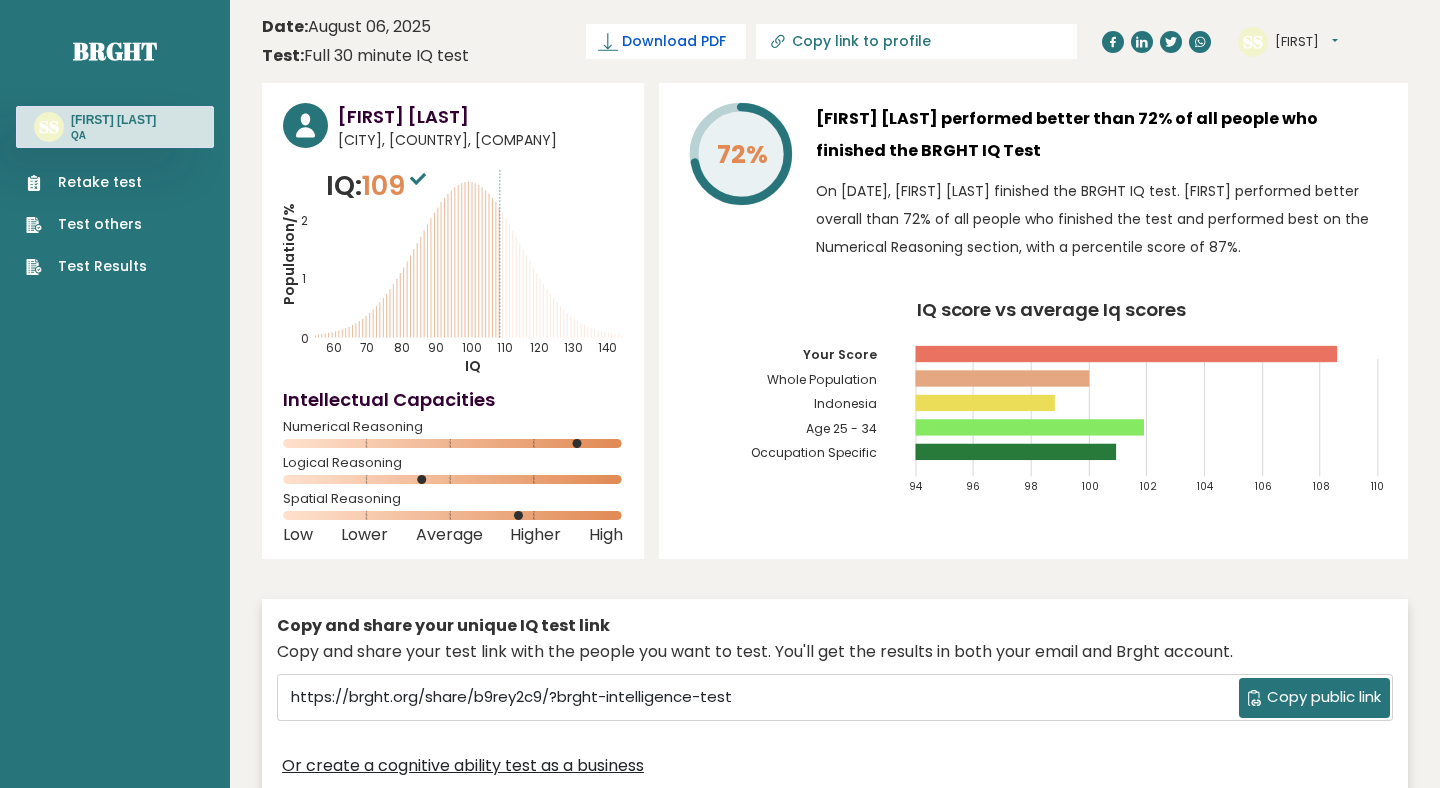 click on "Download PDF" at bounding box center (674, 41) 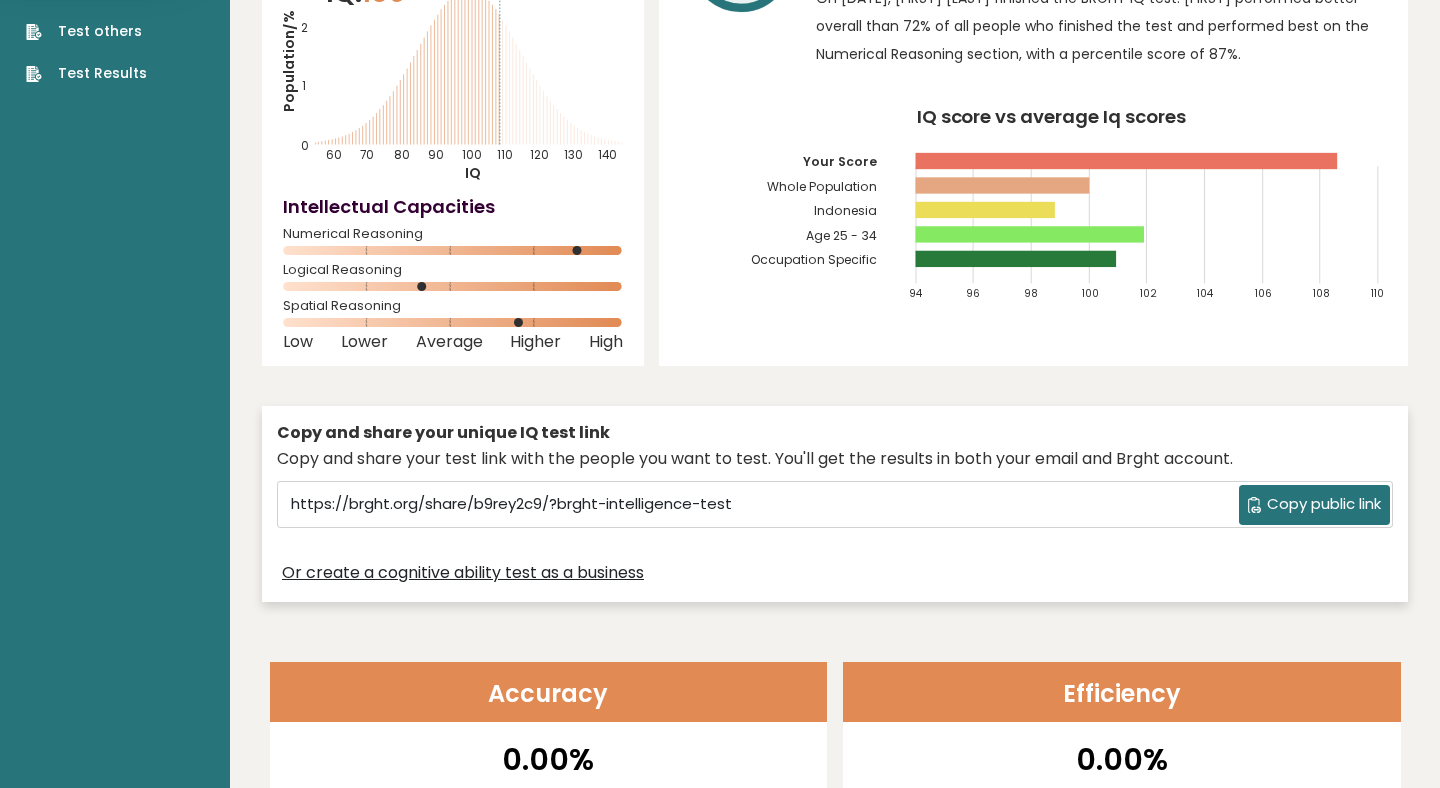 scroll, scrollTop: 0, scrollLeft: 0, axis: both 